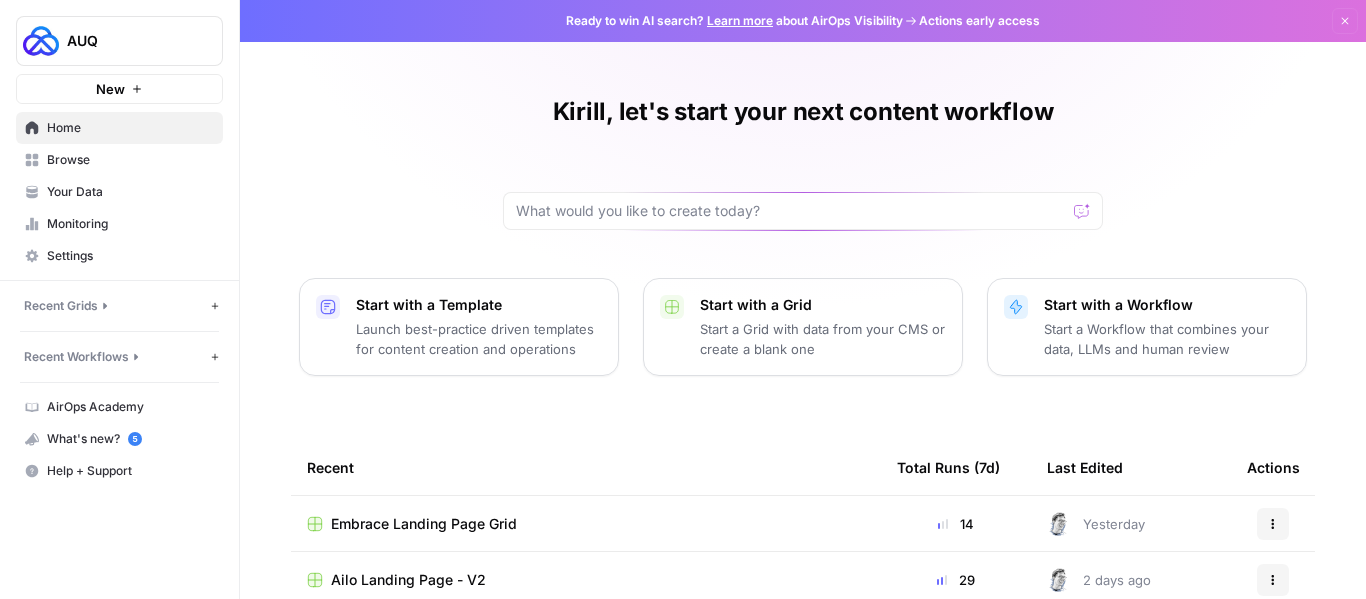 scroll, scrollTop: 0, scrollLeft: 0, axis: both 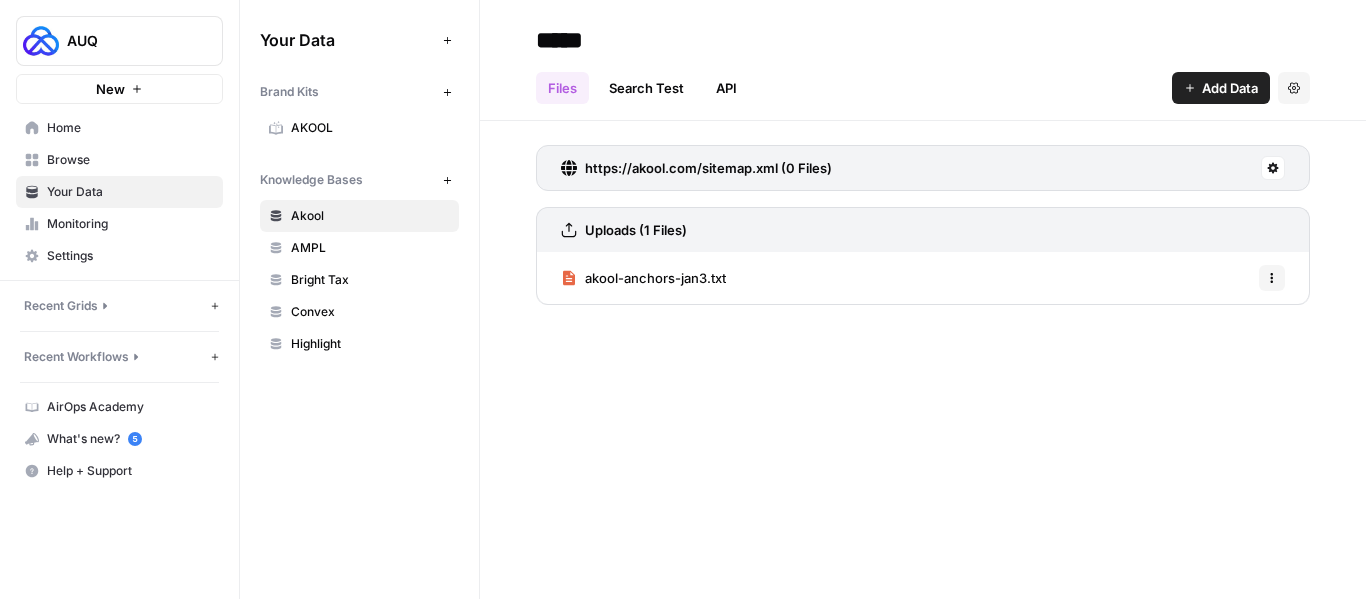 click on "Home" at bounding box center (130, 128) 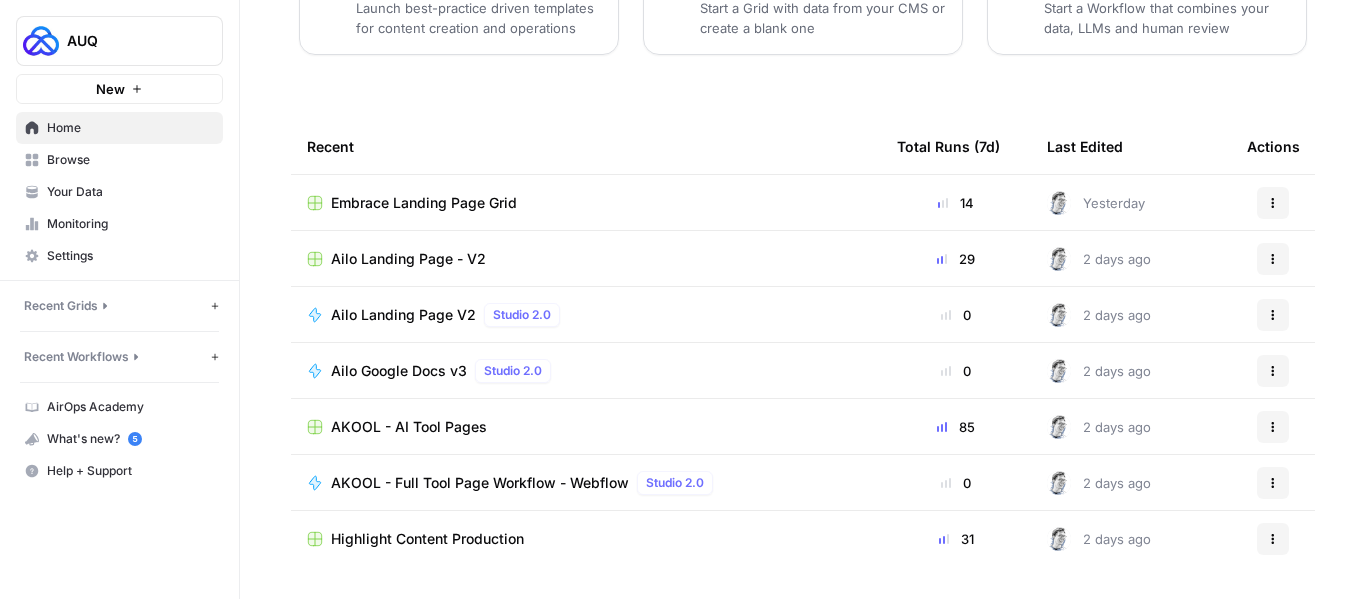 scroll, scrollTop: 0, scrollLeft: 0, axis: both 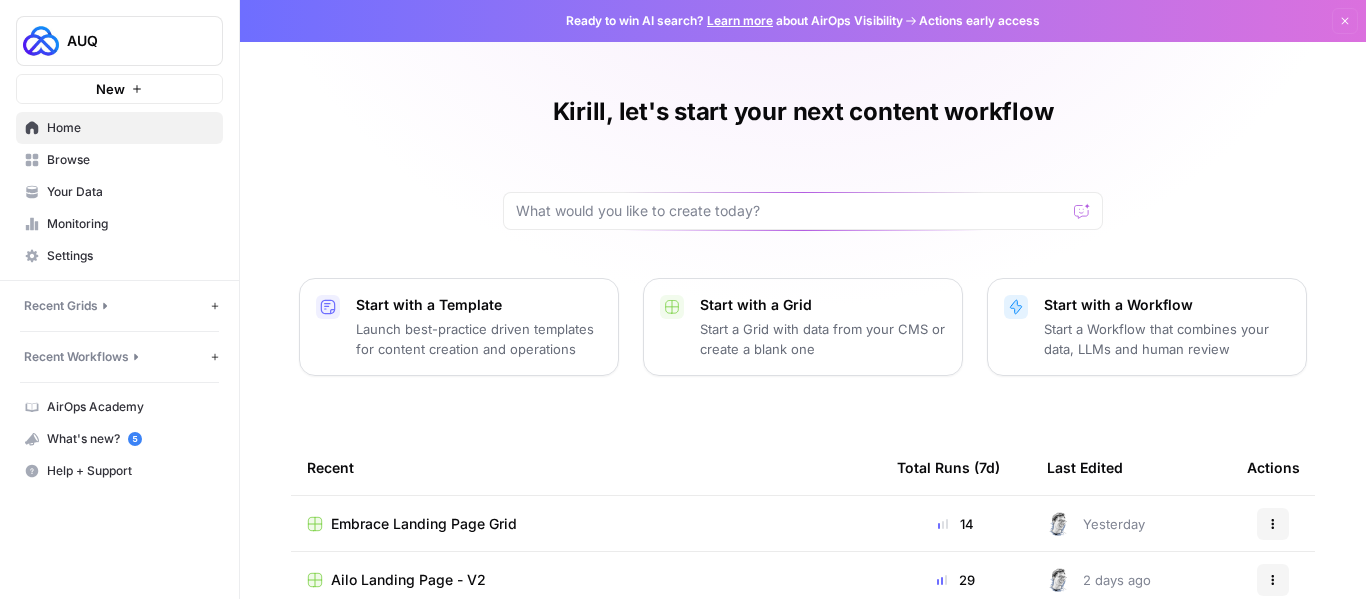 click on "Browse" at bounding box center [130, 160] 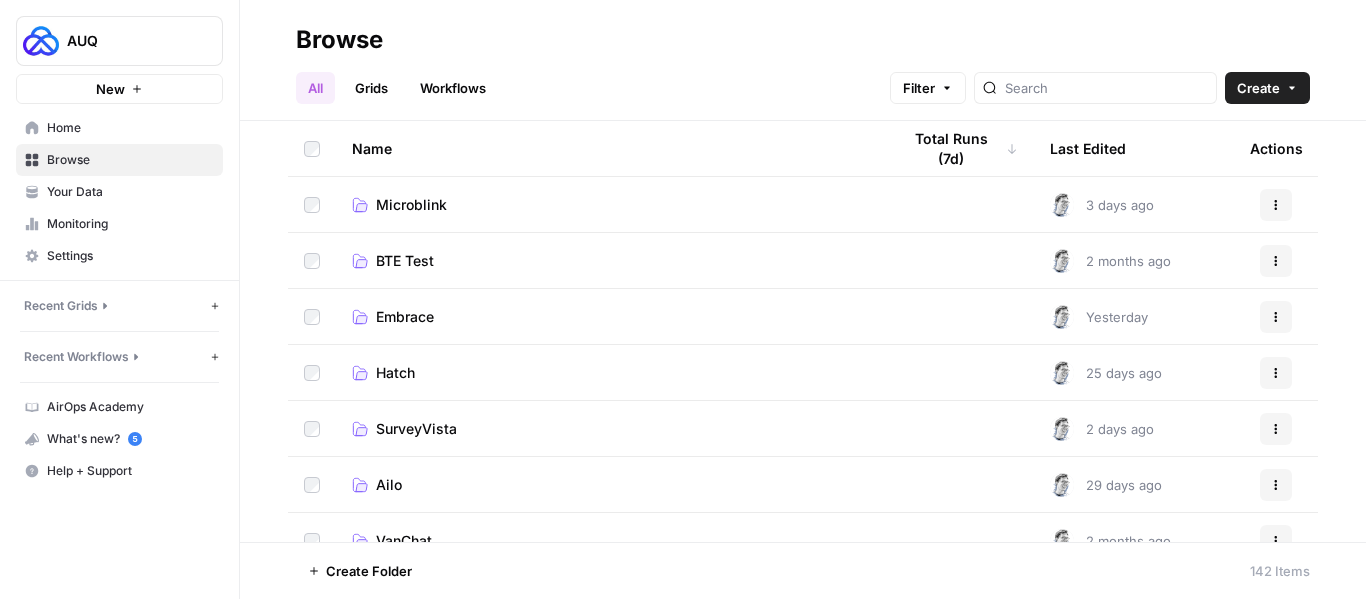click on "SurveyVista" at bounding box center (416, 429) 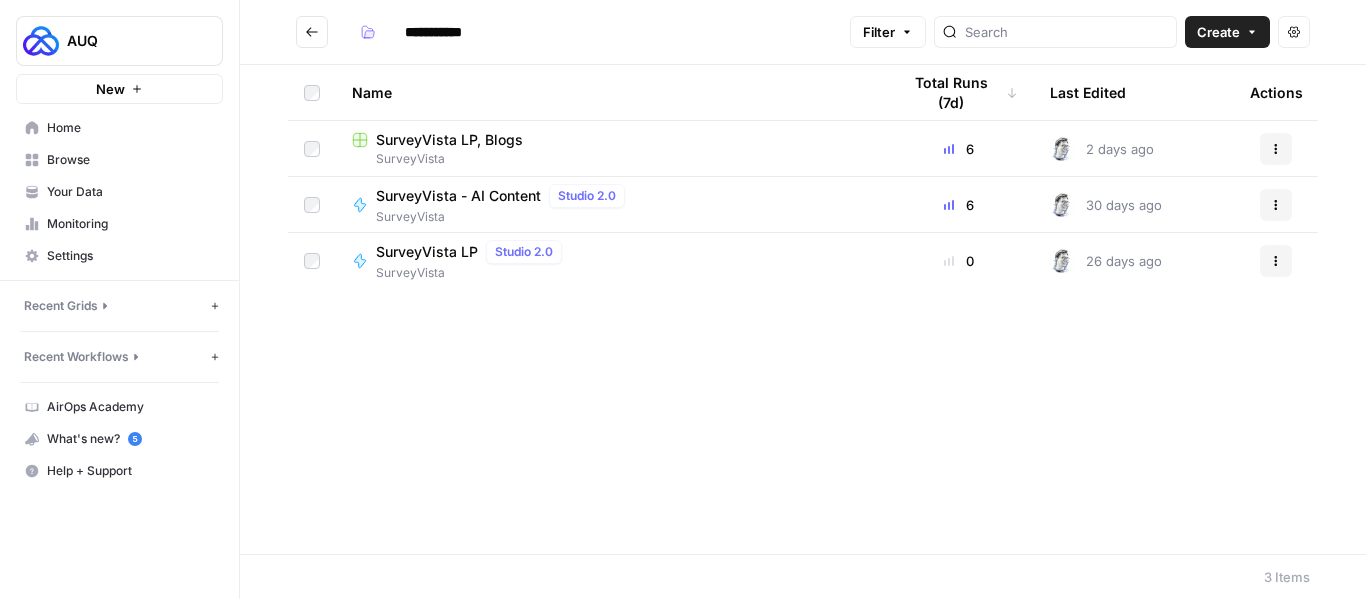 click on "SurveyVista LP, Blogs" at bounding box center (449, 140) 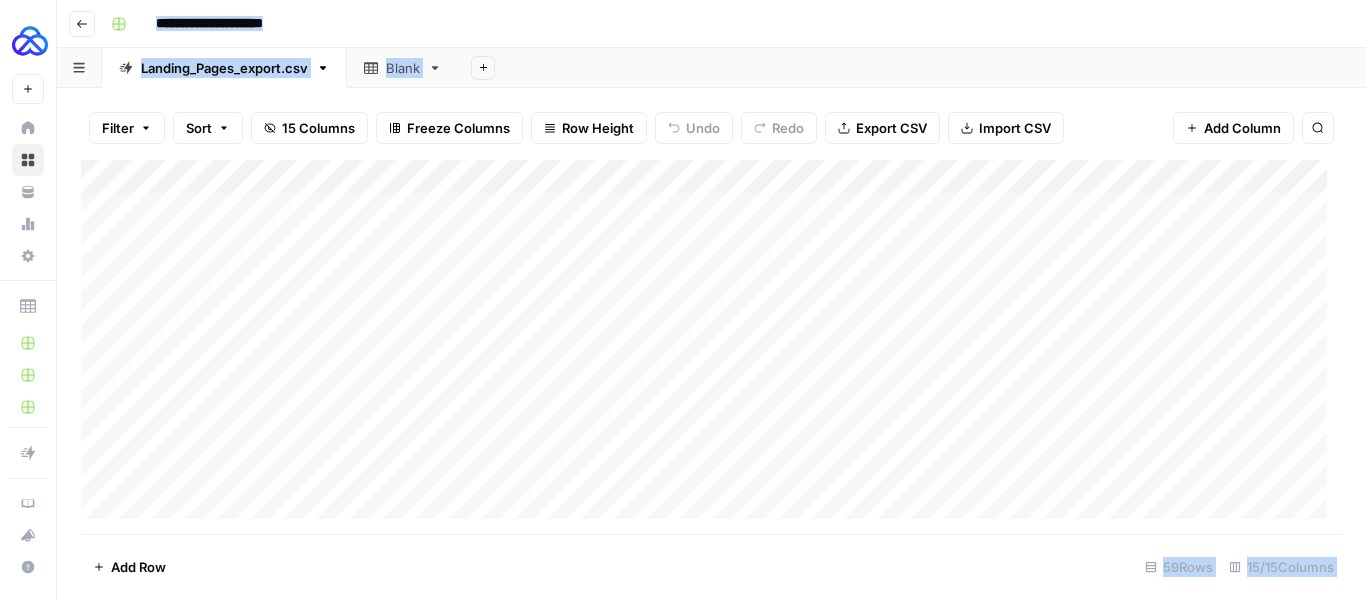 click on "Add Sheet" at bounding box center (912, 68) 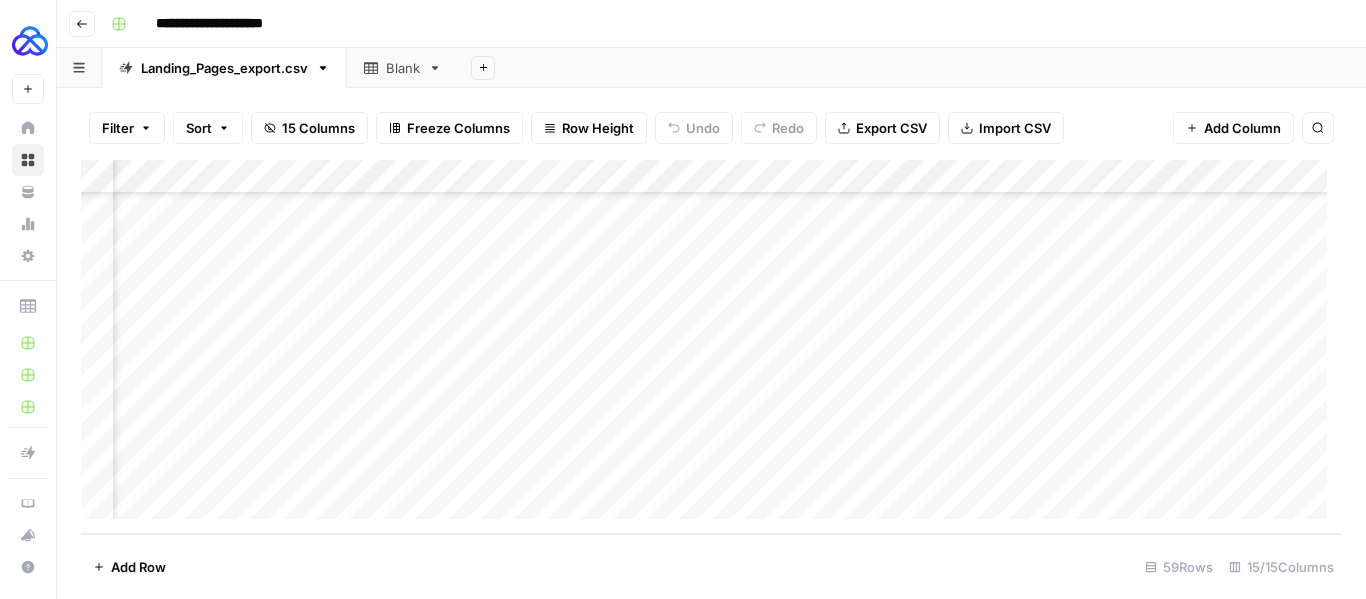scroll, scrollTop: 1713, scrollLeft: 1353, axis: both 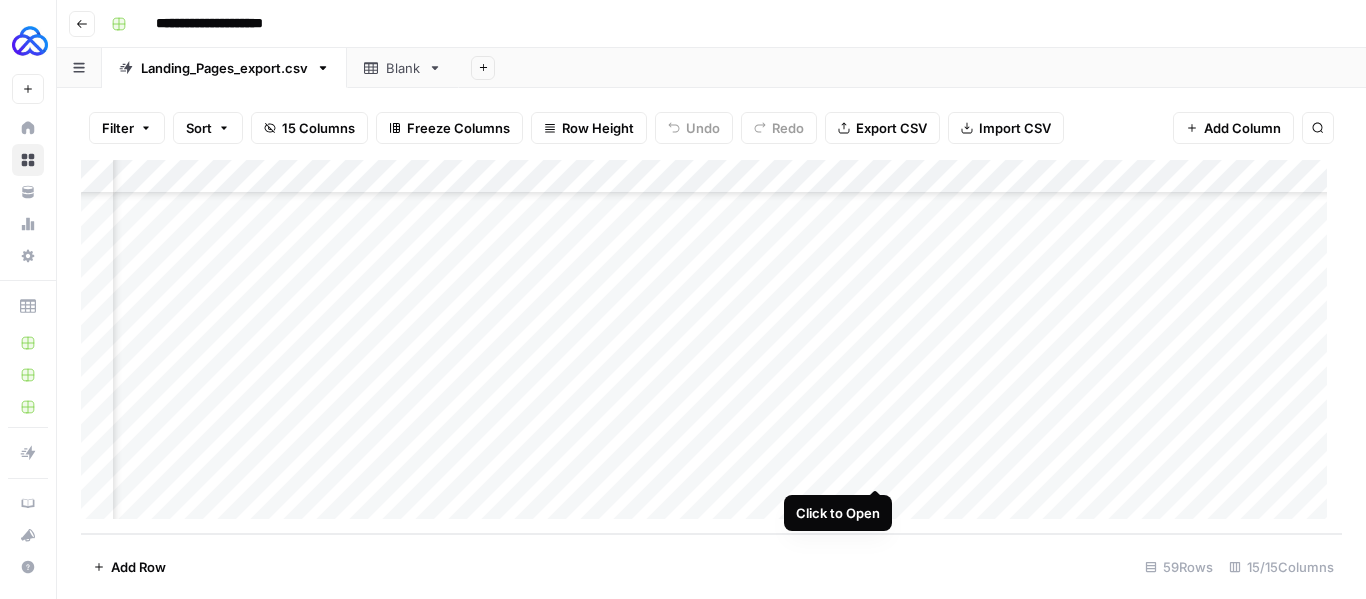 click on "Add Column" at bounding box center (711, 347) 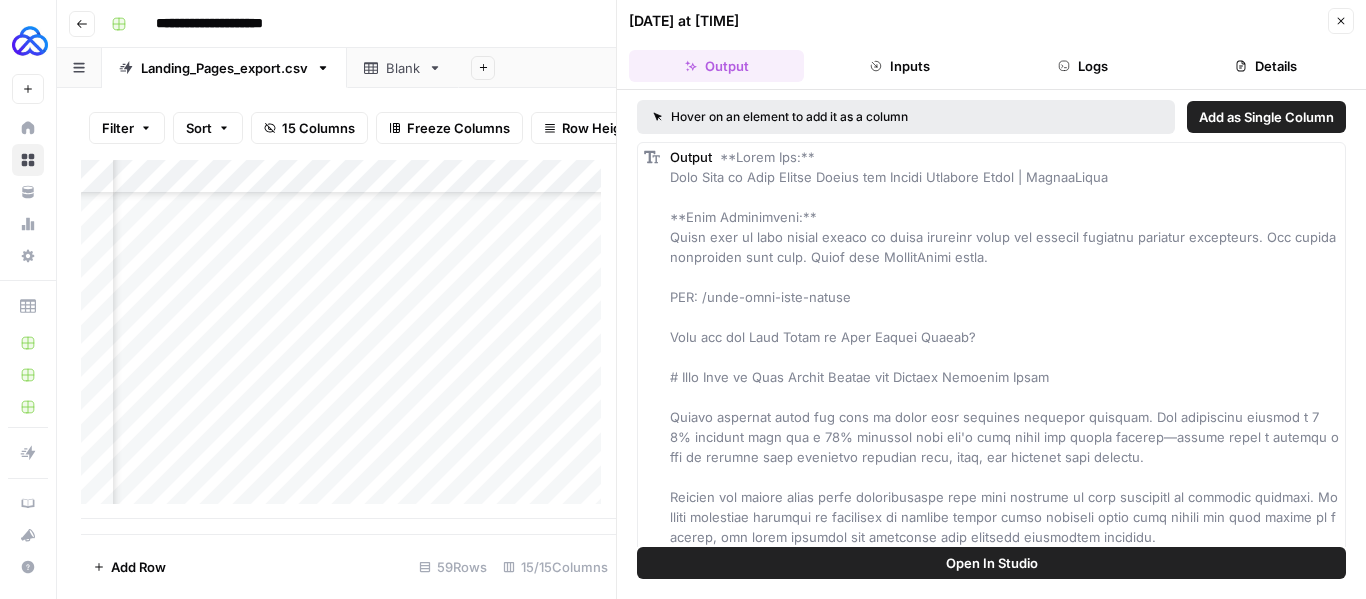click on "Logs" at bounding box center [1083, 66] 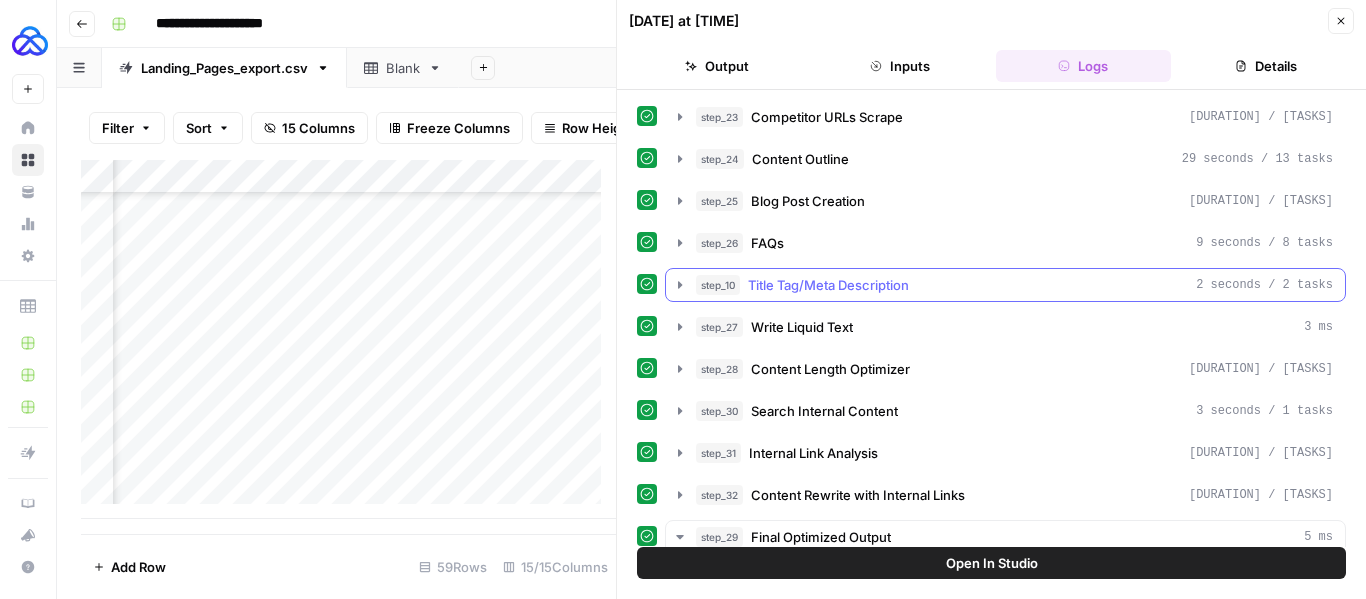 scroll, scrollTop: 518, scrollLeft: 0, axis: vertical 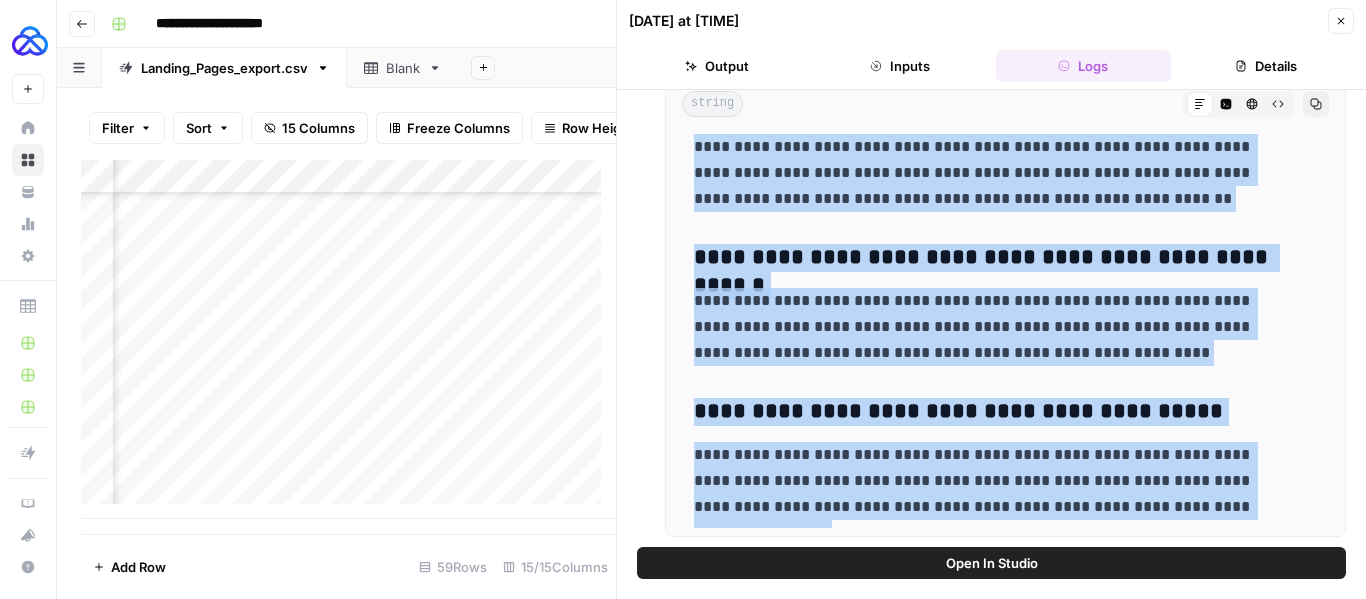 drag, startPoint x: 690, startPoint y: 148, endPoint x: 1295, endPoint y: 544, distance: 723.07745 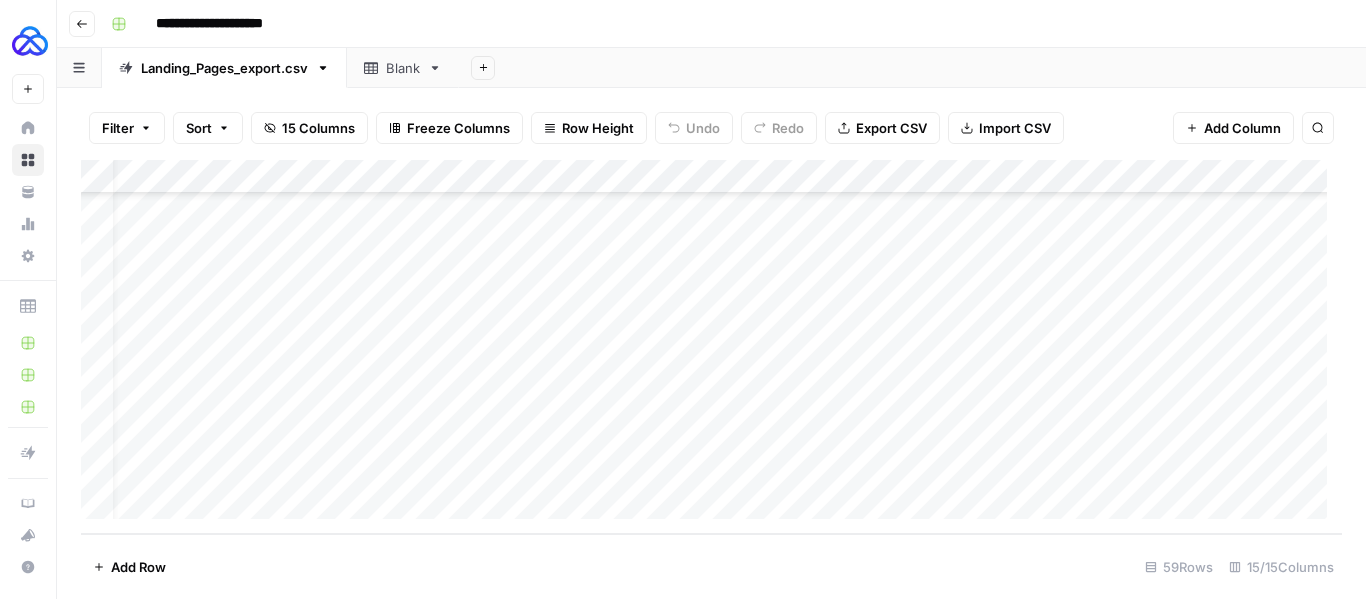 scroll, scrollTop: 1713, scrollLeft: 0, axis: vertical 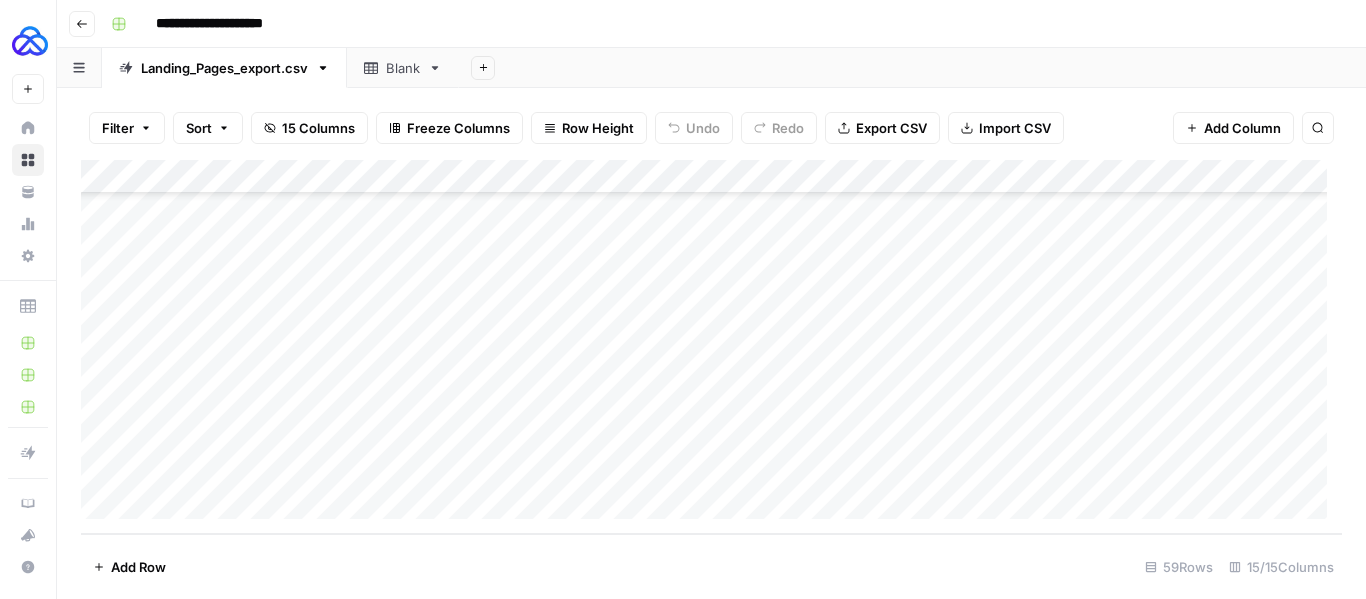 click on "Add Column" at bounding box center [711, 347] 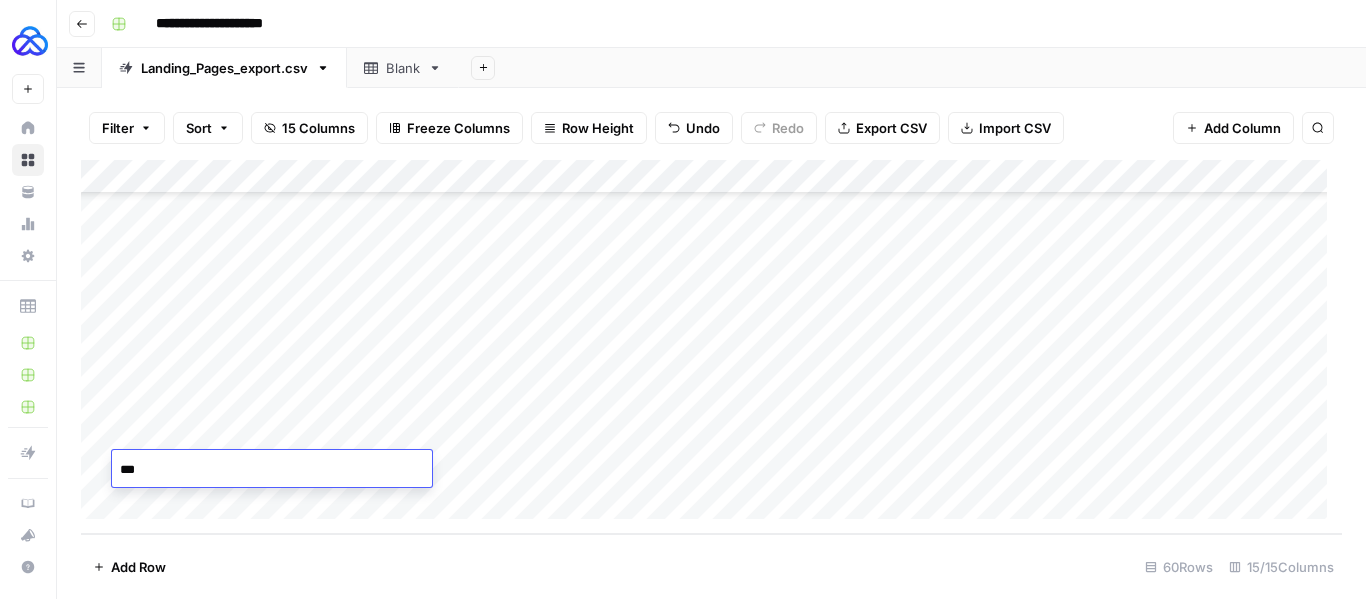 type on "****" 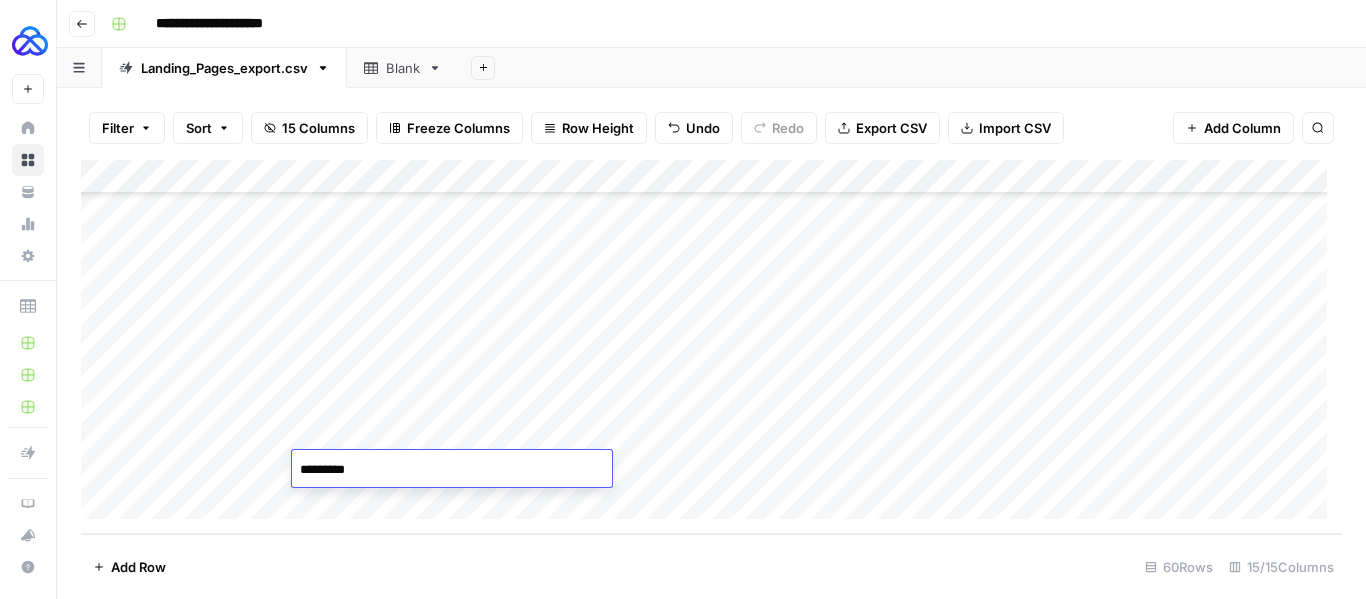 type on "**********" 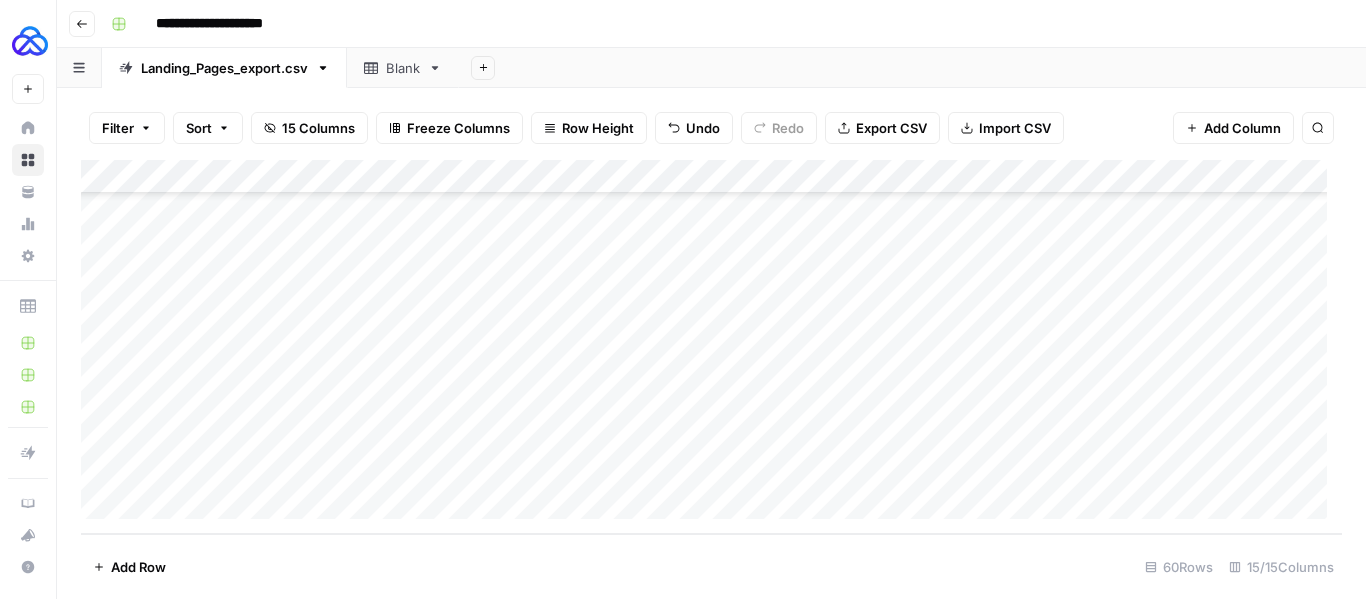 click on "Add Column" at bounding box center [711, 347] 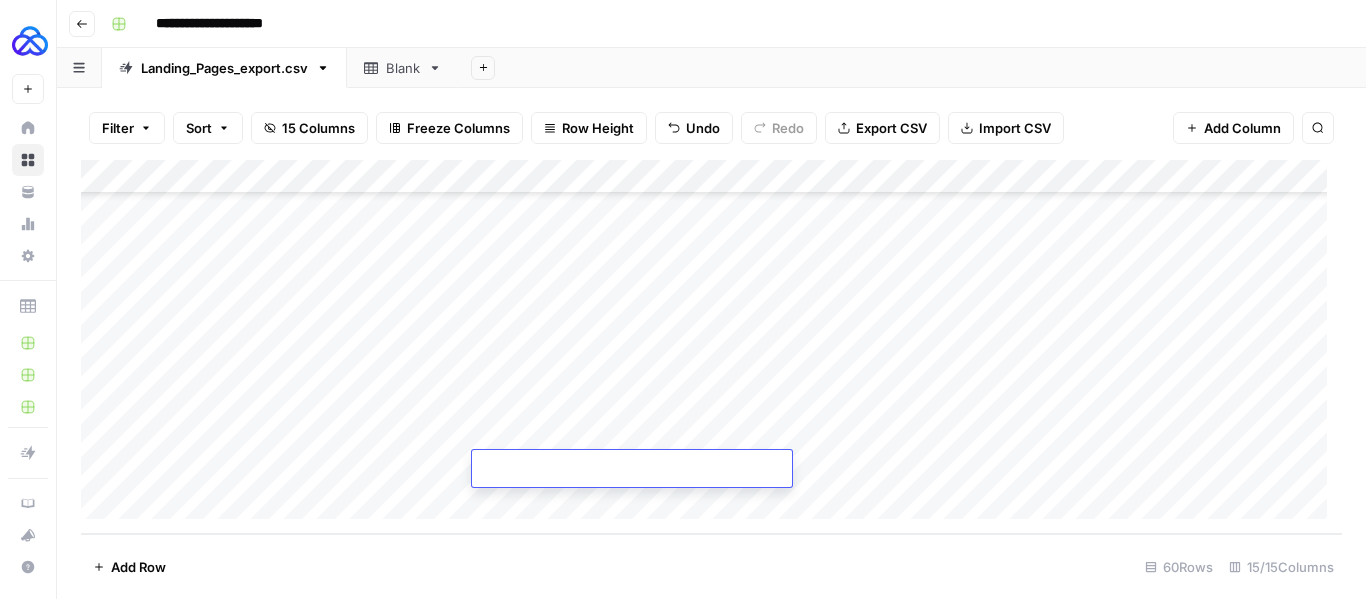 click at bounding box center (632, 470) 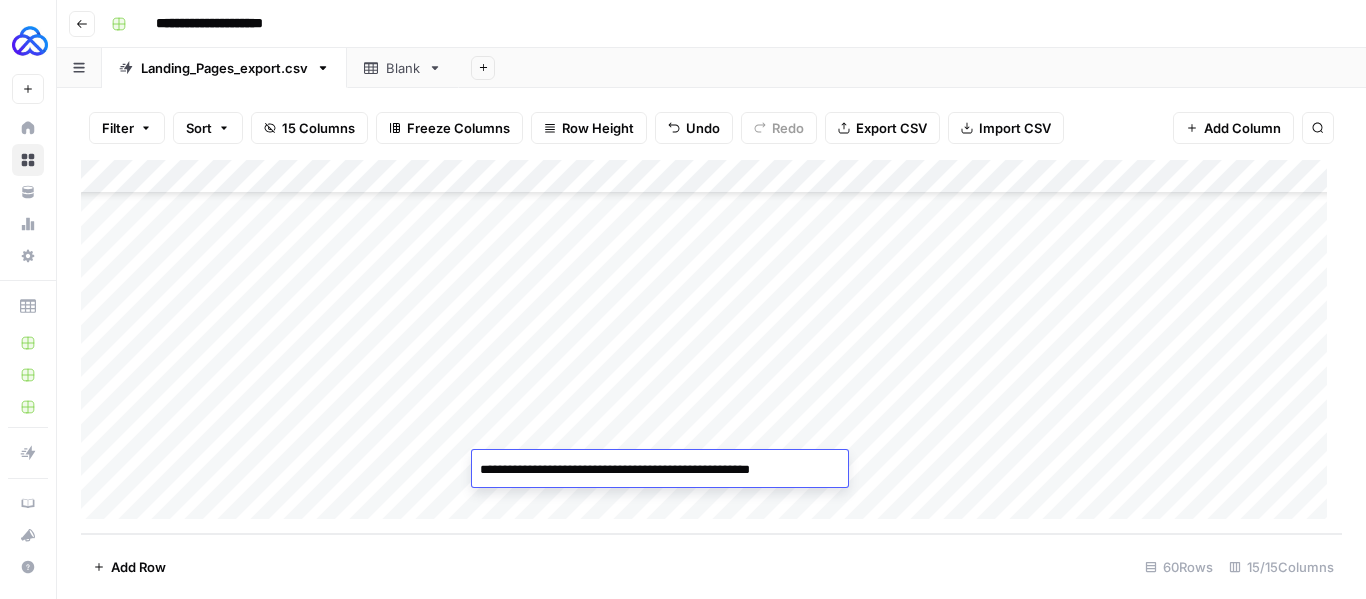 type on "**********" 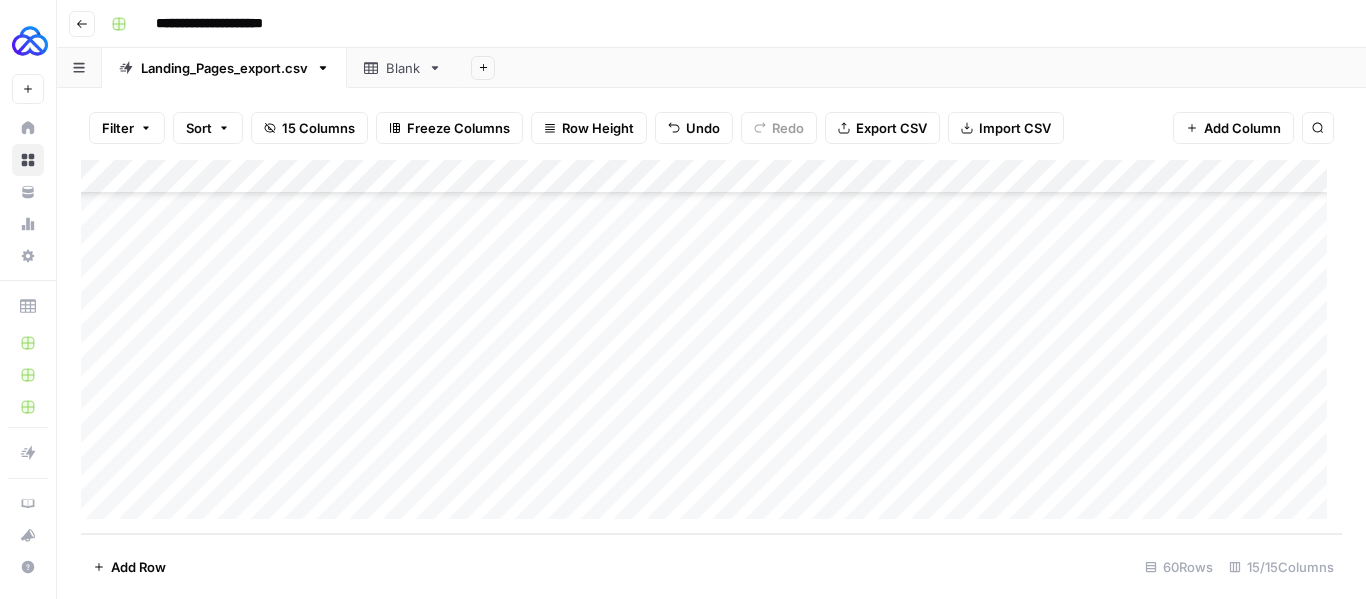 click on "Add Column" at bounding box center (711, 347) 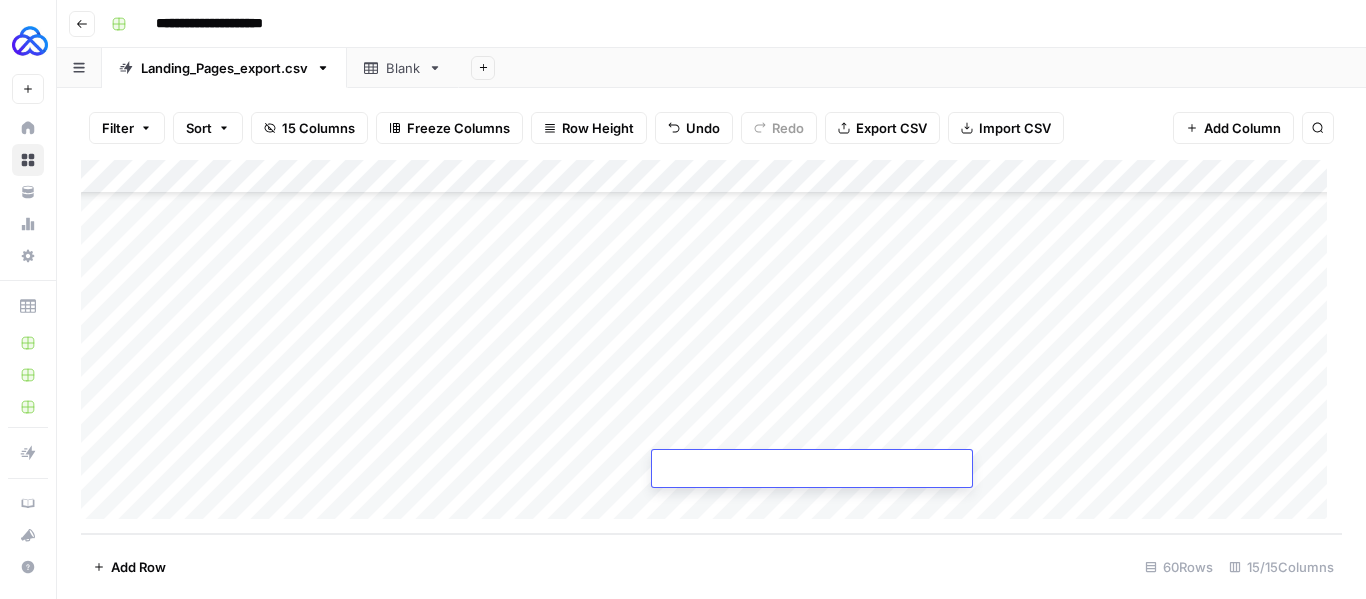 click at bounding box center [812, 470] 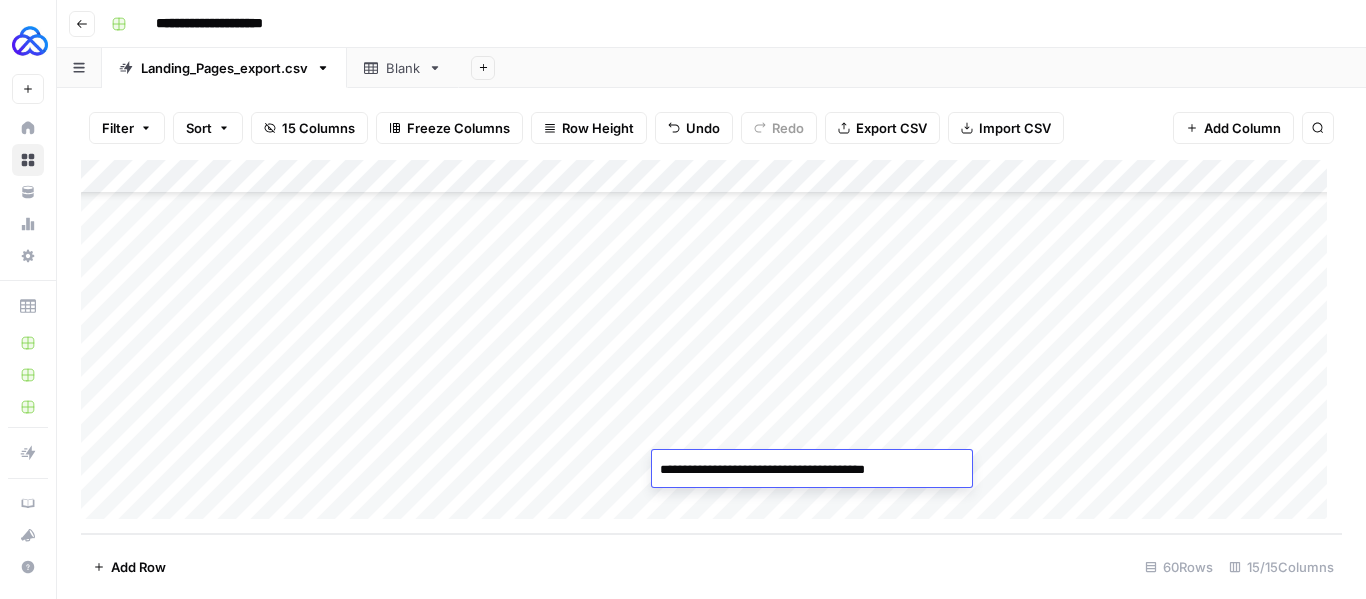 type on "**********" 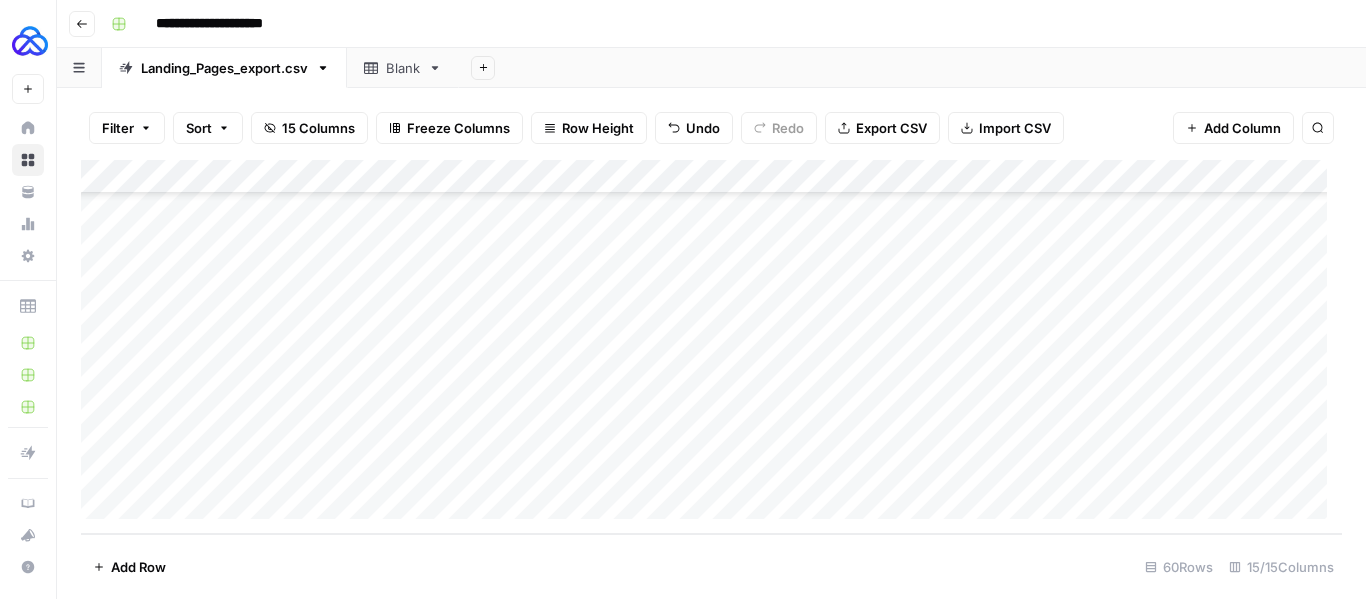 click on "Add Column" at bounding box center [711, 347] 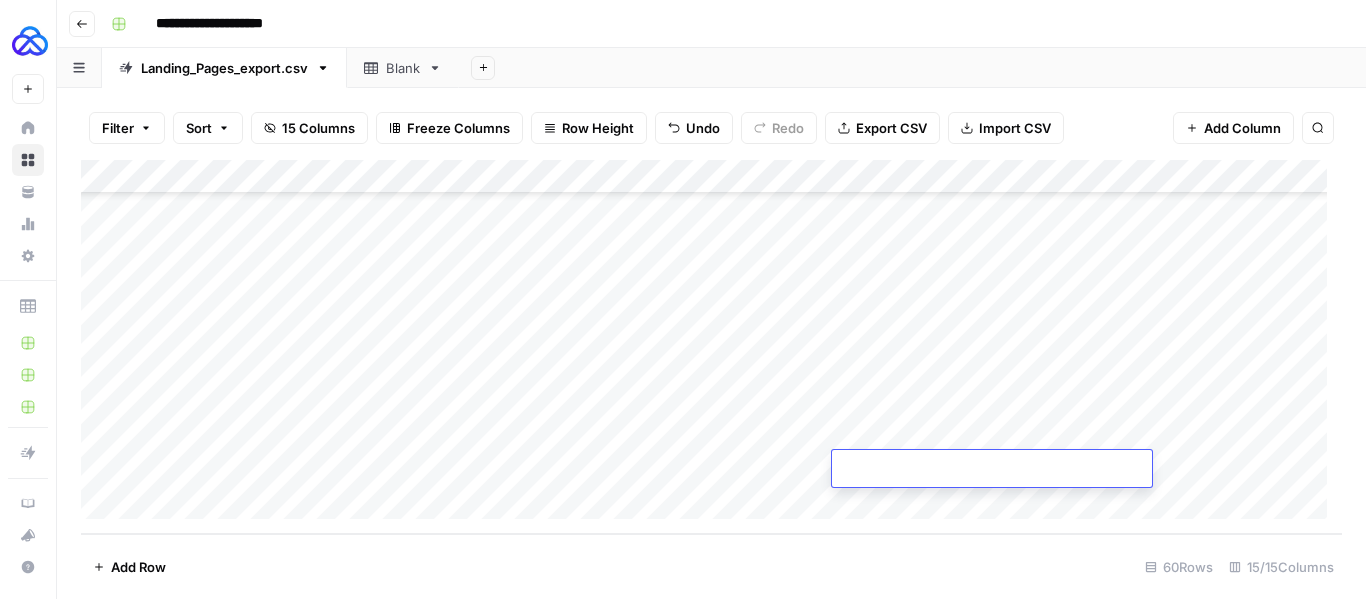 click at bounding box center [992, 470] 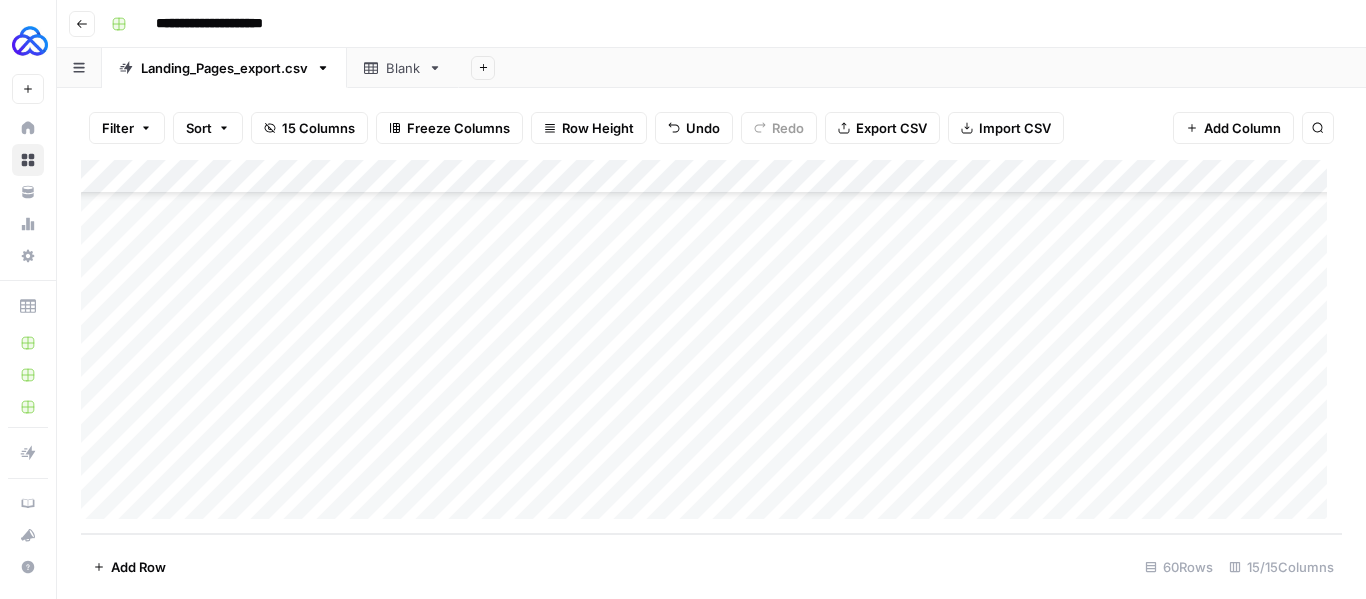 scroll, scrollTop: 1747, scrollLeft: 47, axis: both 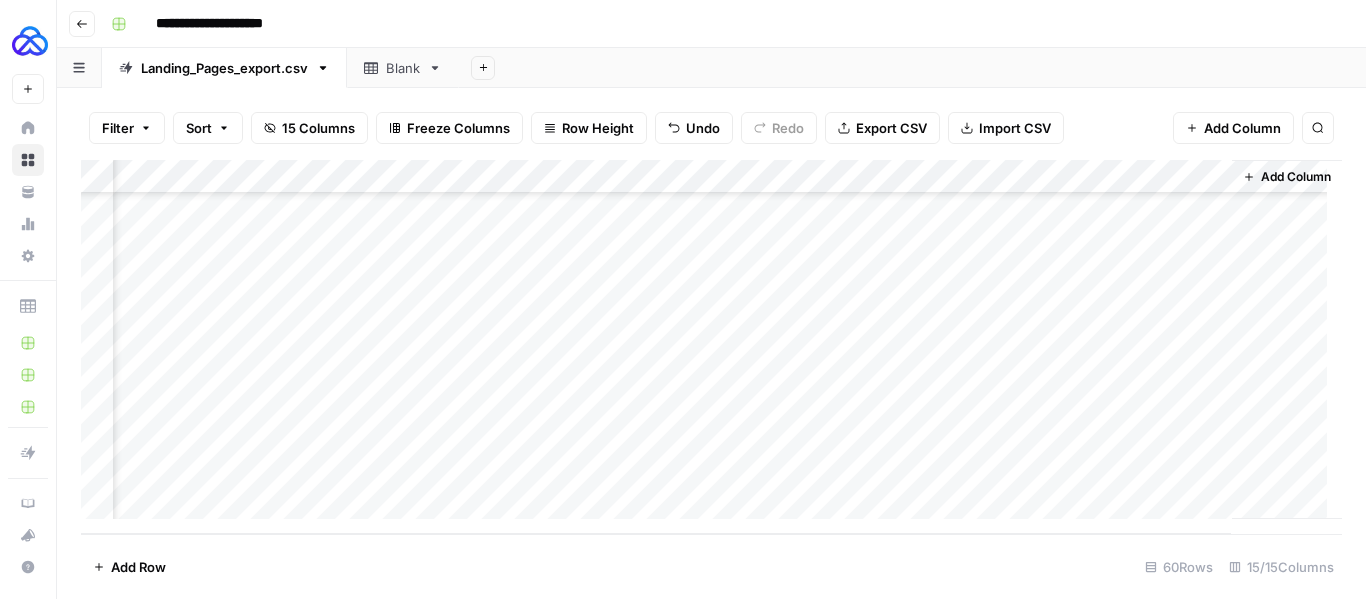 click on "Add Column" at bounding box center (711, 347) 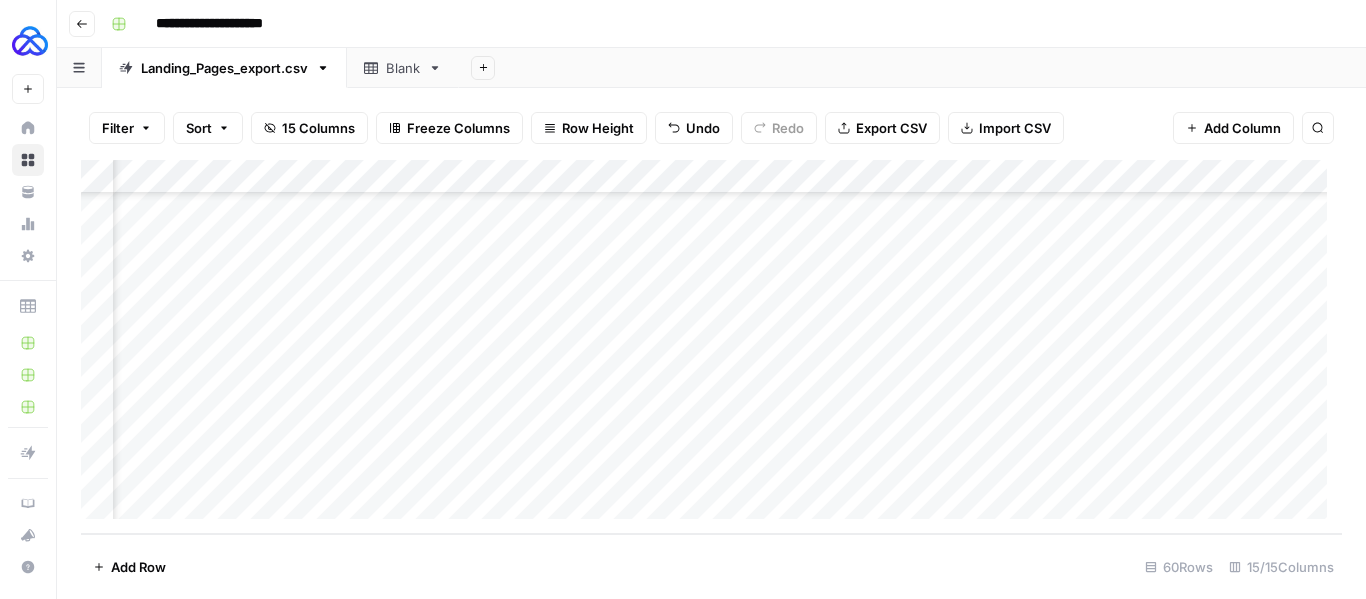 scroll, scrollTop: 1747, scrollLeft: 1388, axis: both 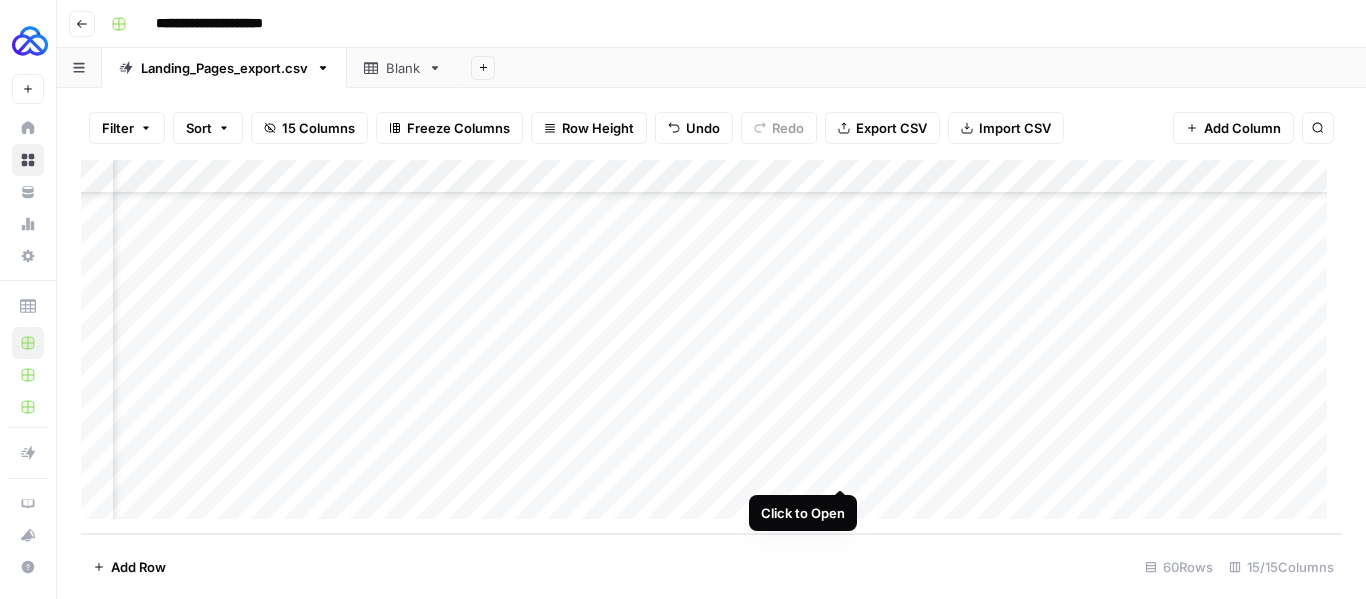 click on "Add Column" at bounding box center [711, 347] 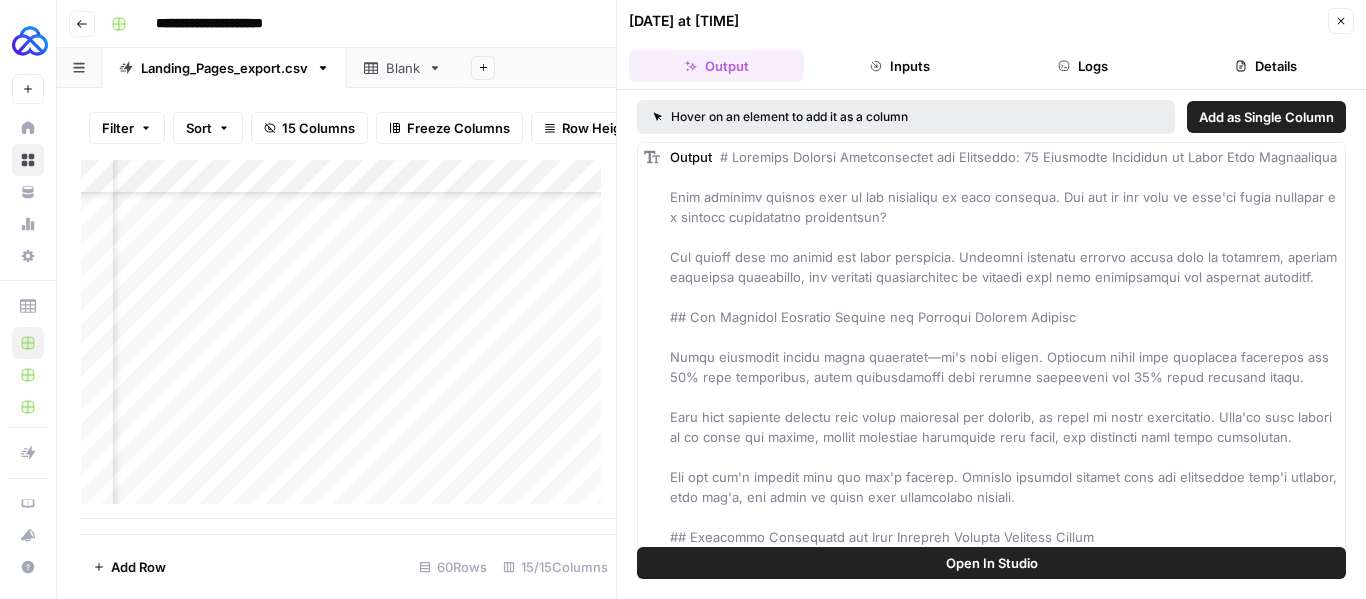 click on "Logs" at bounding box center [1083, 66] 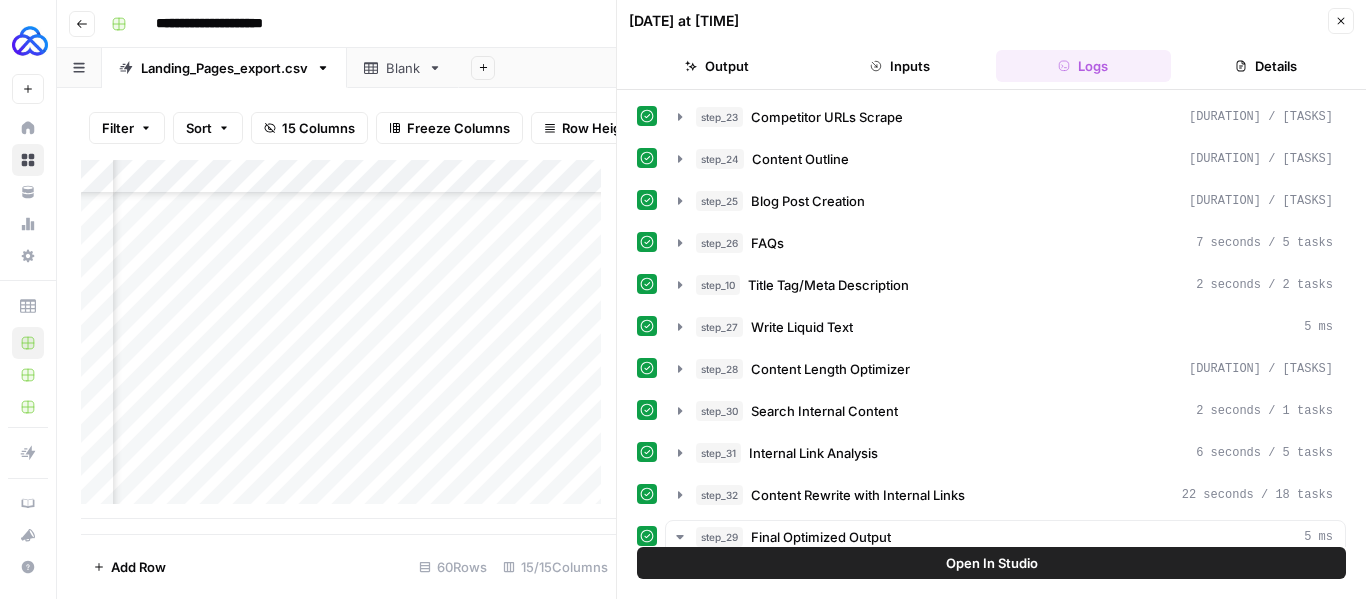 scroll, scrollTop: 518, scrollLeft: 0, axis: vertical 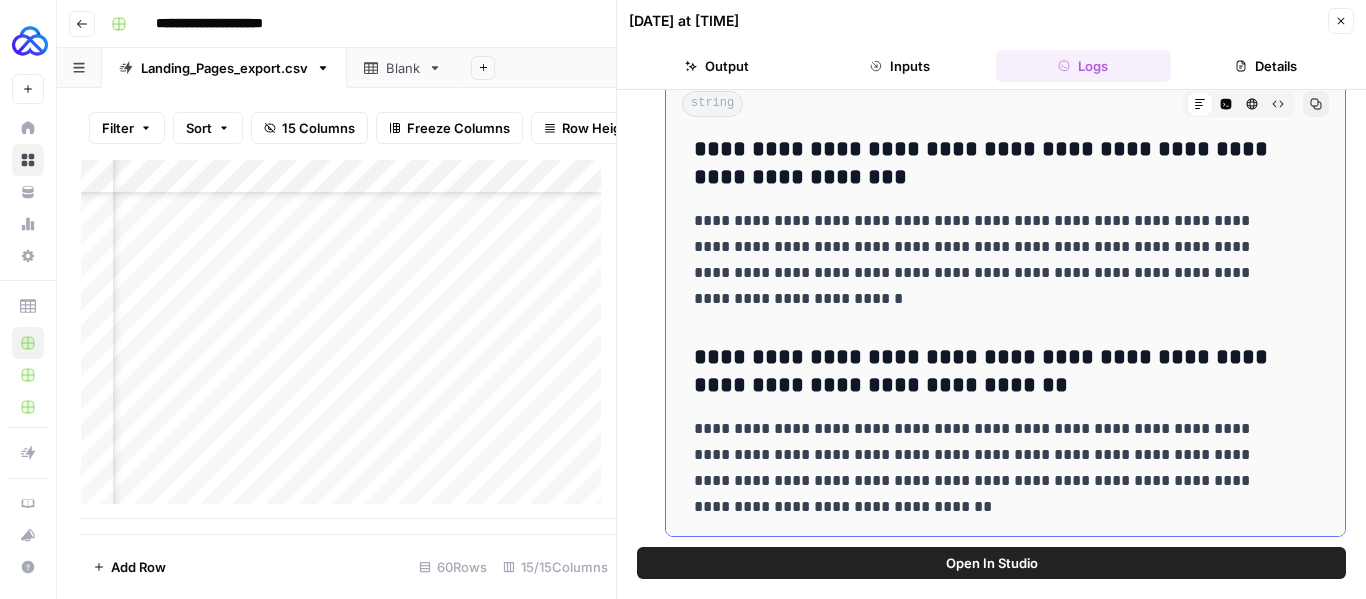 drag, startPoint x: 699, startPoint y: 283, endPoint x: 963, endPoint y: 504, distance: 344.29202 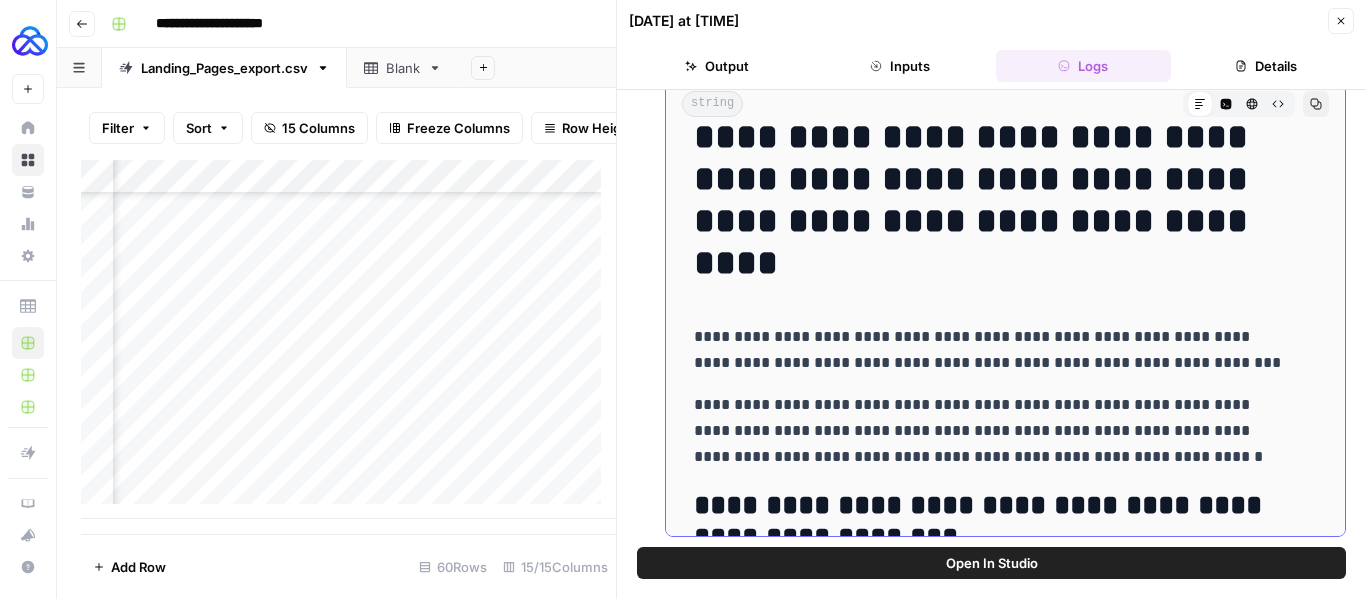 scroll, scrollTop: 0, scrollLeft: 0, axis: both 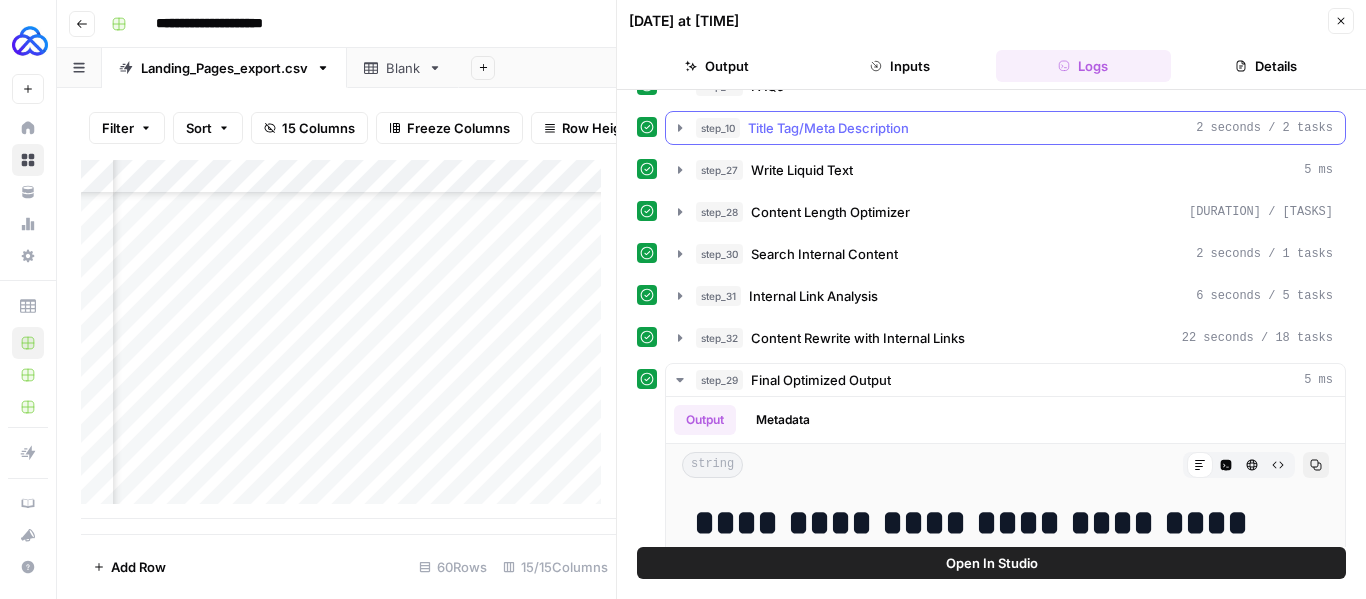 click 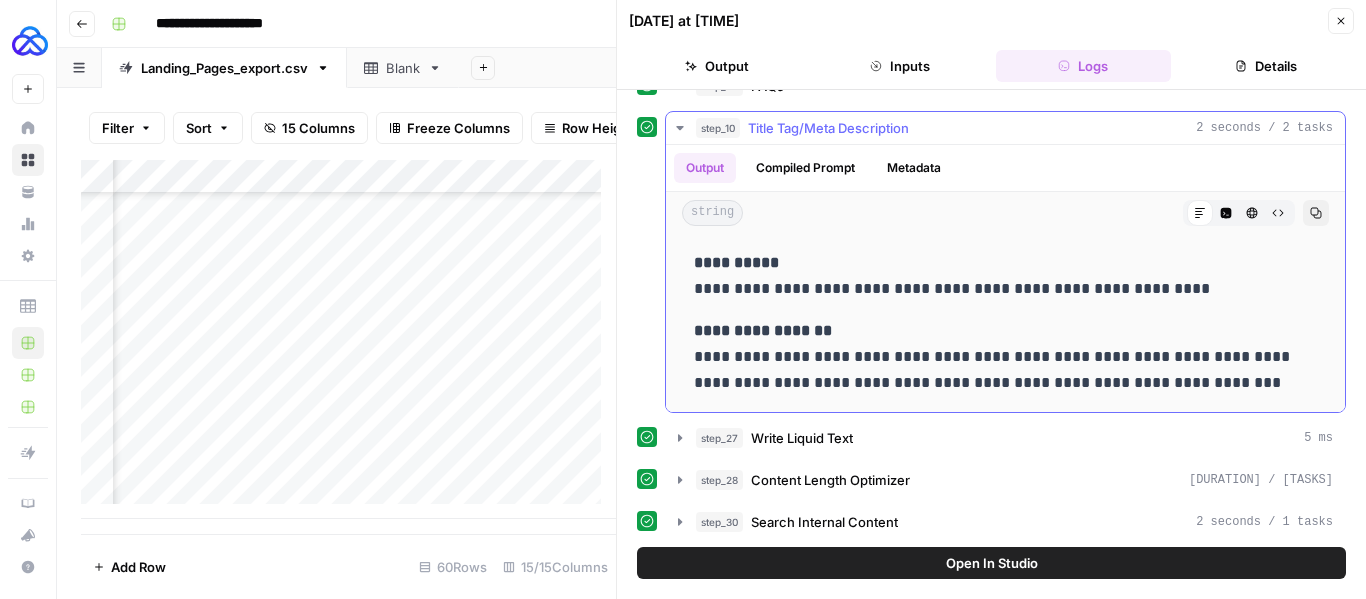 drag, startPoint x: 692, startPoint y: 256, endPoint x: 1194, endPoint y: 388, distance: 519.0645 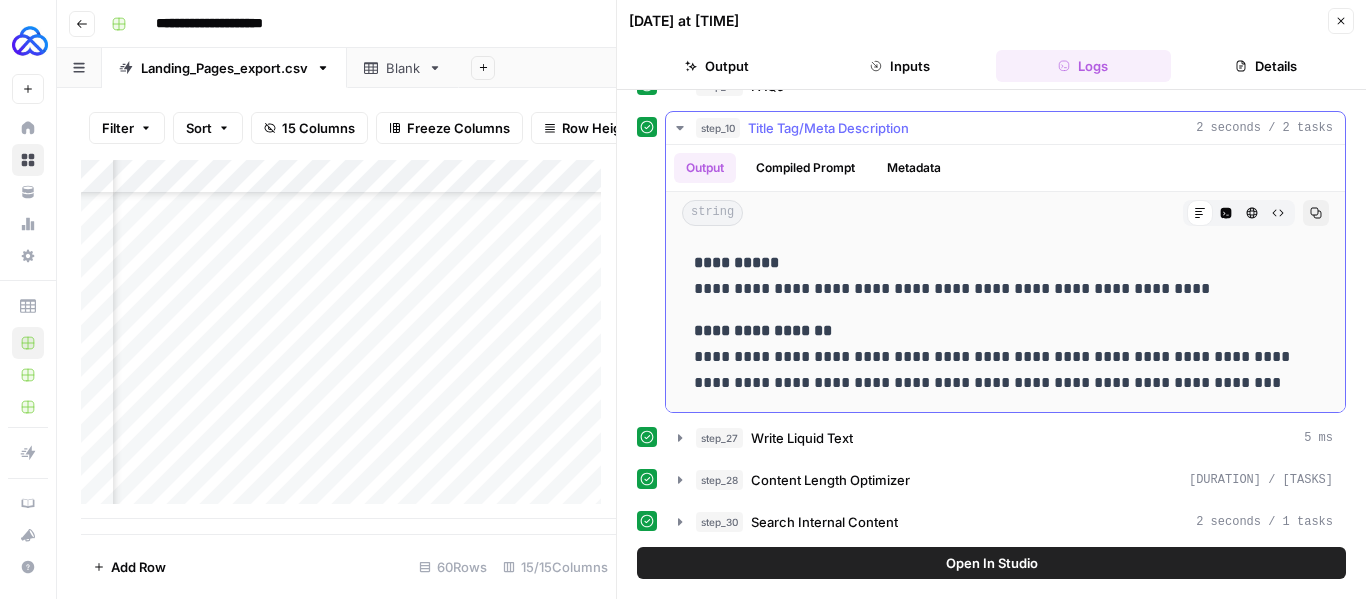 click on "**********" at bounding box center [1005, 323] 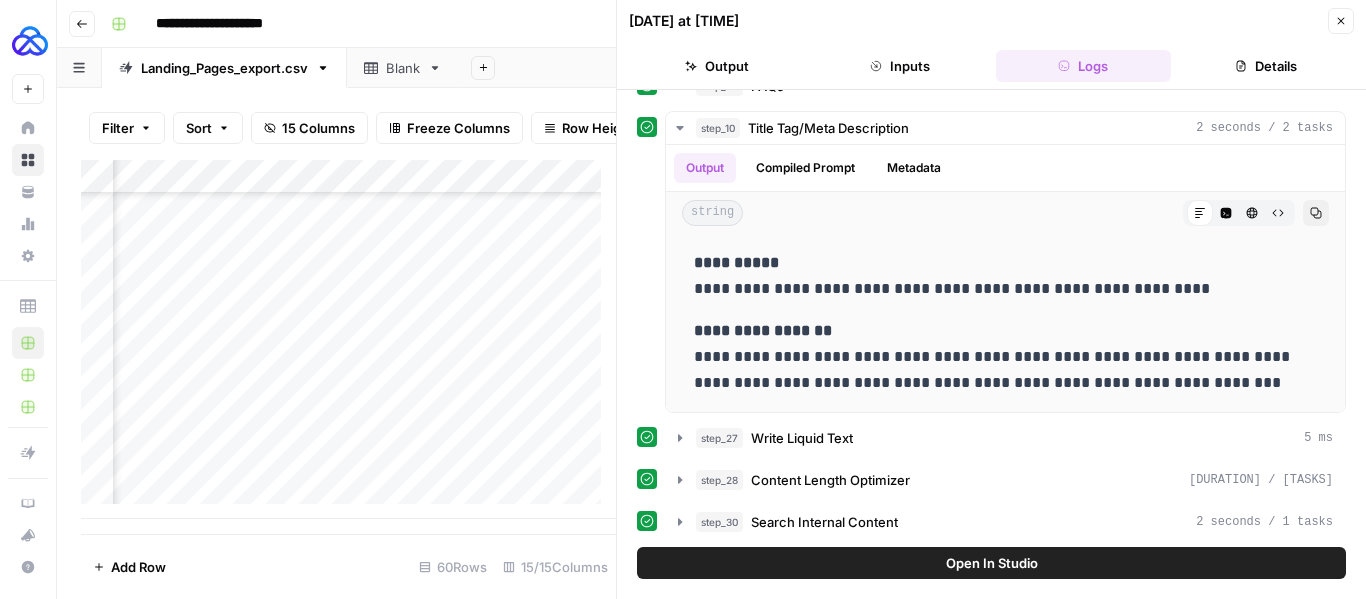 click 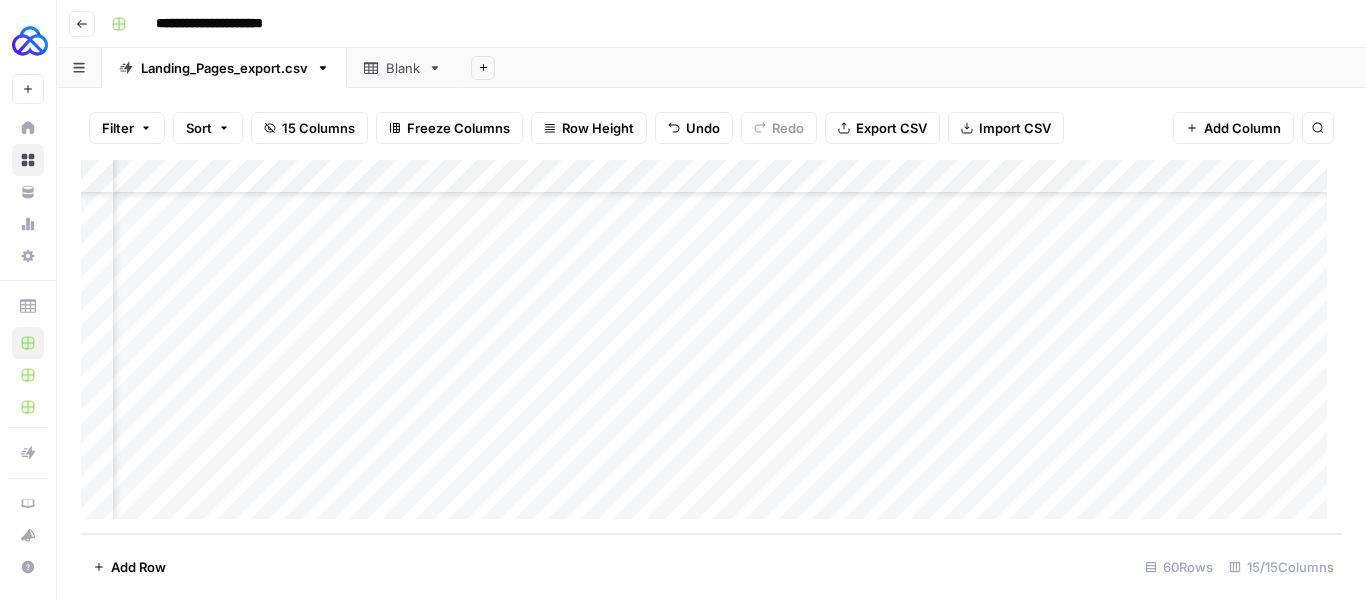 scroll, scrollTop: 1747, scrollLeft: 0, axis: vertical 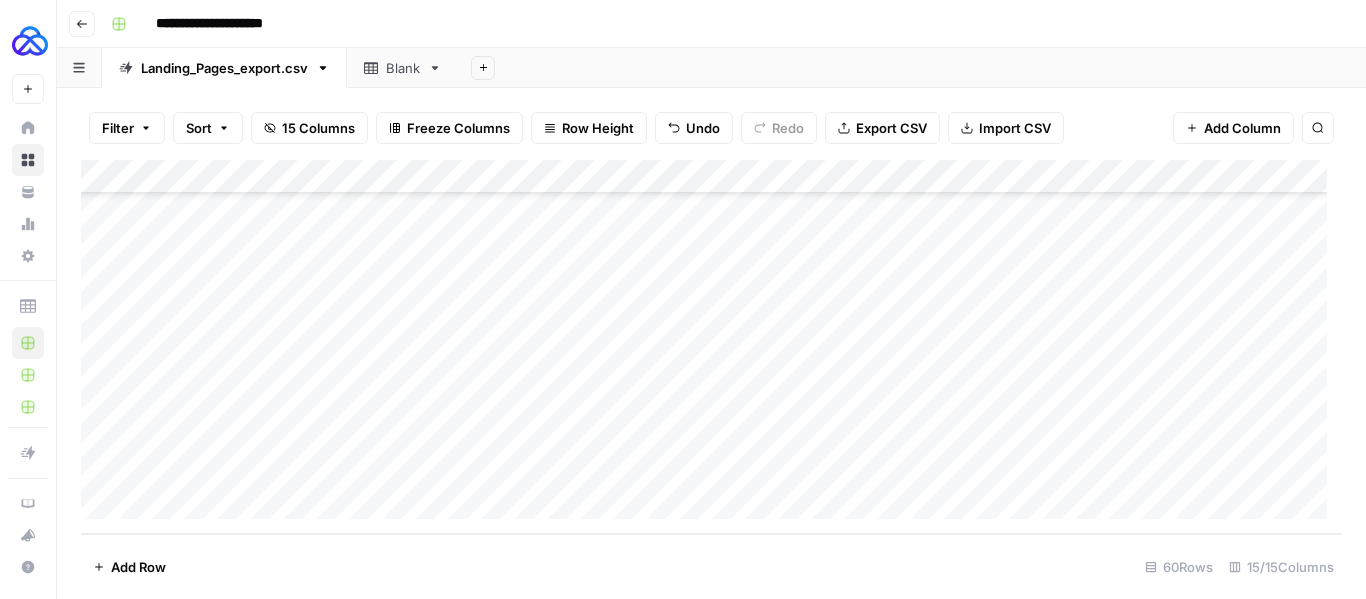 click on "Add Column" at bounding box center (711, 347) 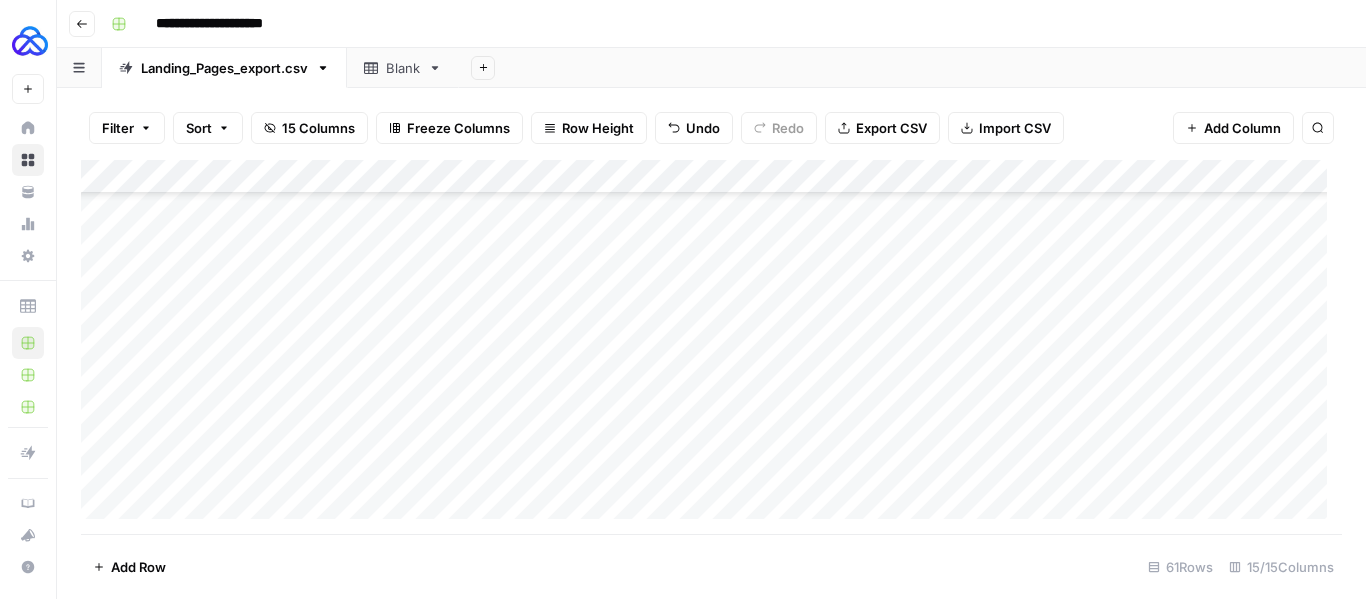 scroll, scrollTop: 1781, scrollLeft: 0, axis: vertical 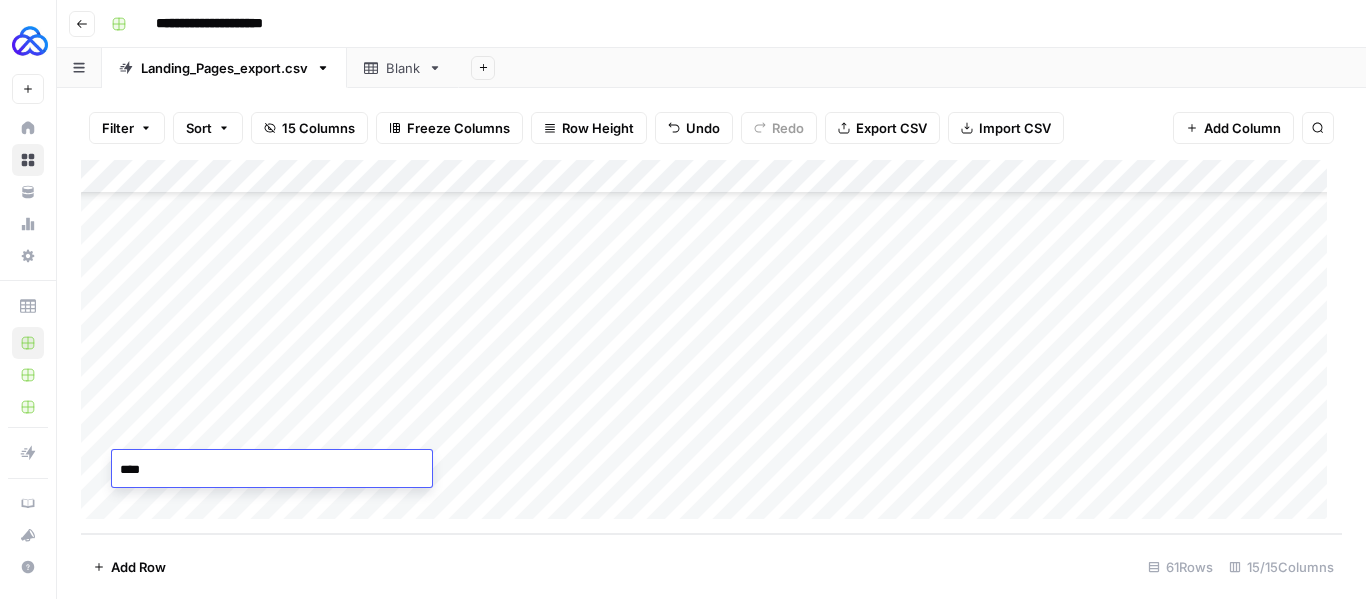 type on "****" 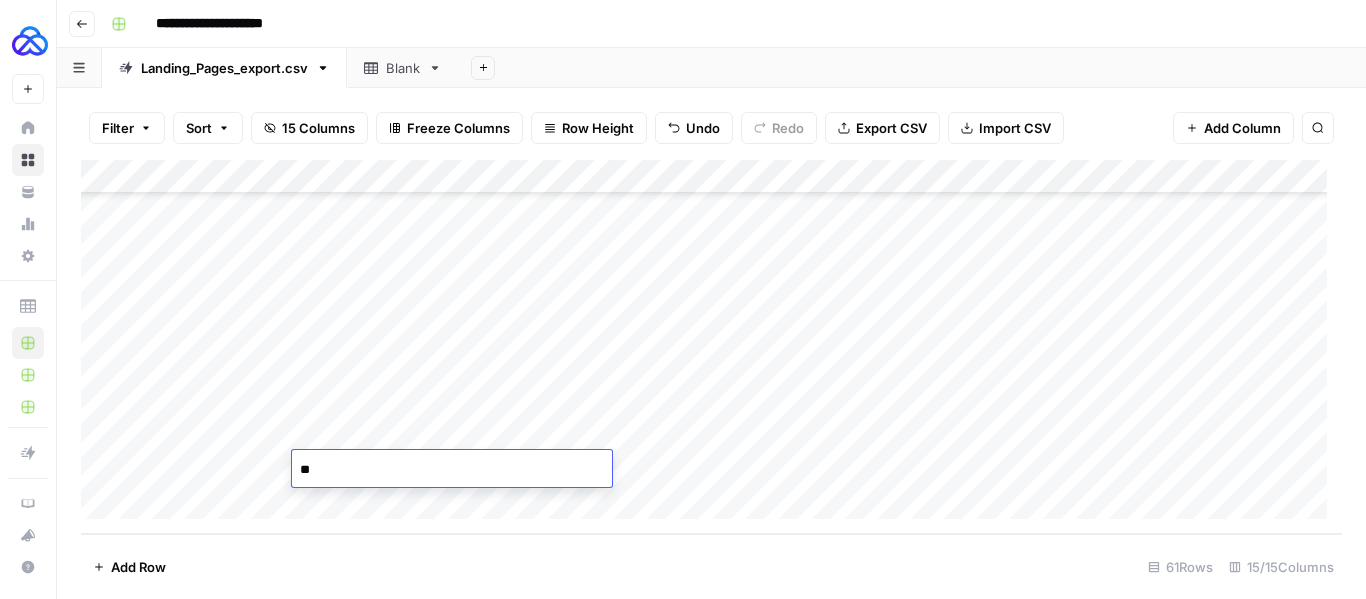 type on "*" 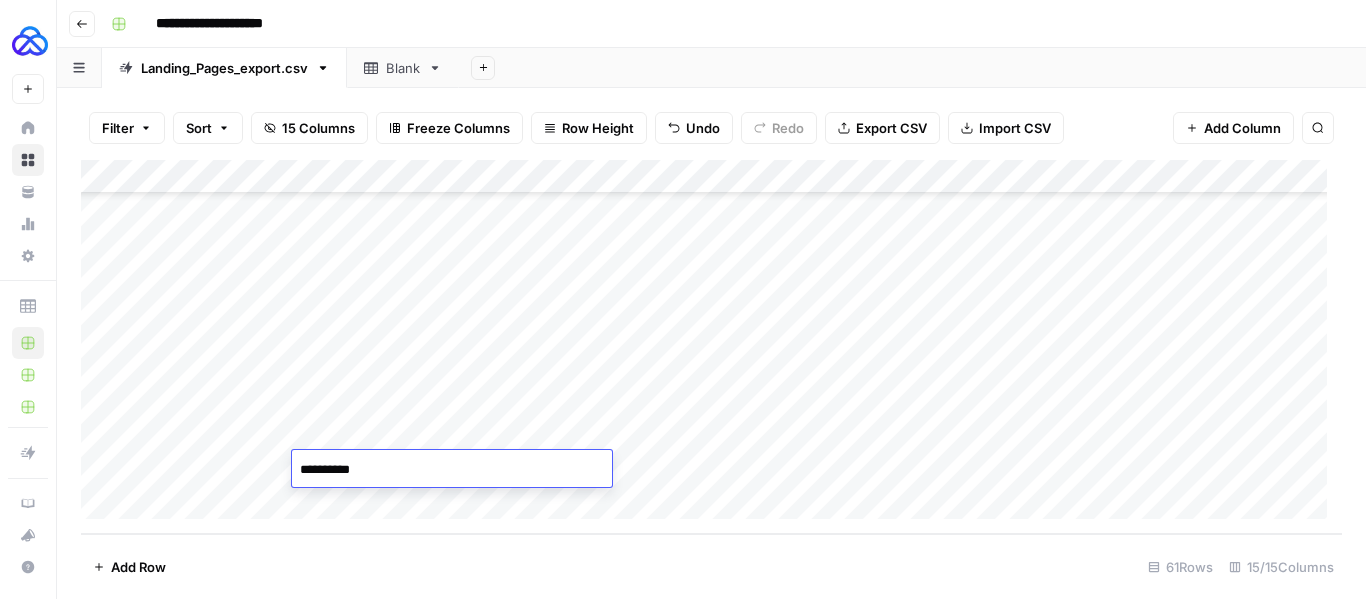 type on "**********" 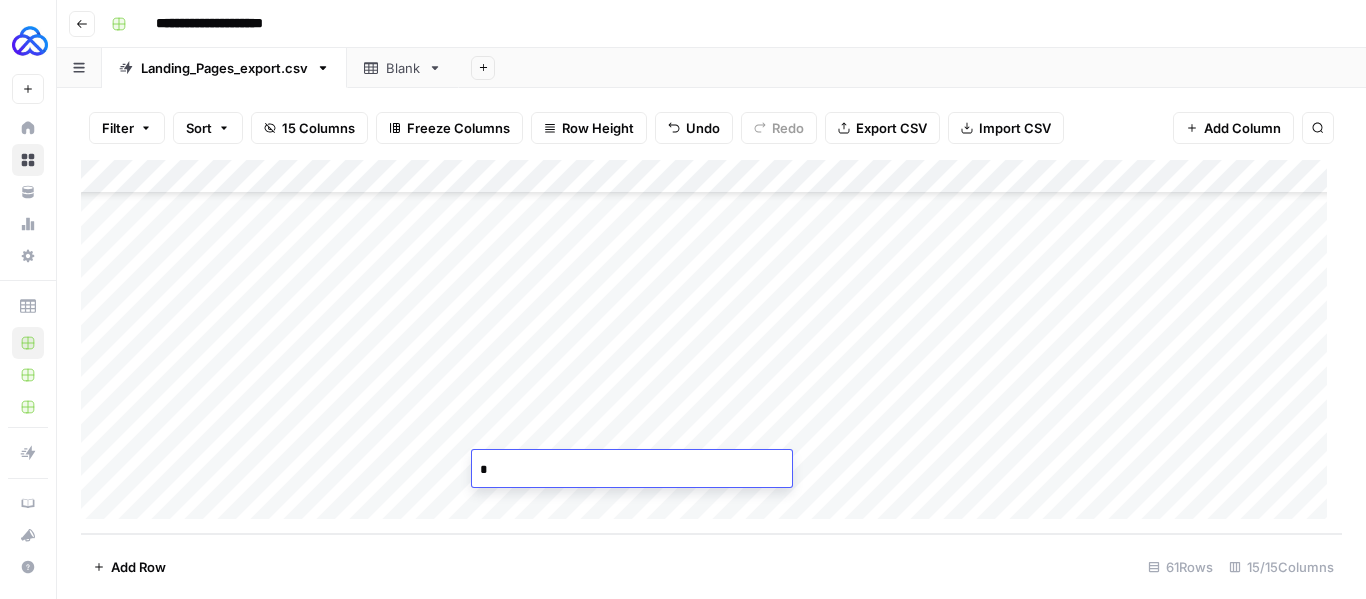 type 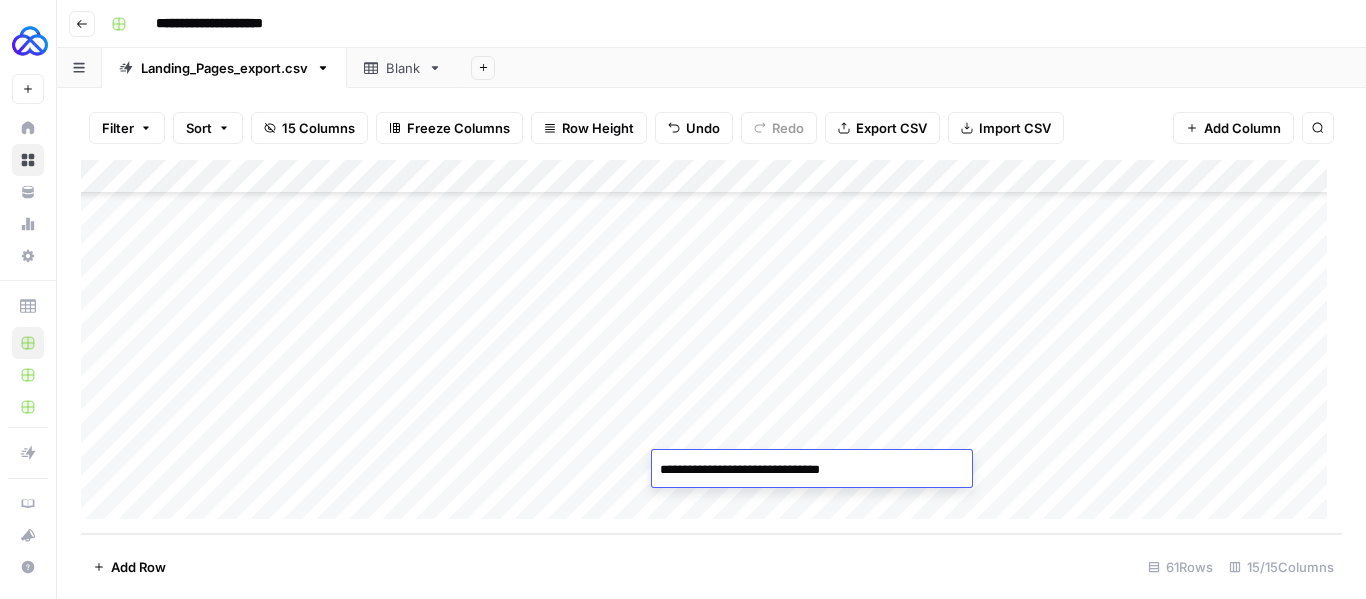 type on "**********" 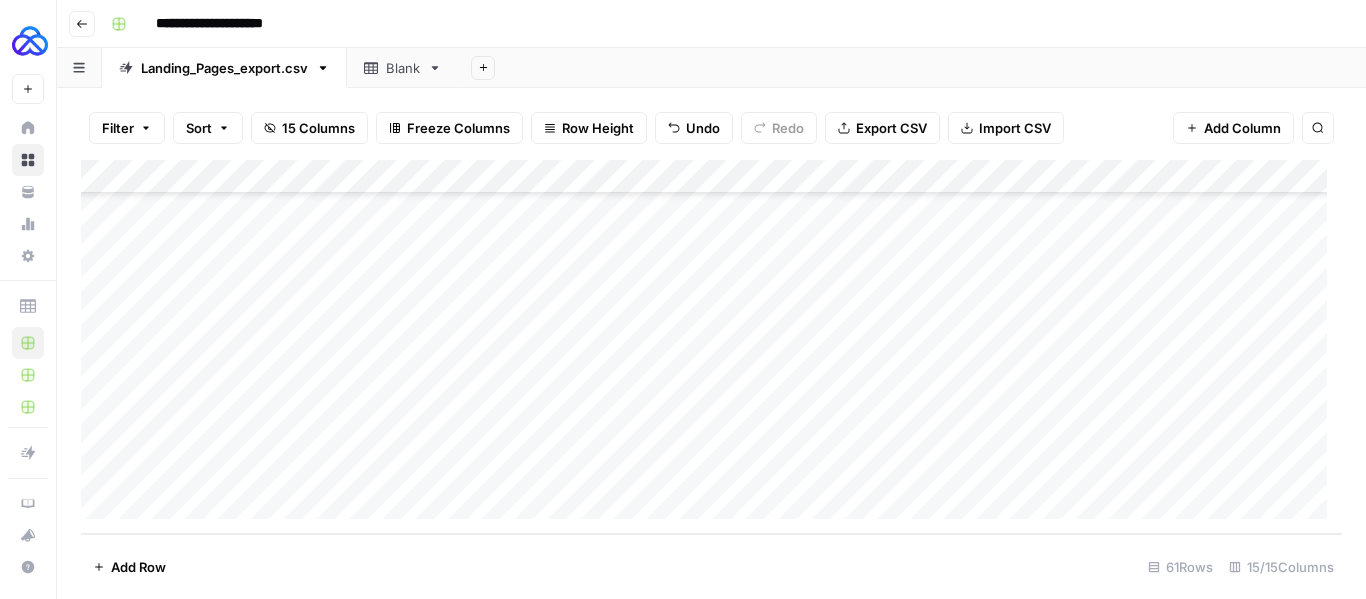 click on "Add Column" at bounding box center [711, 347] 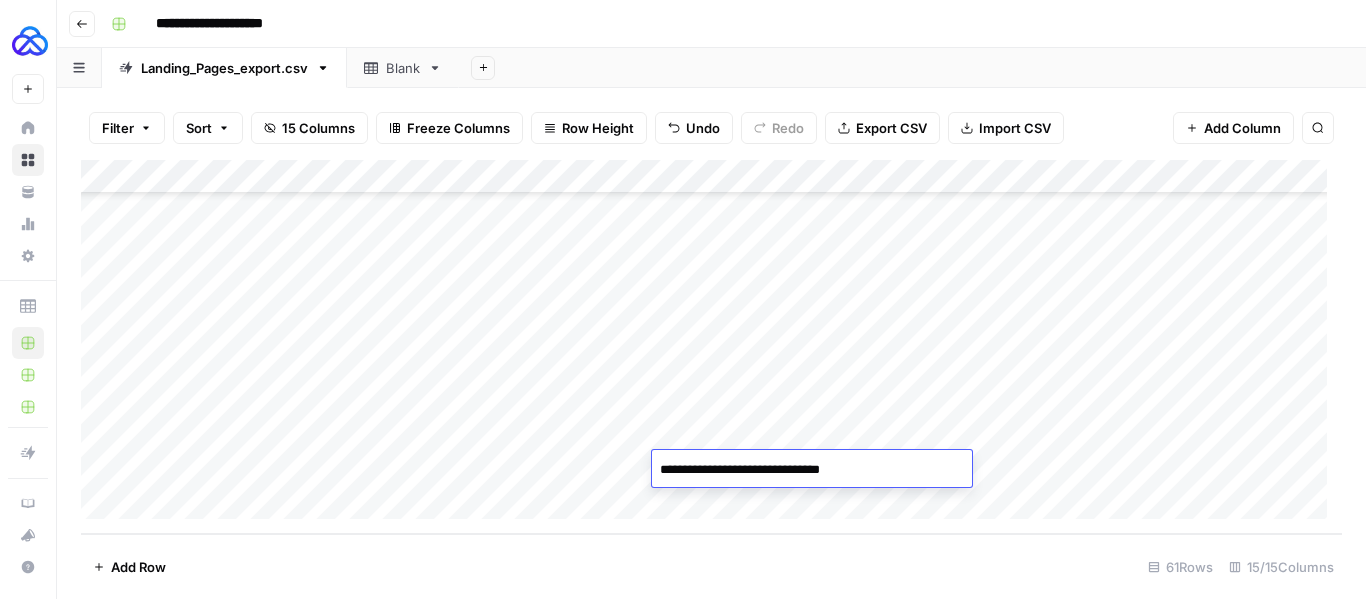 type on "**********" 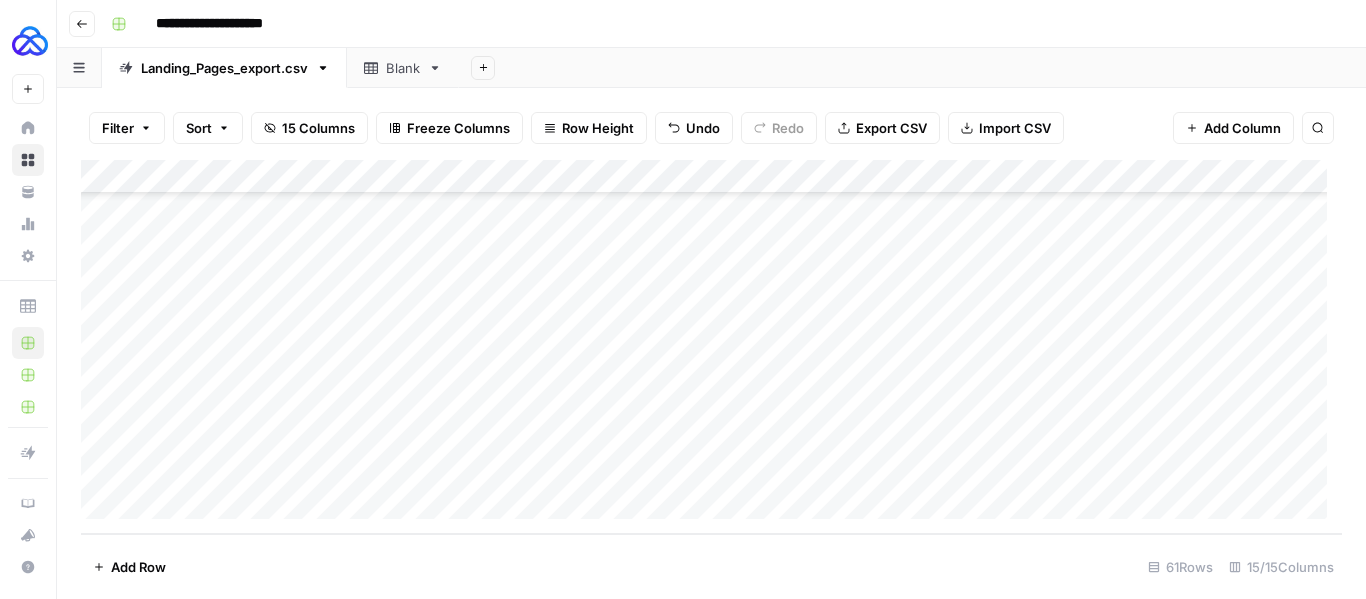 click on "Add Column" at bounding box center (711, 347) 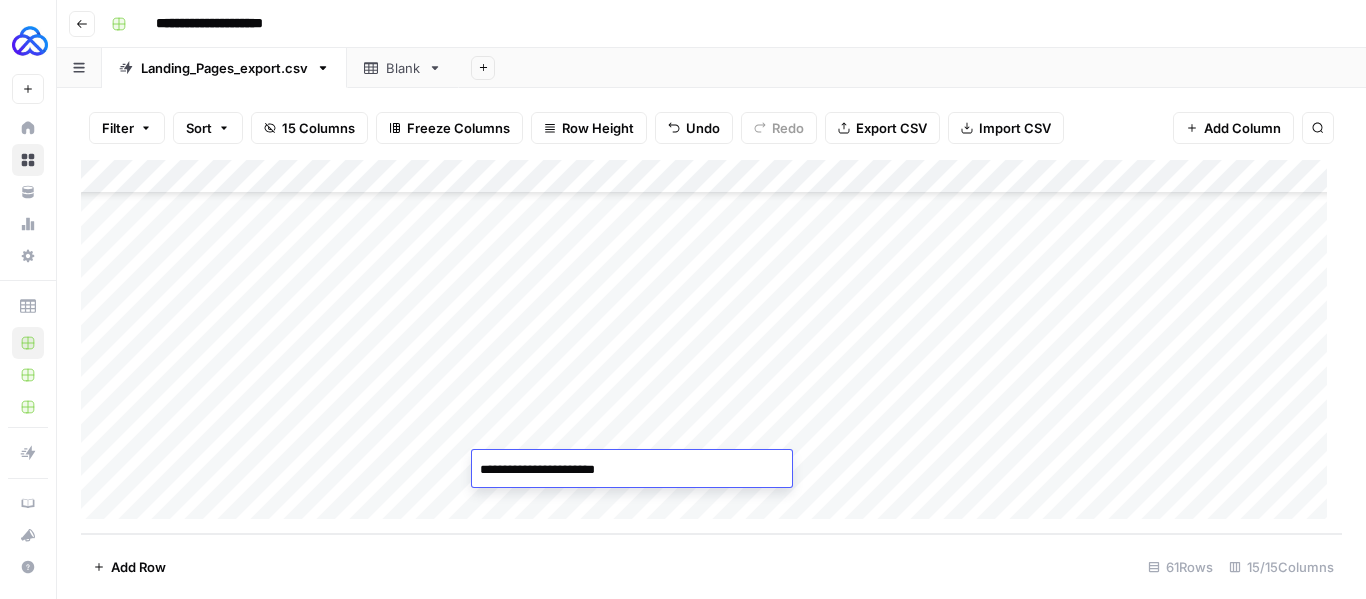 type on "**********" 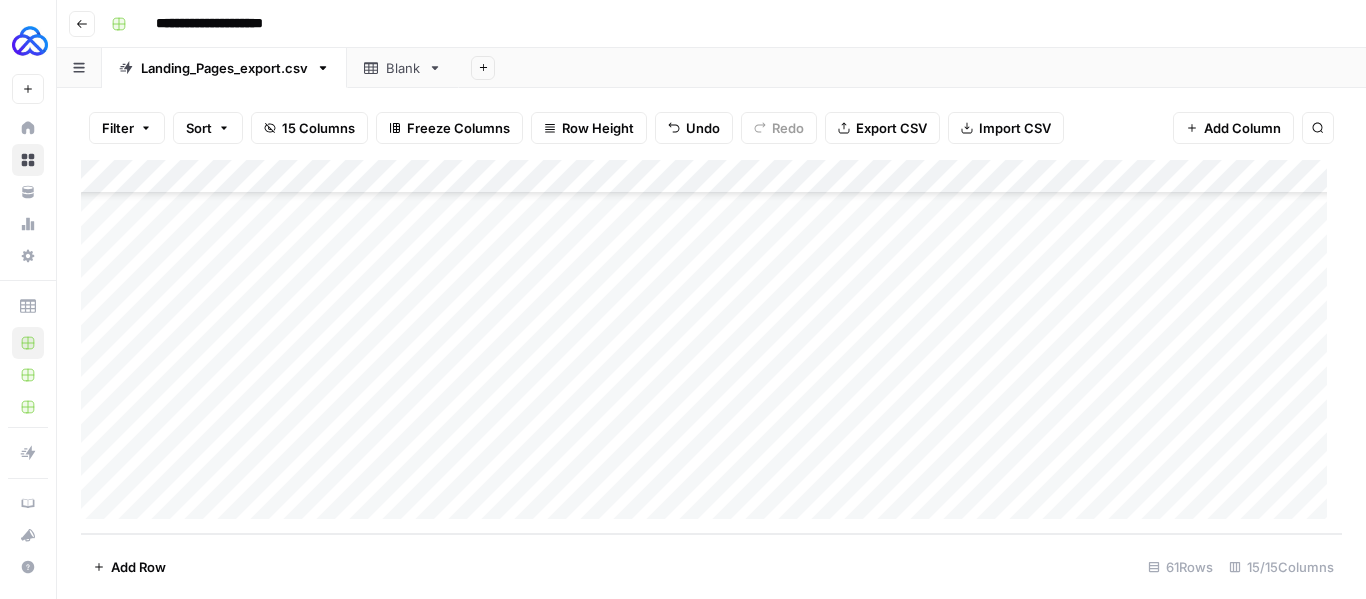 click on "Add Column" at bounding box center [711, 347] 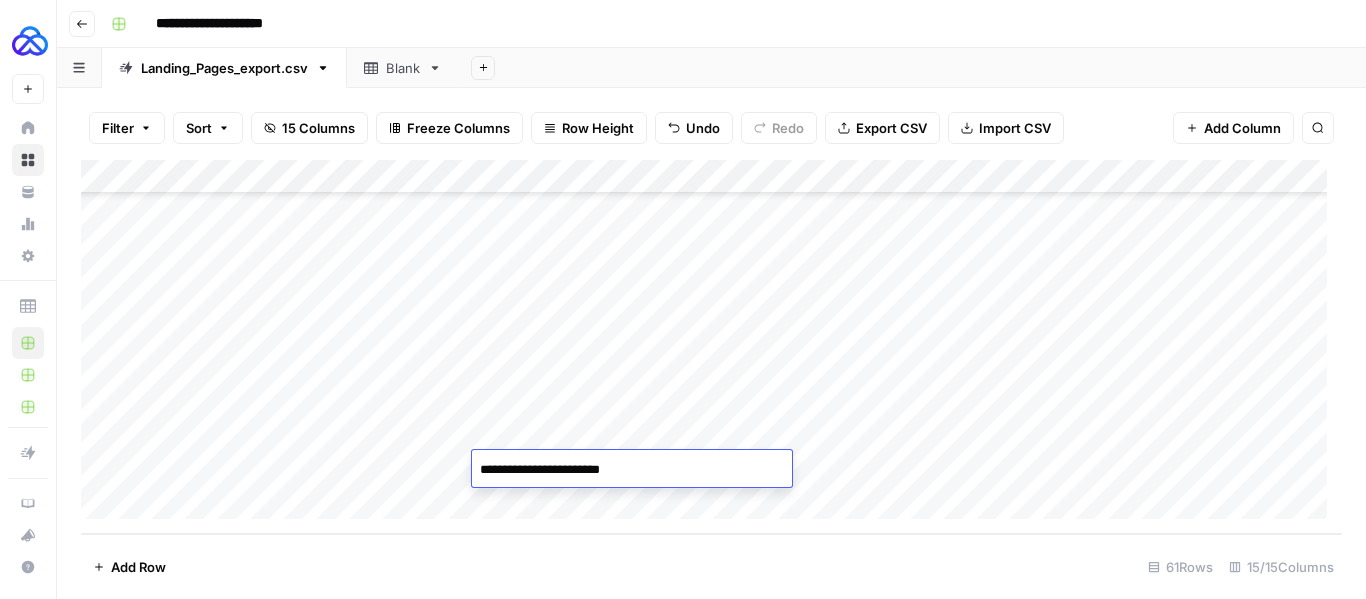 click on "**********" at bounding box center (632, 470) 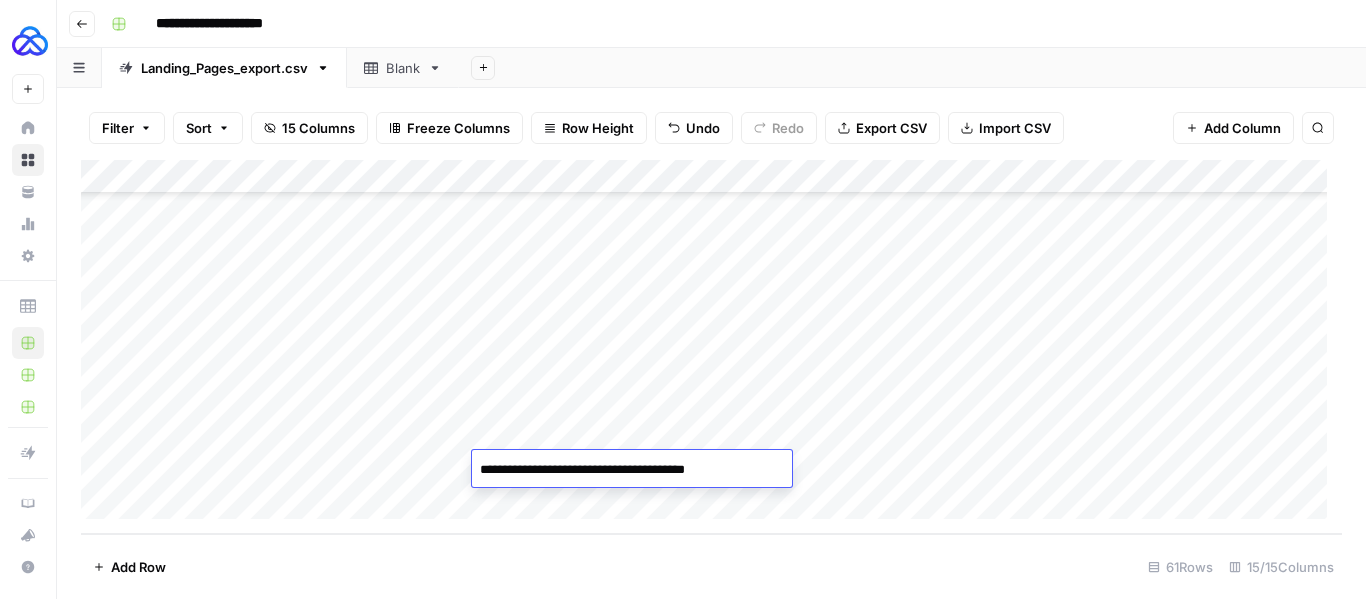 type on "**********" 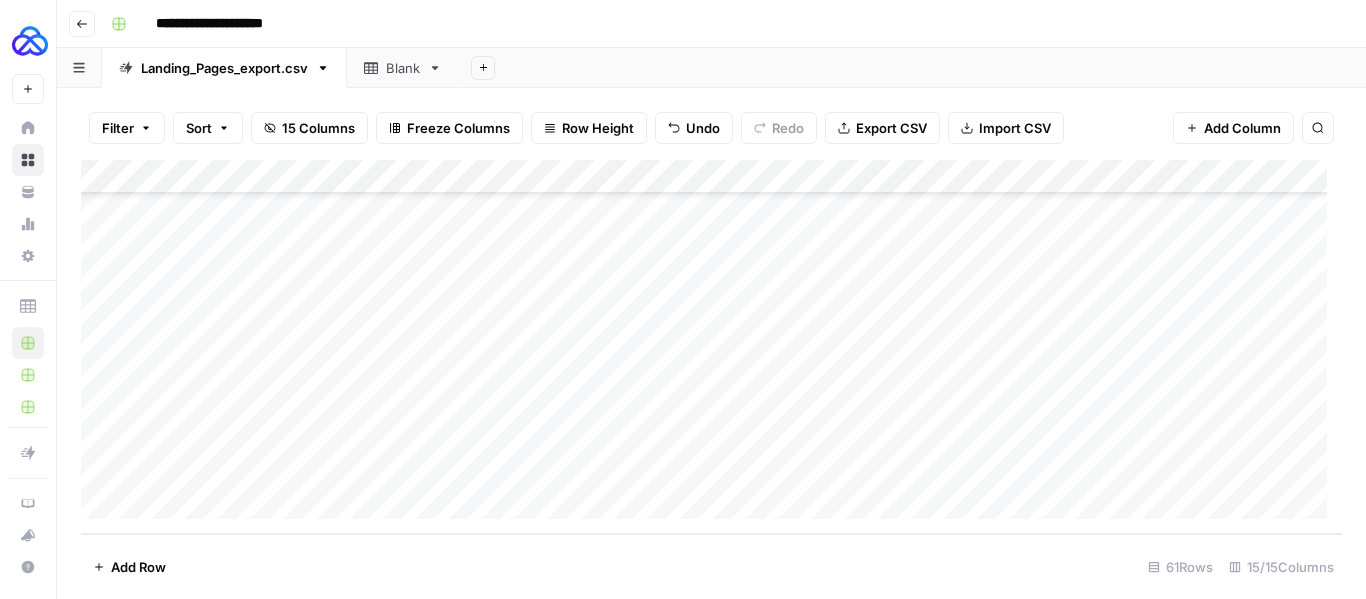 click on "Add Column" at bounding box center [711, 347] 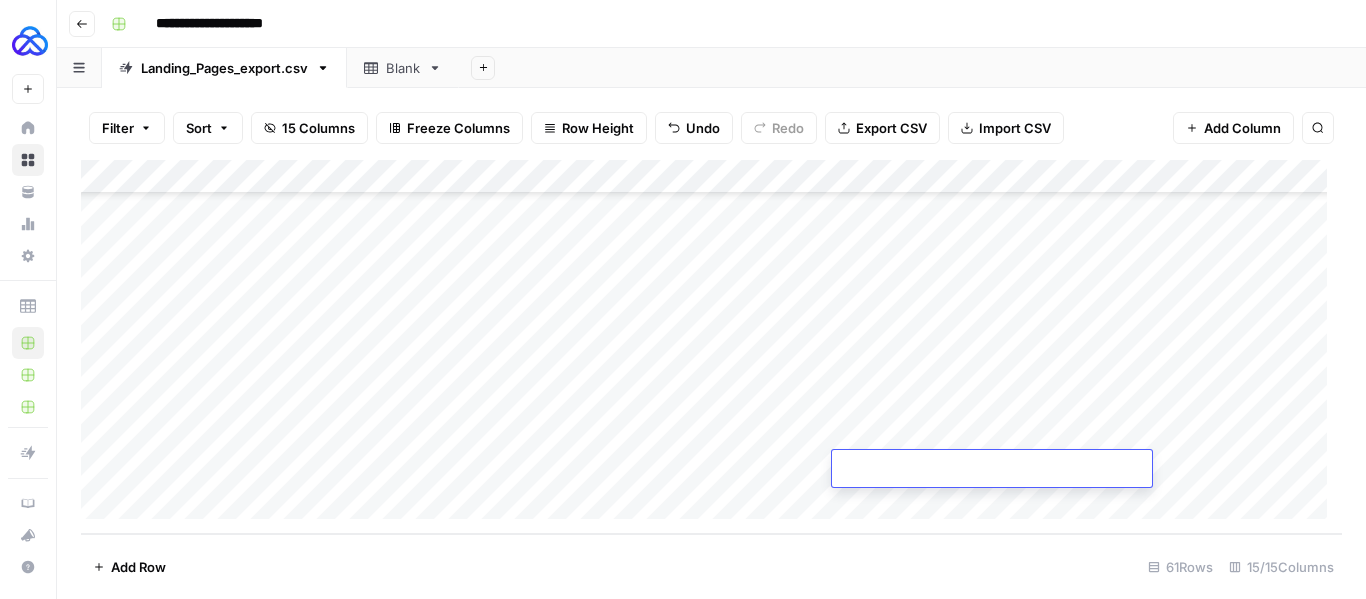 type on "**********" 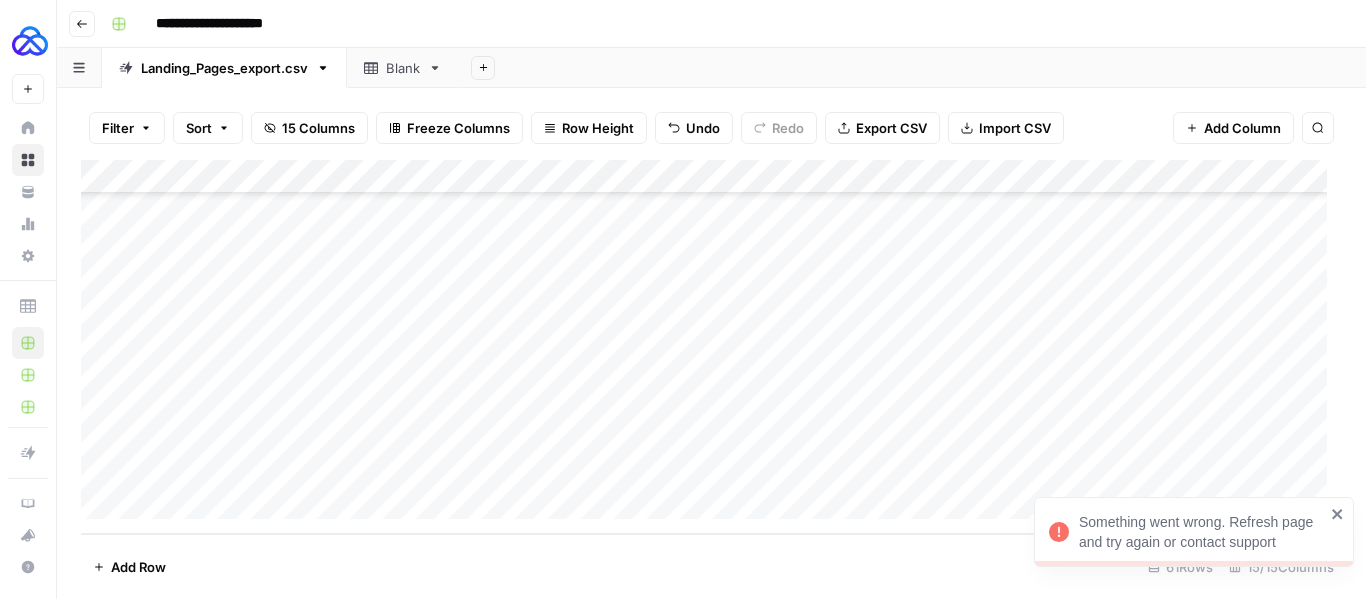 click on "Add Column" at bounding box center (711, 347) 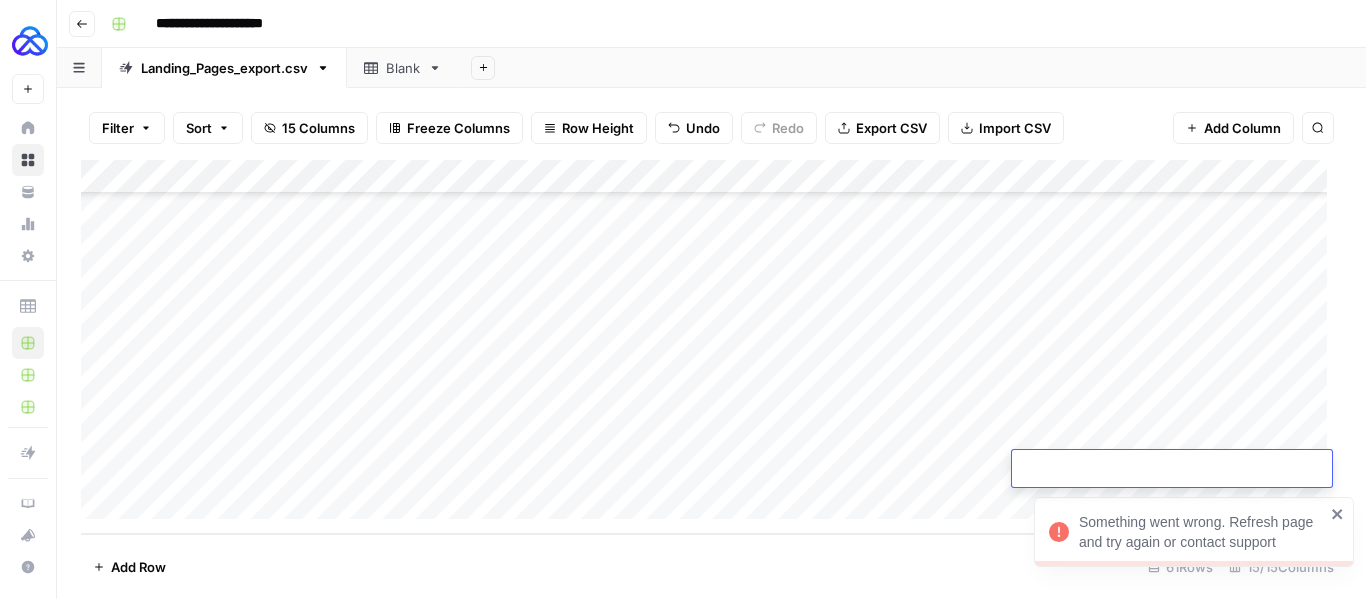type on "**********" 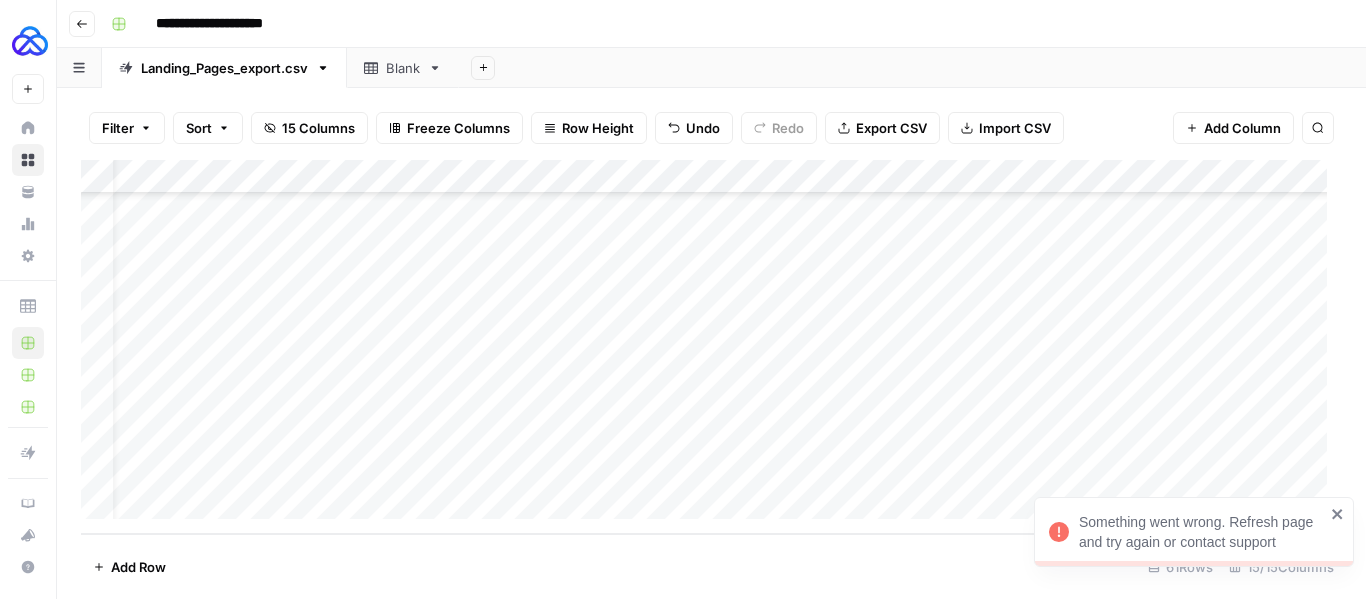 scroll, scrollTop: 1781, scrollLeft: 47, axis: both 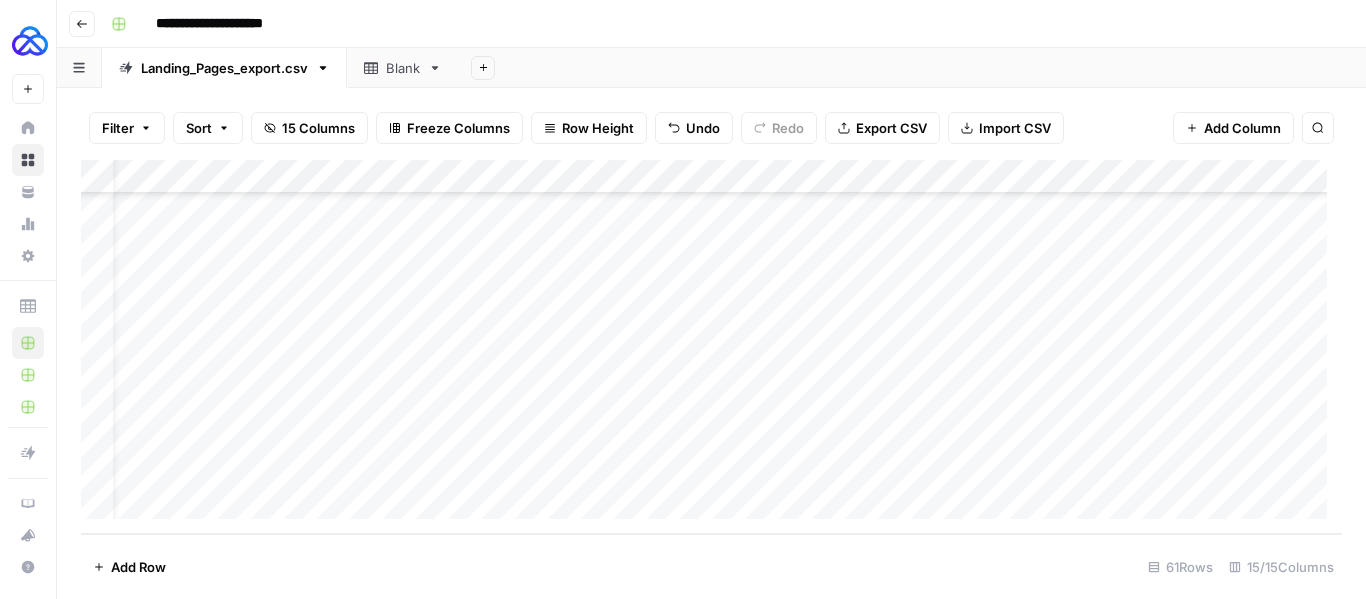 click on "Add Column" at bounding box center (711, 347) 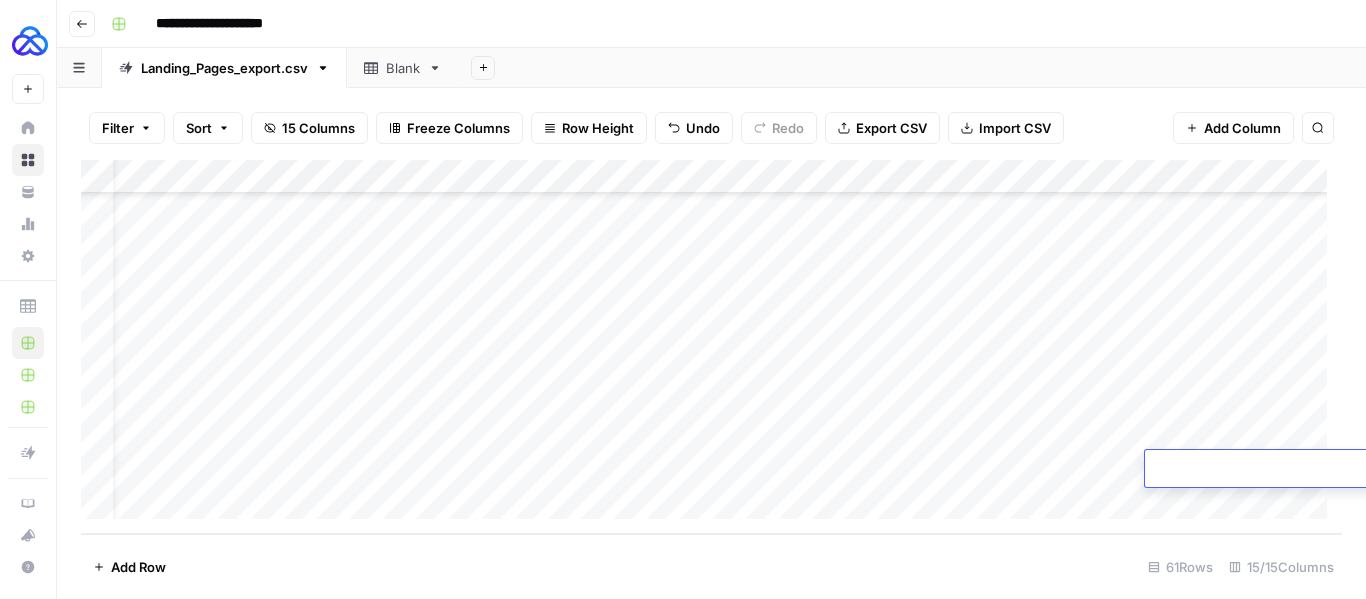 click at bounding box center (1305, 470) 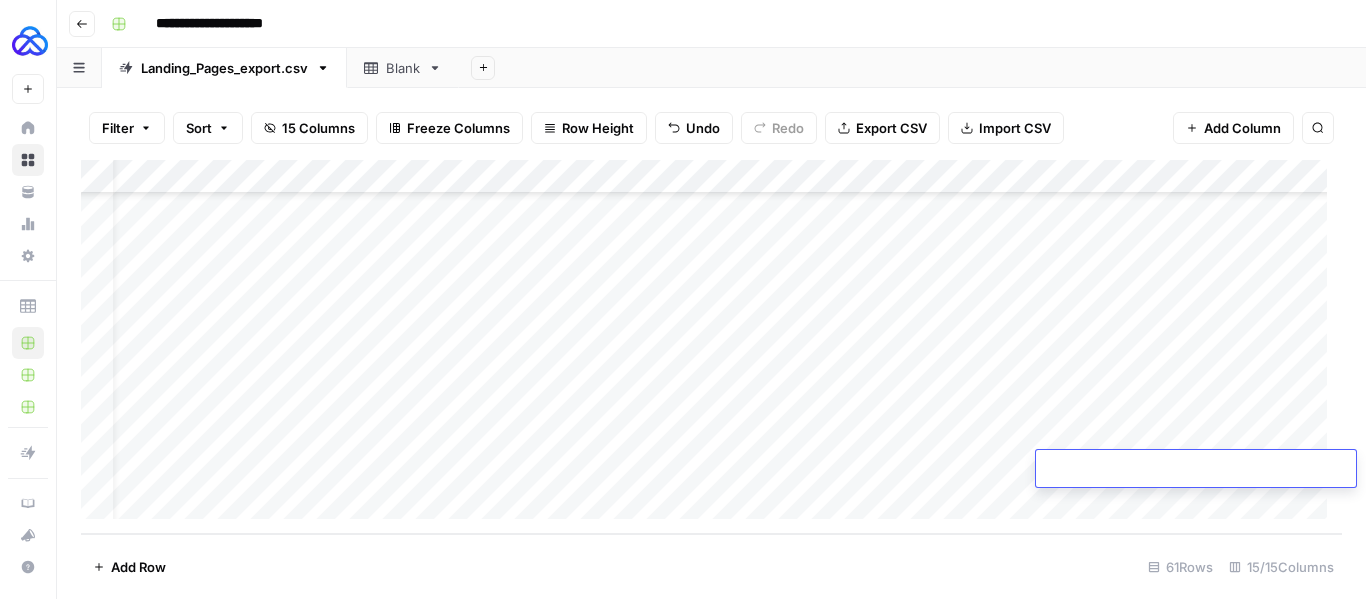 type on "**********" 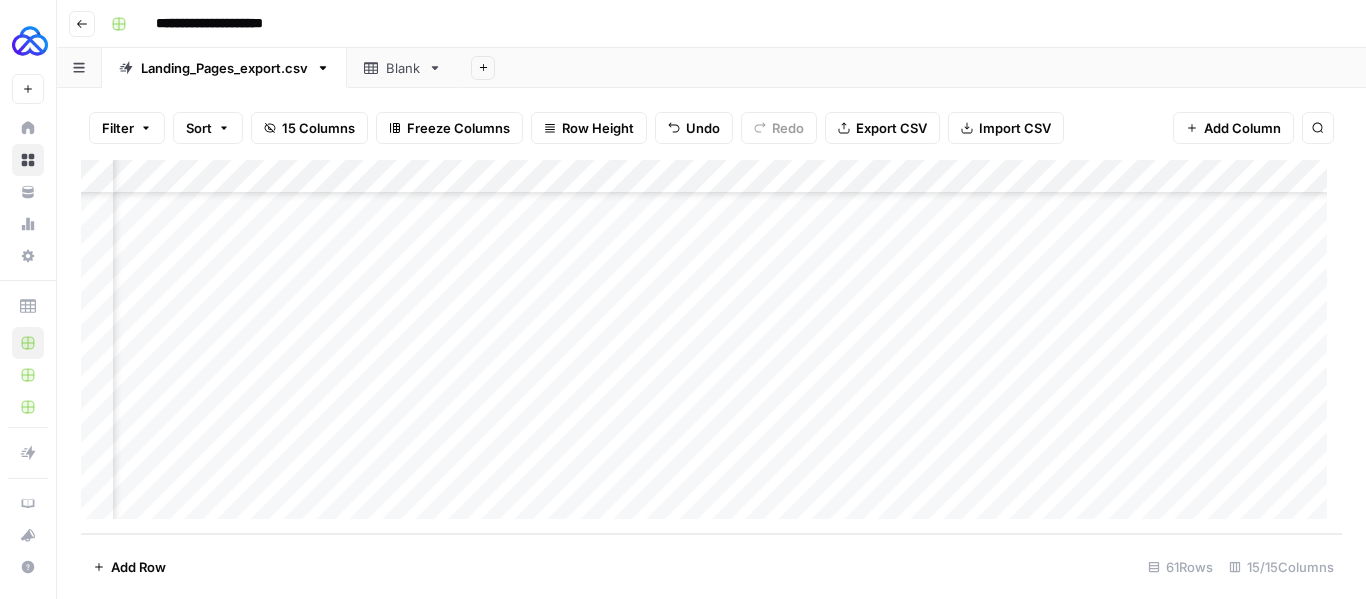 scroll, scrollTop: 1781, scrollLeft: 504, axis: both 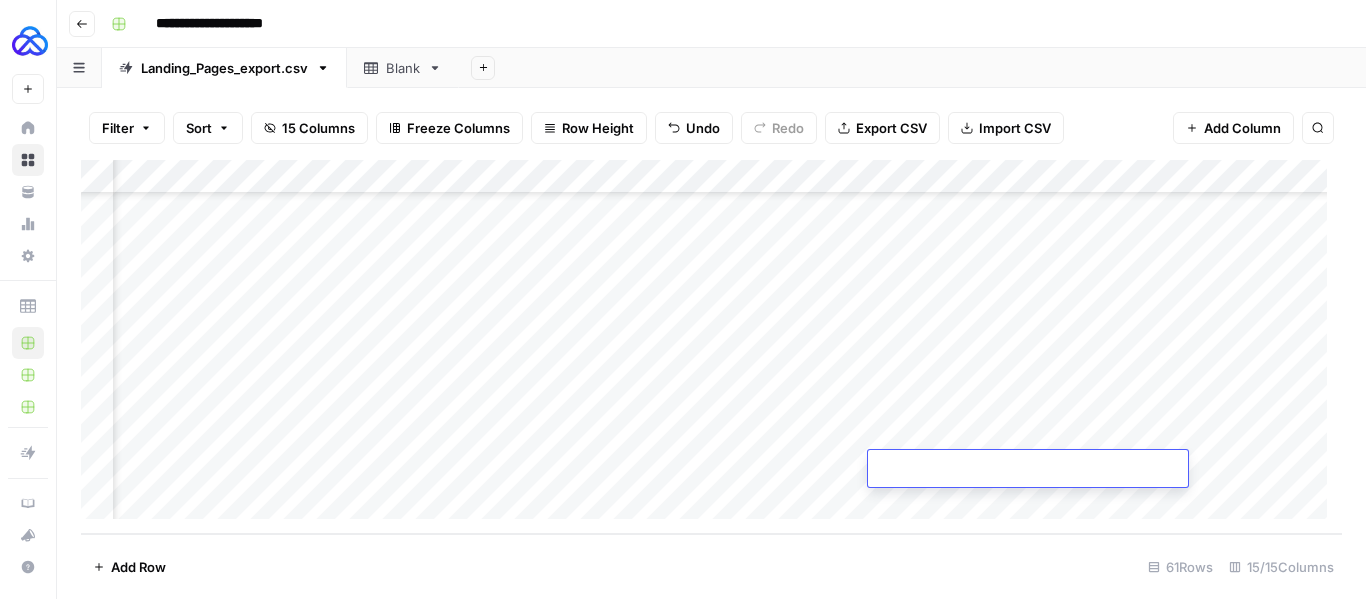 click at bounding box center (1028, 470) 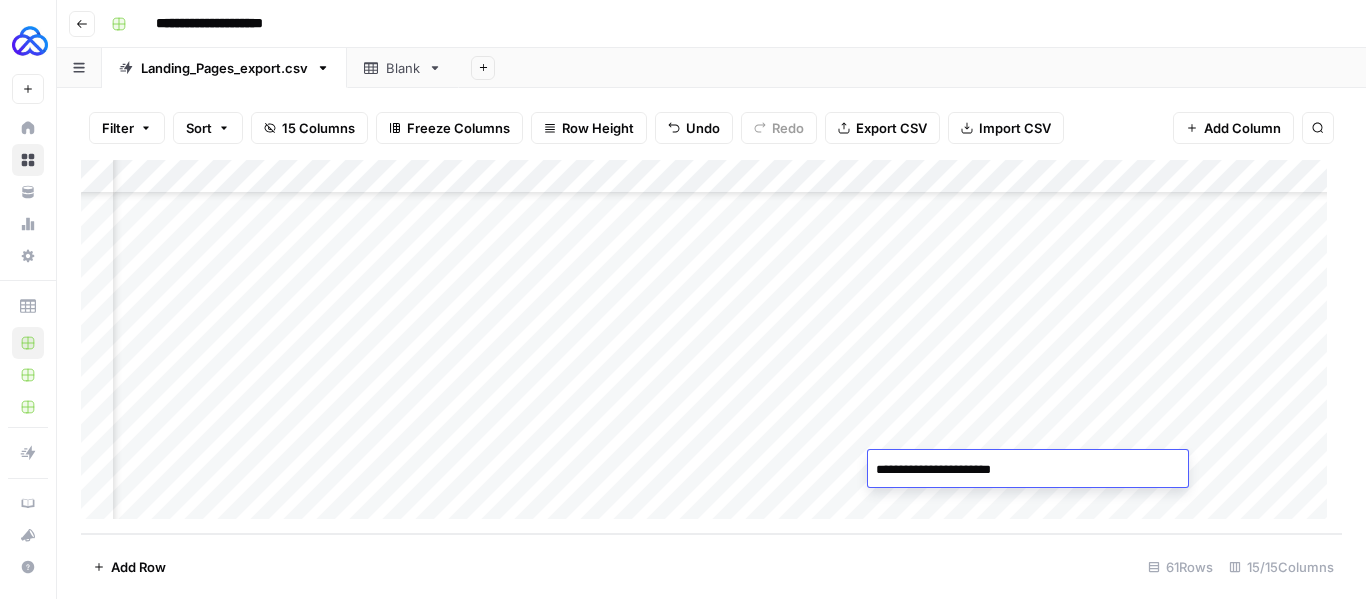 type on "**********" 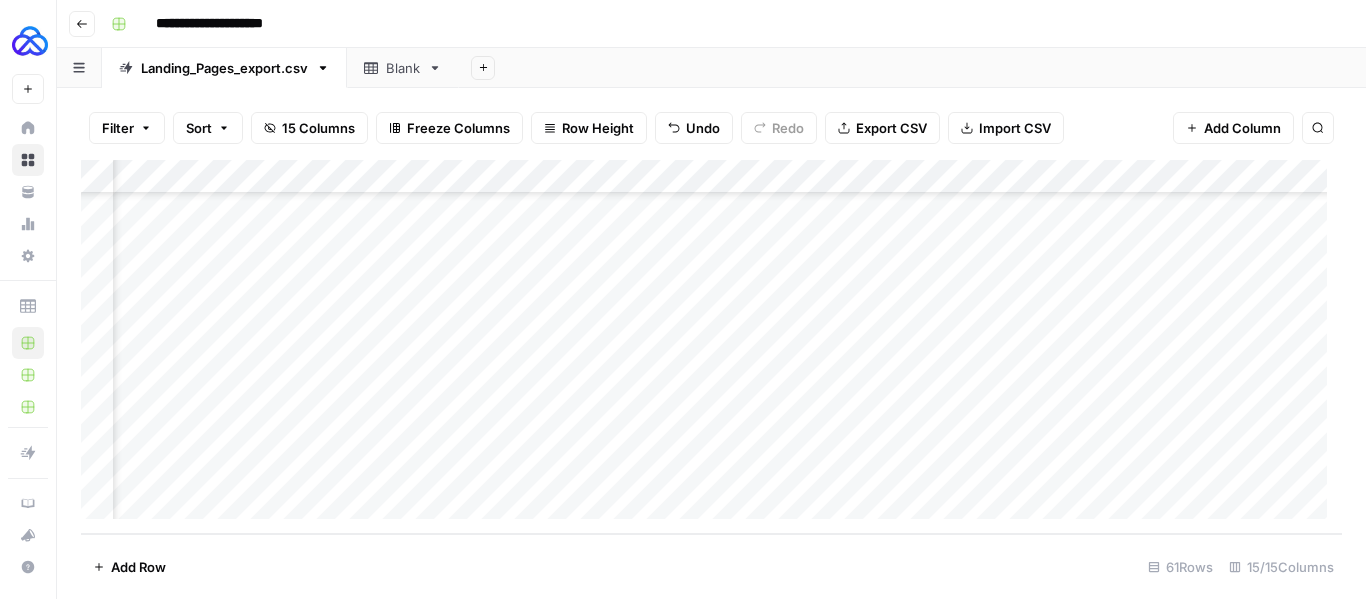 click on "Add Column" at bounding box center [711, 347] 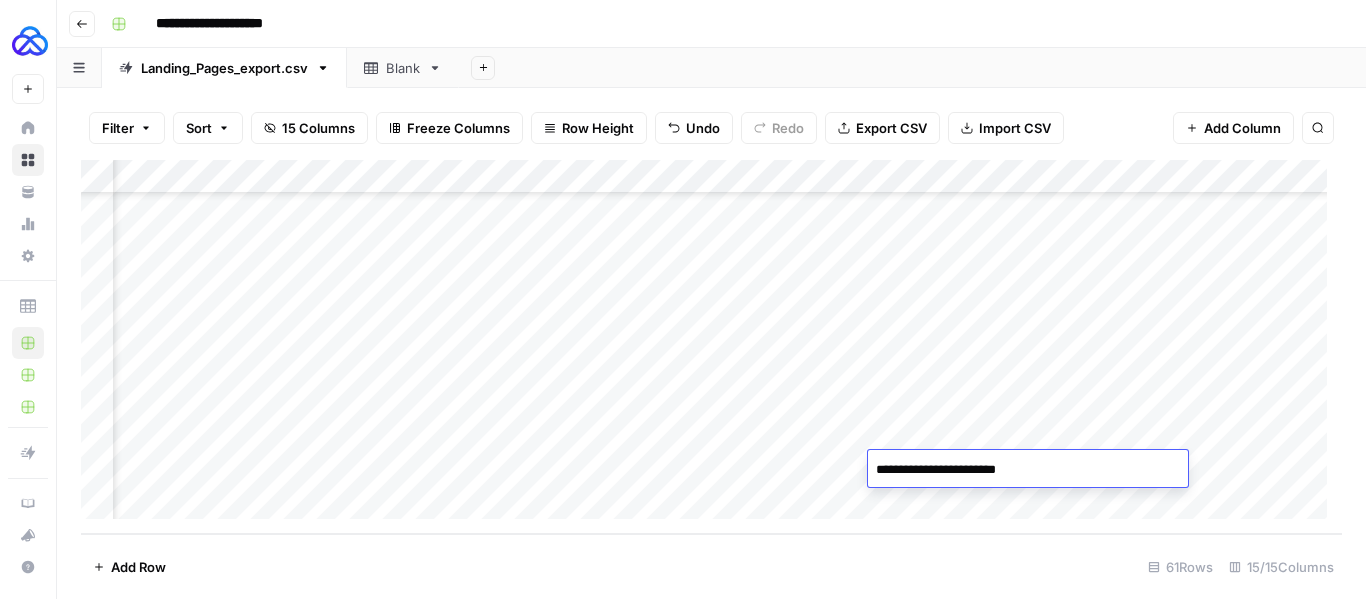 click on "**********" at bounding box center (1028, 470) 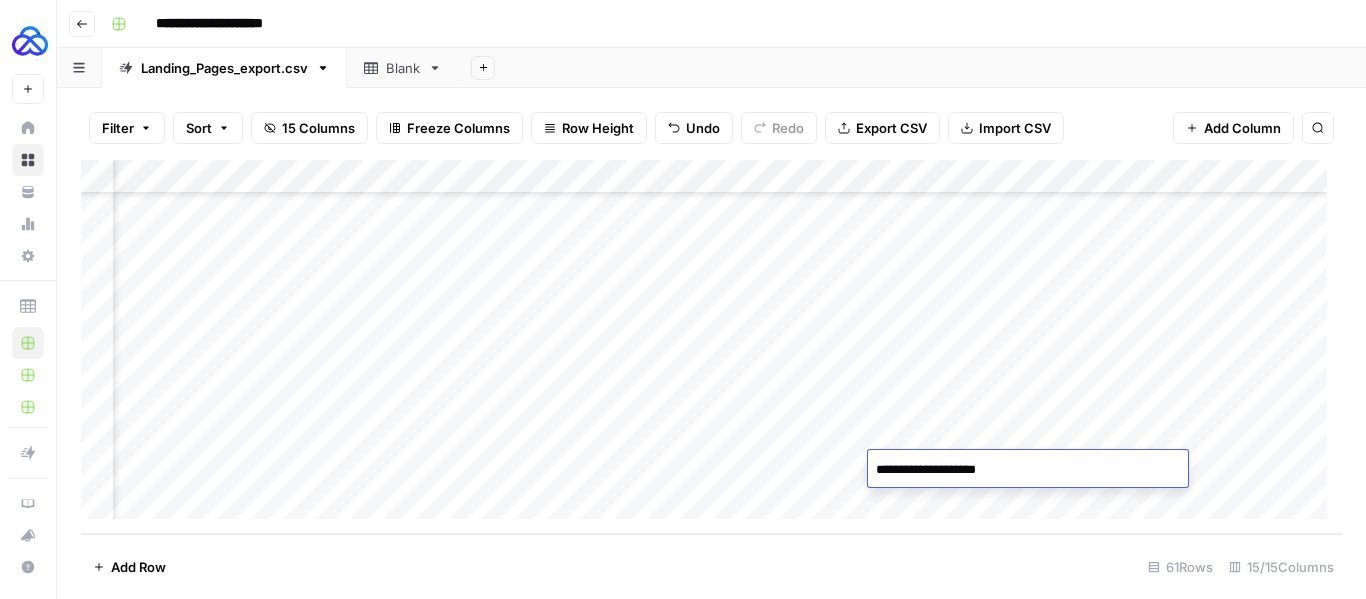 type on "**********" 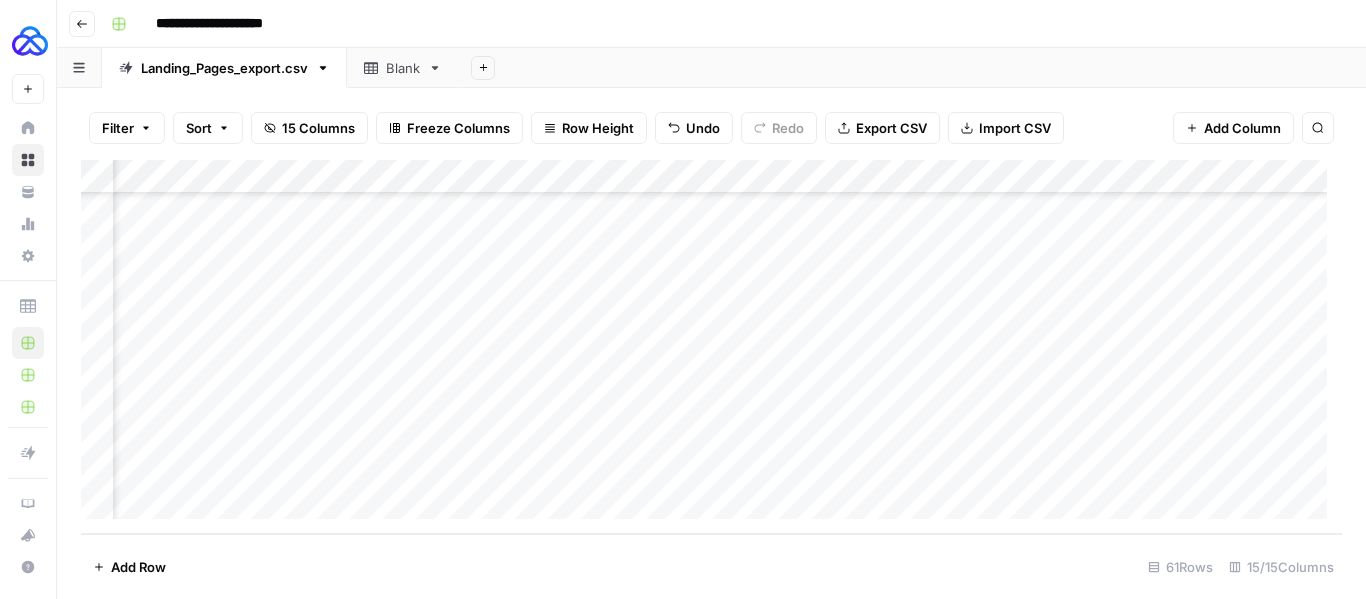 click on "Add Column" at bounding box center (711, 347) 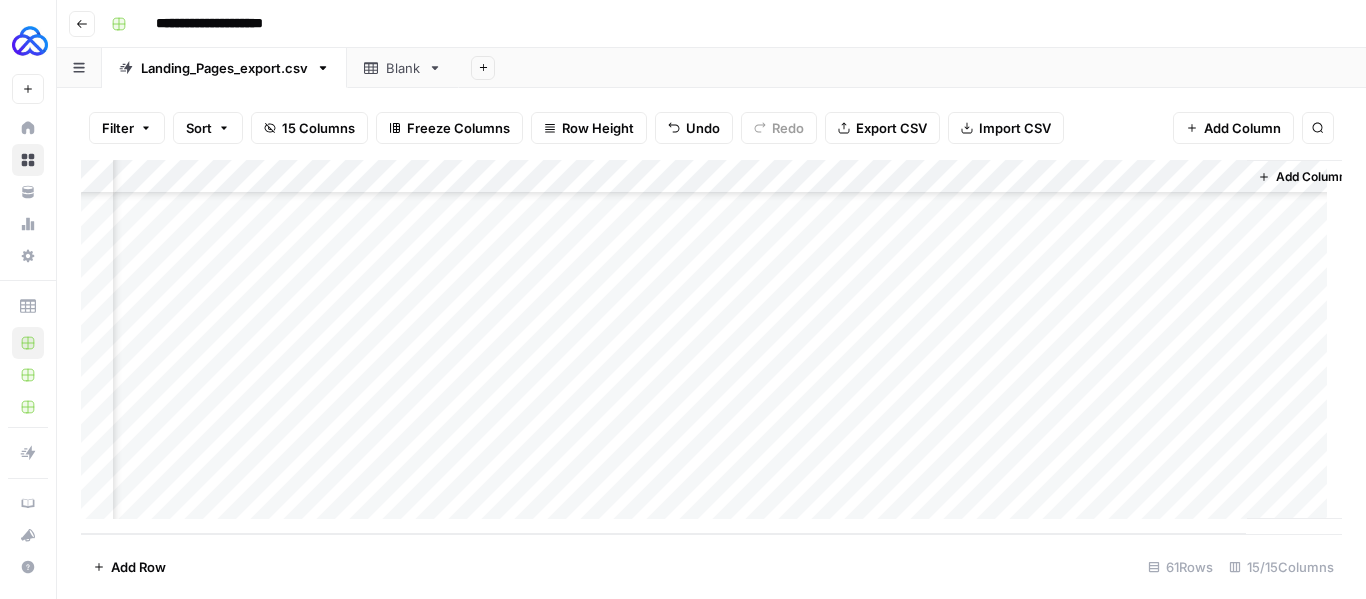 scroll, scrollTop: 1780, scrollLeft: 1570, axis: both 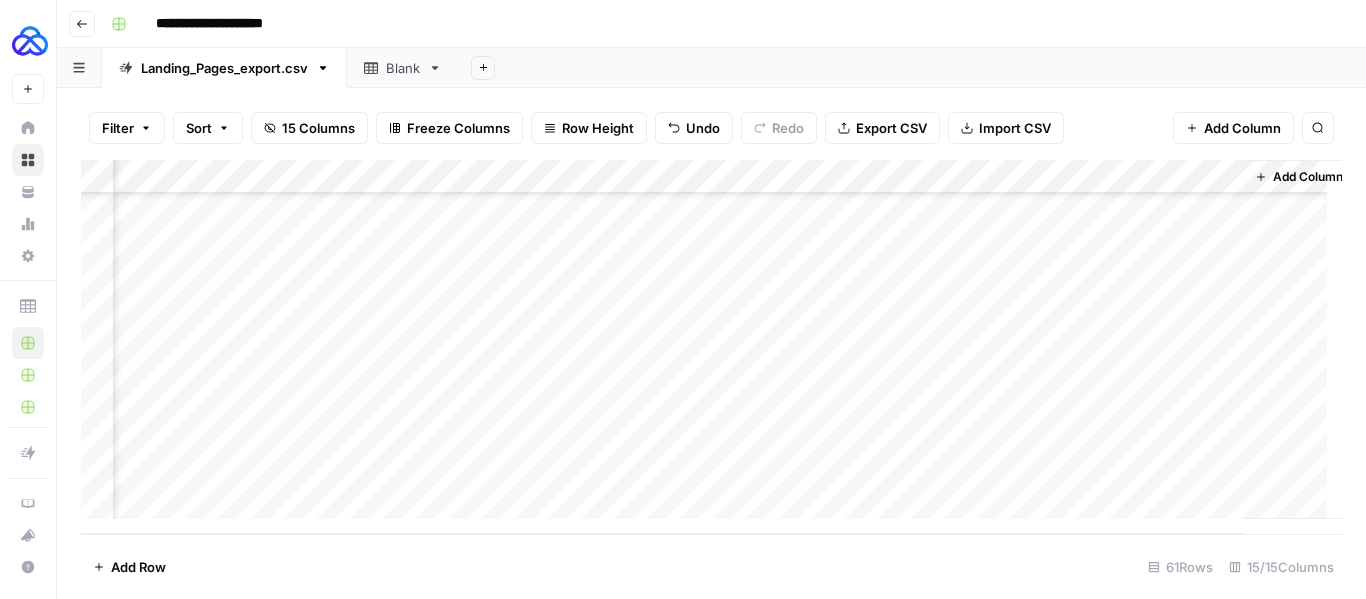 click on "Add Column" at bounding box center (711, 347) 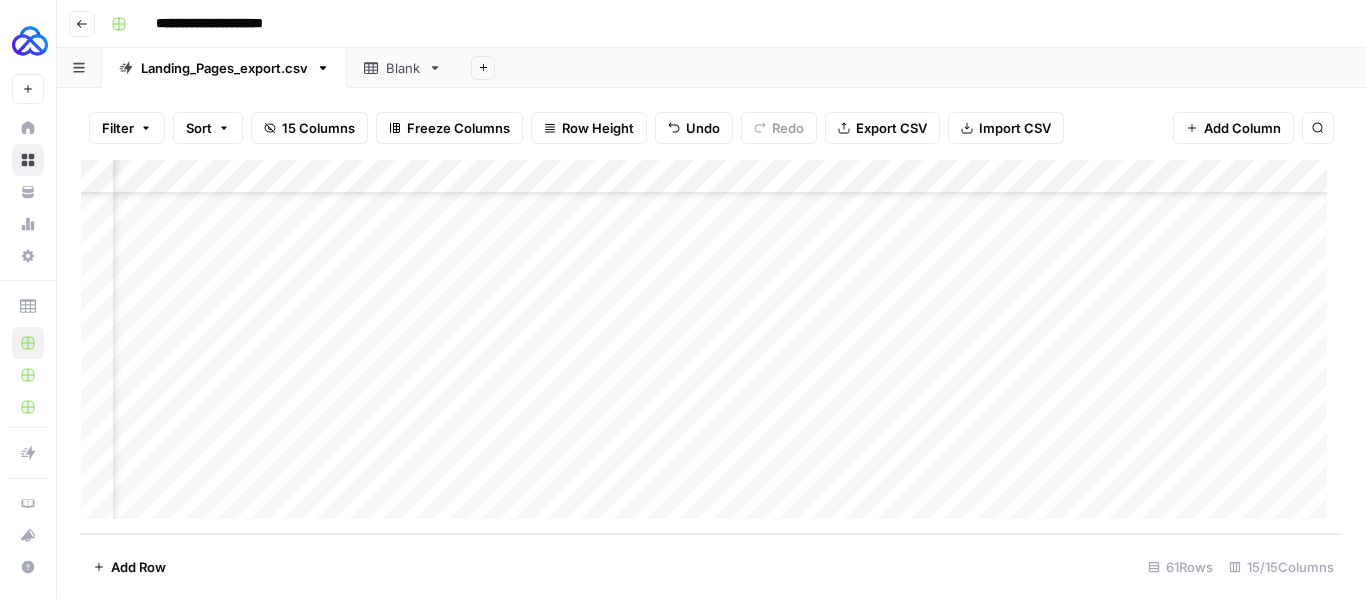 click on "Add Column" at bounding box center (711, 347) 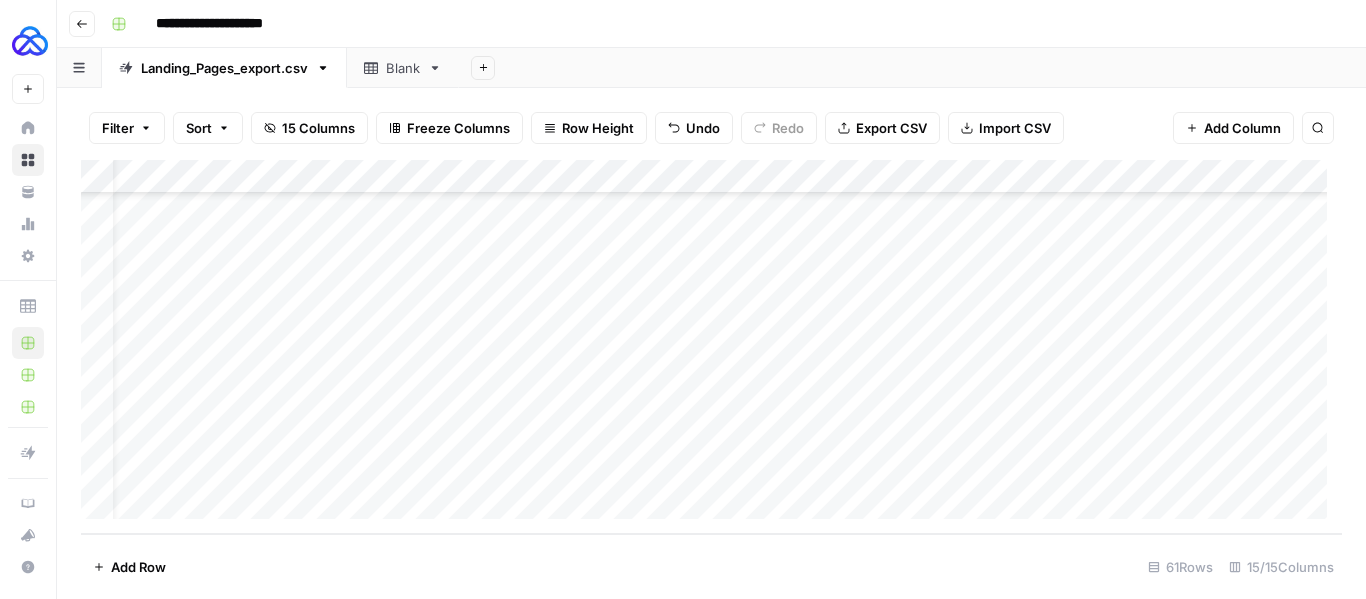scroll, scrollTop: 1780, scrollLeft: 11, axis: both 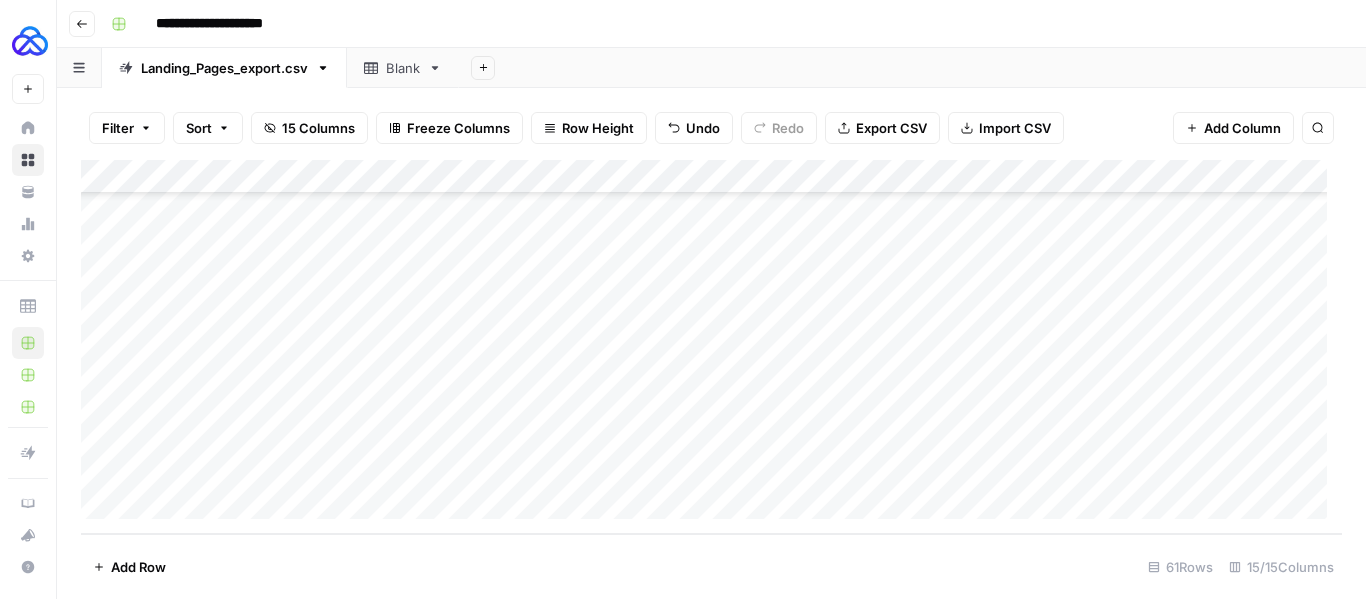 click on "Add Column" at bounding box center (711, 347) 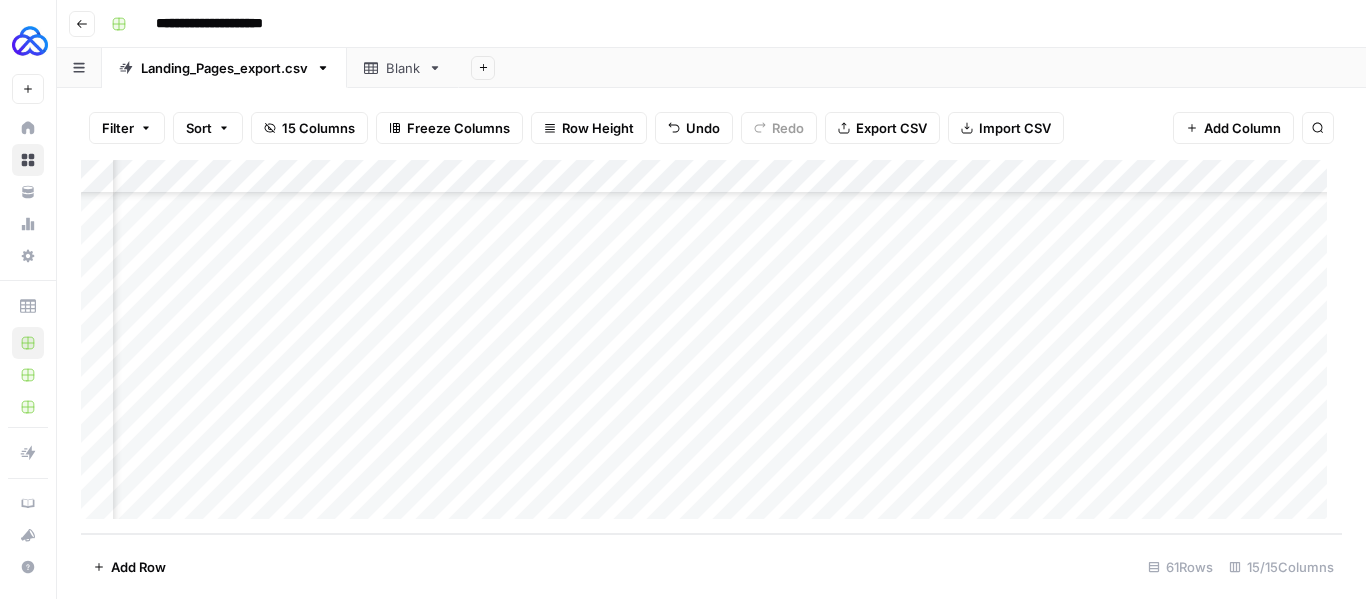 scroll, scrollTop: 1780, scrollLeft: 273, axis: both 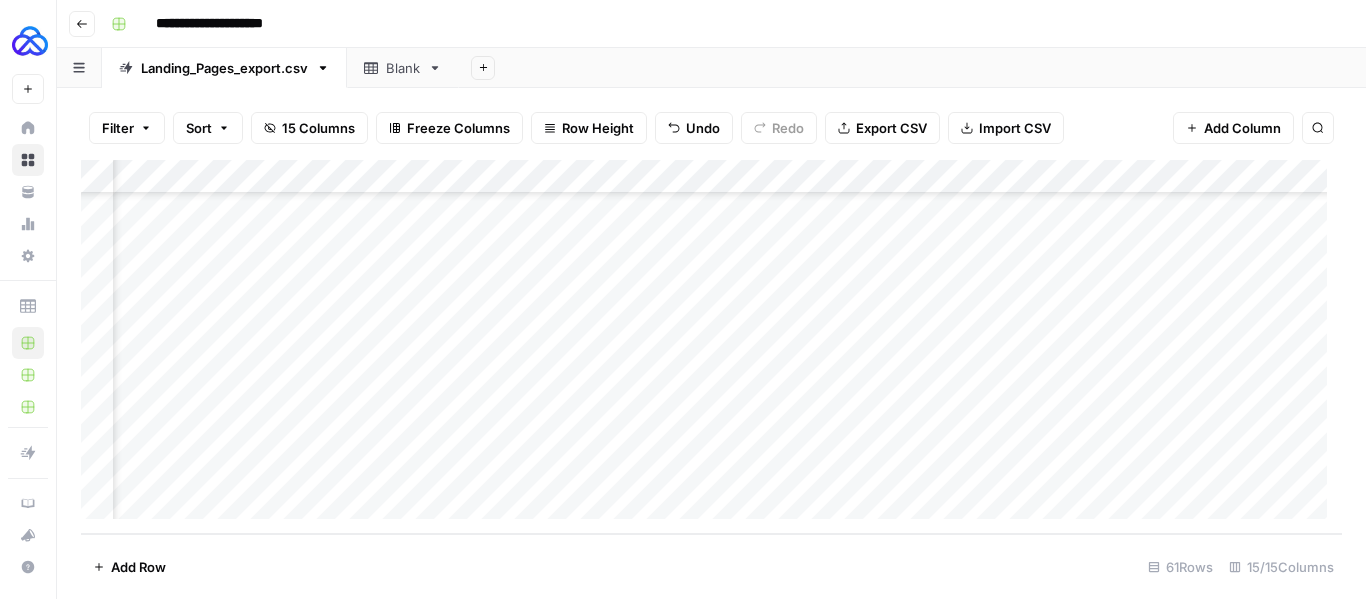 click on "Add Column" at bounding box center [711, 347] 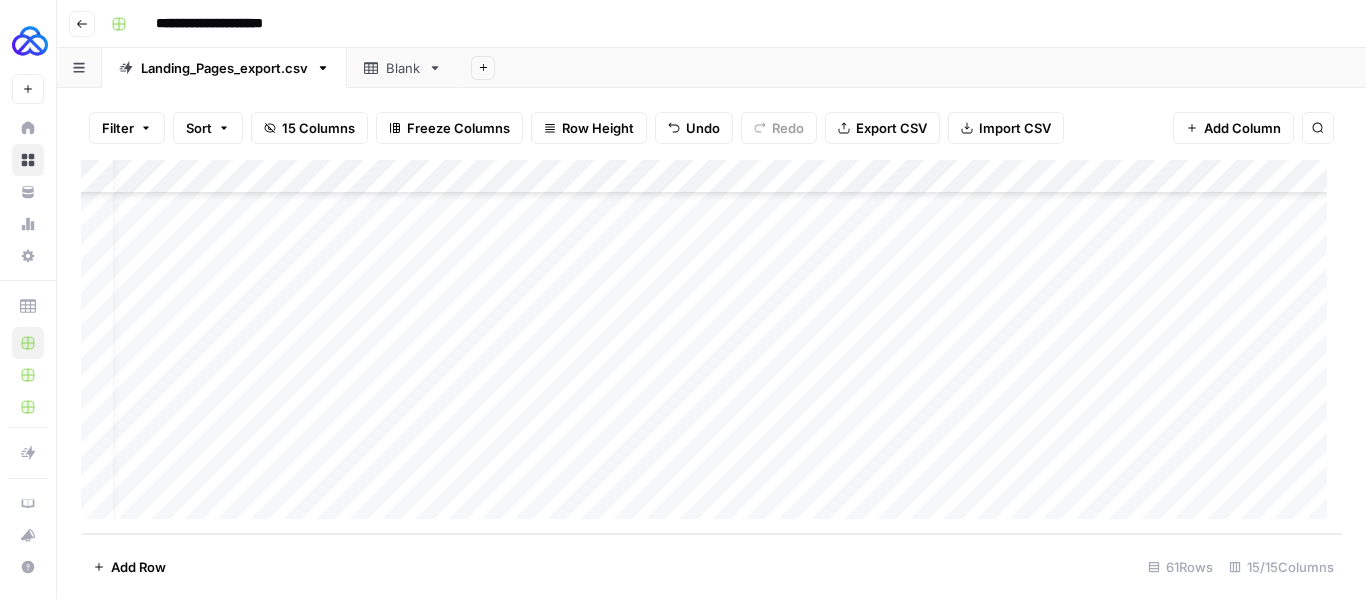 scroll, scrollTop: 1781, scrollLeft: 0, axis: vertical 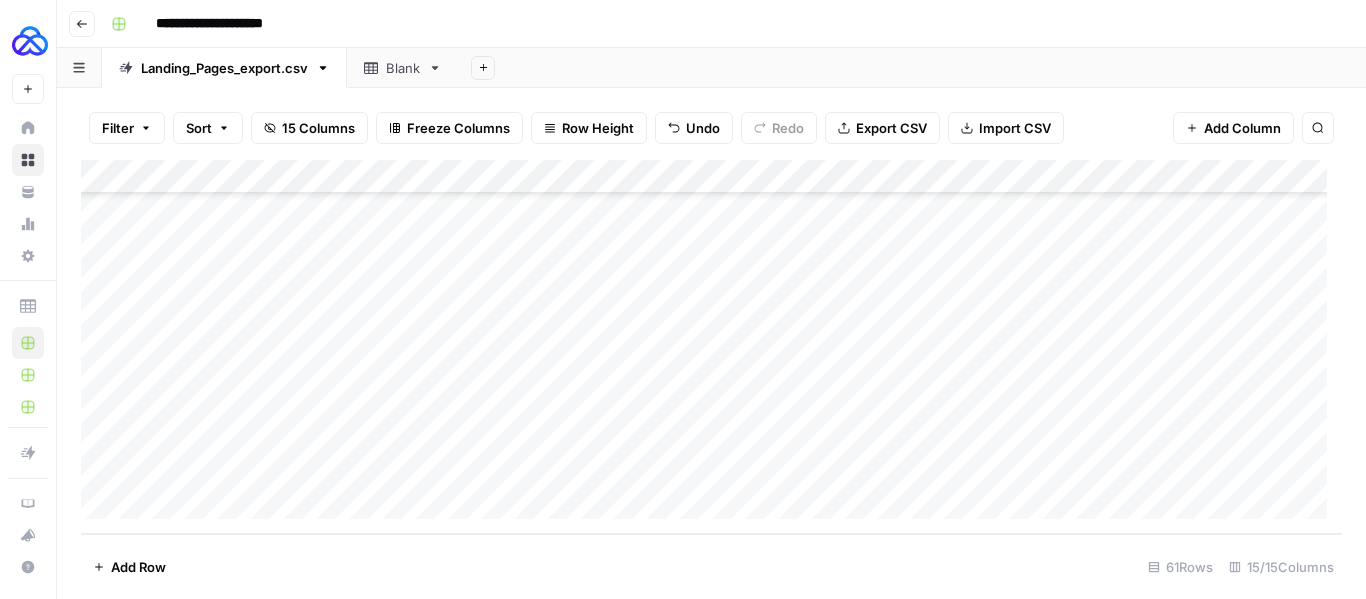 click on "Add Column" at bounding box center (711, 347) 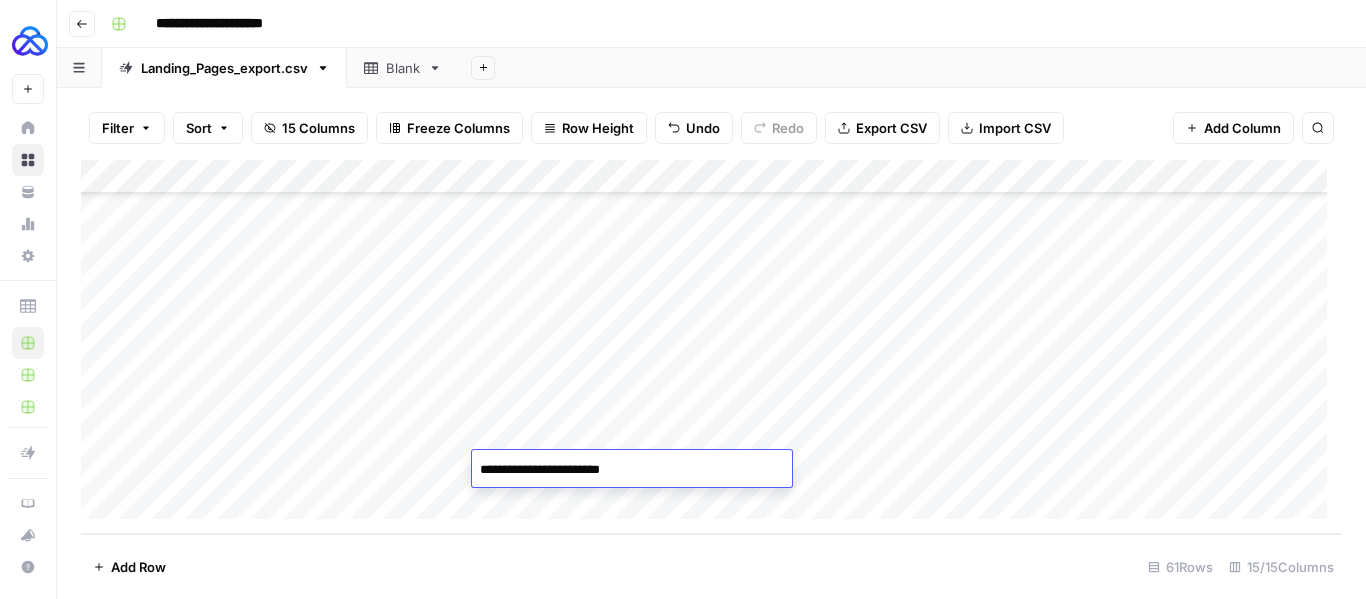 click on "Add Column" at bounding box center [711, 347] 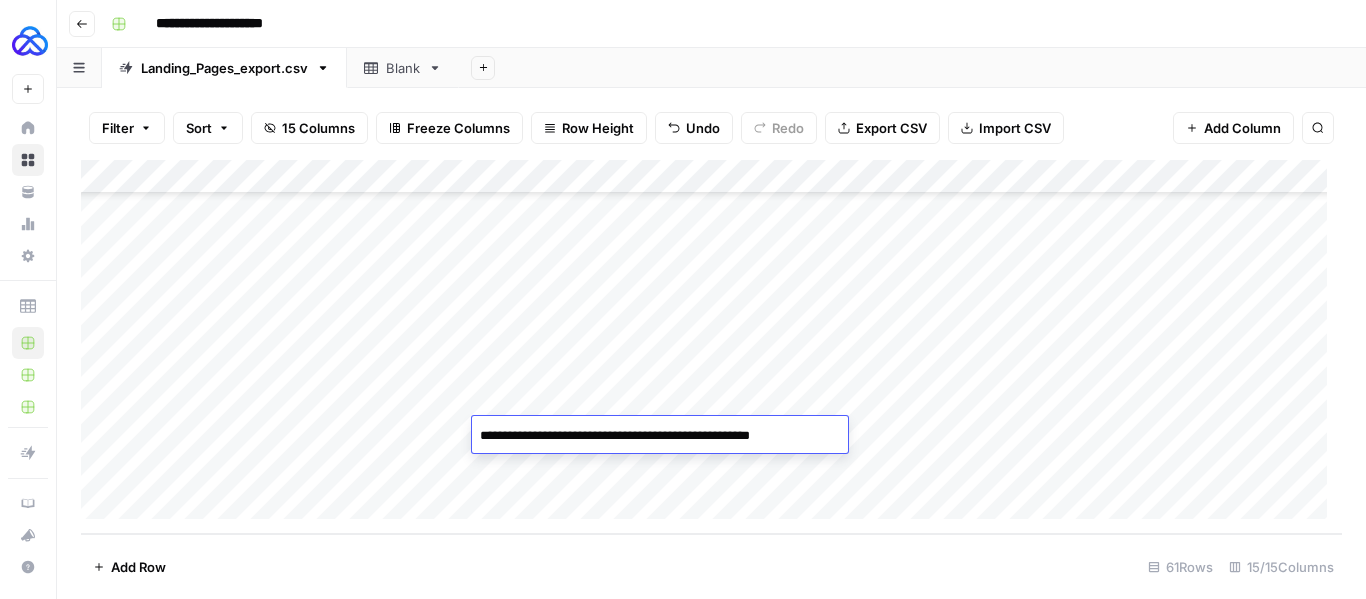 click on "Add Column" at bounding box center (711, 347) 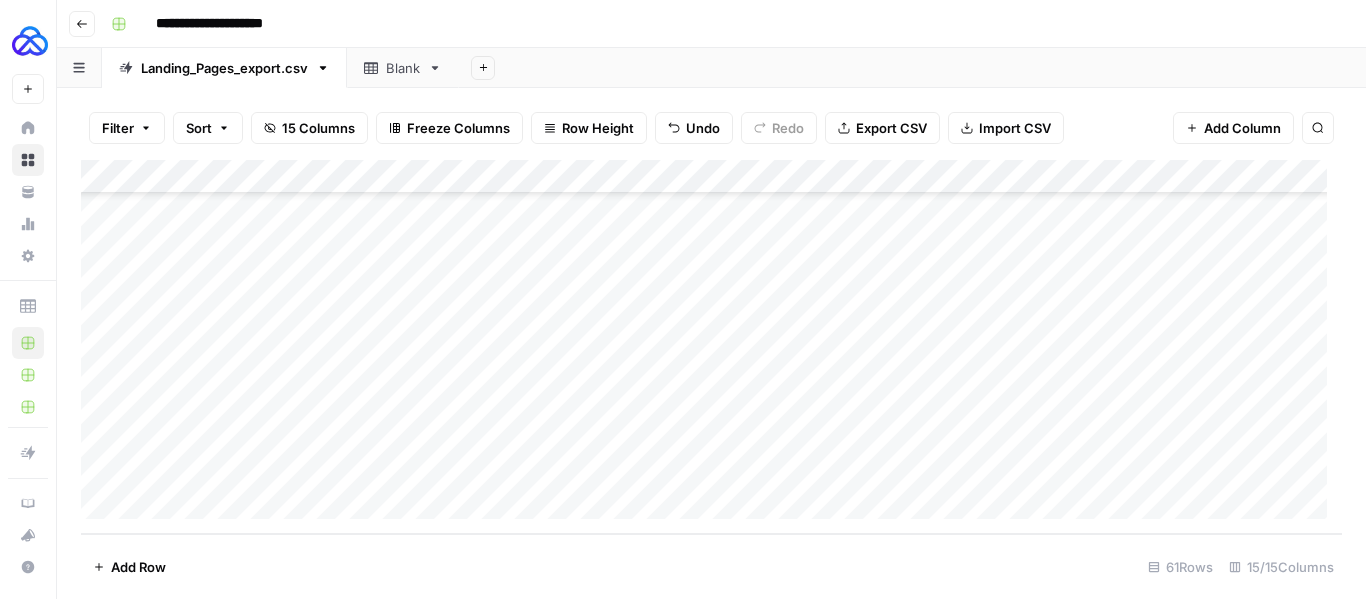 click on "Add Column" at bounding box center [711, 347] 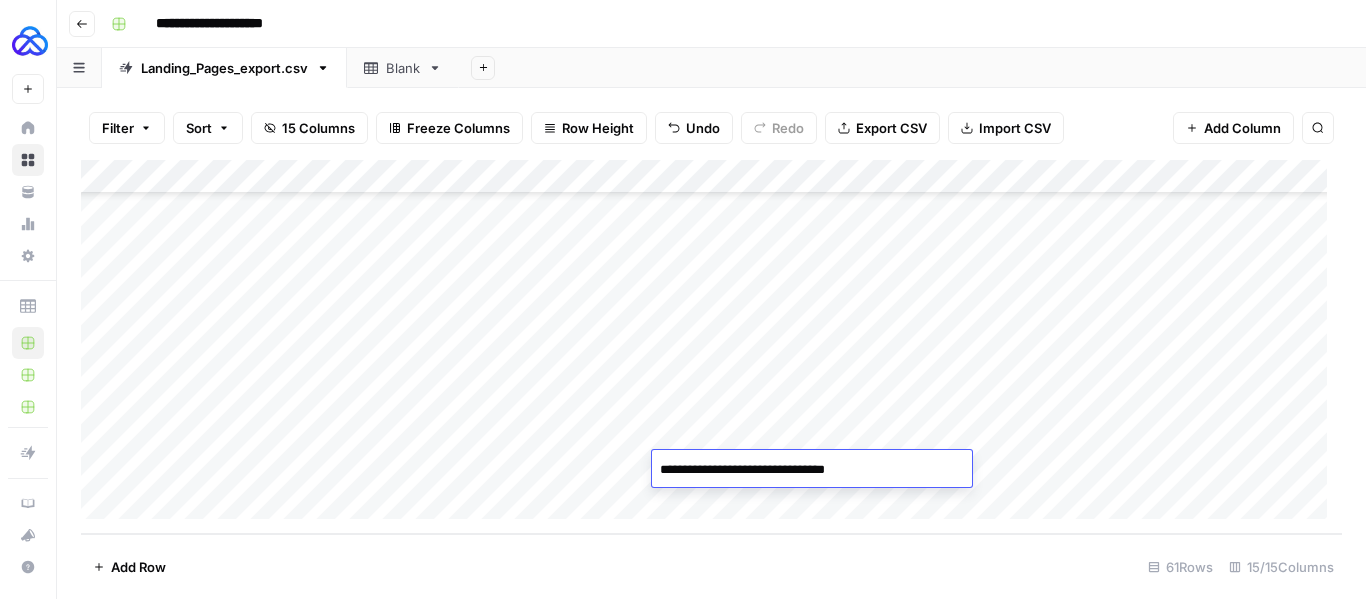 drag, startPoint x: 728, startPoint y: 471, endPoint x: 893, endPoint y: 472, distance: 165.00304 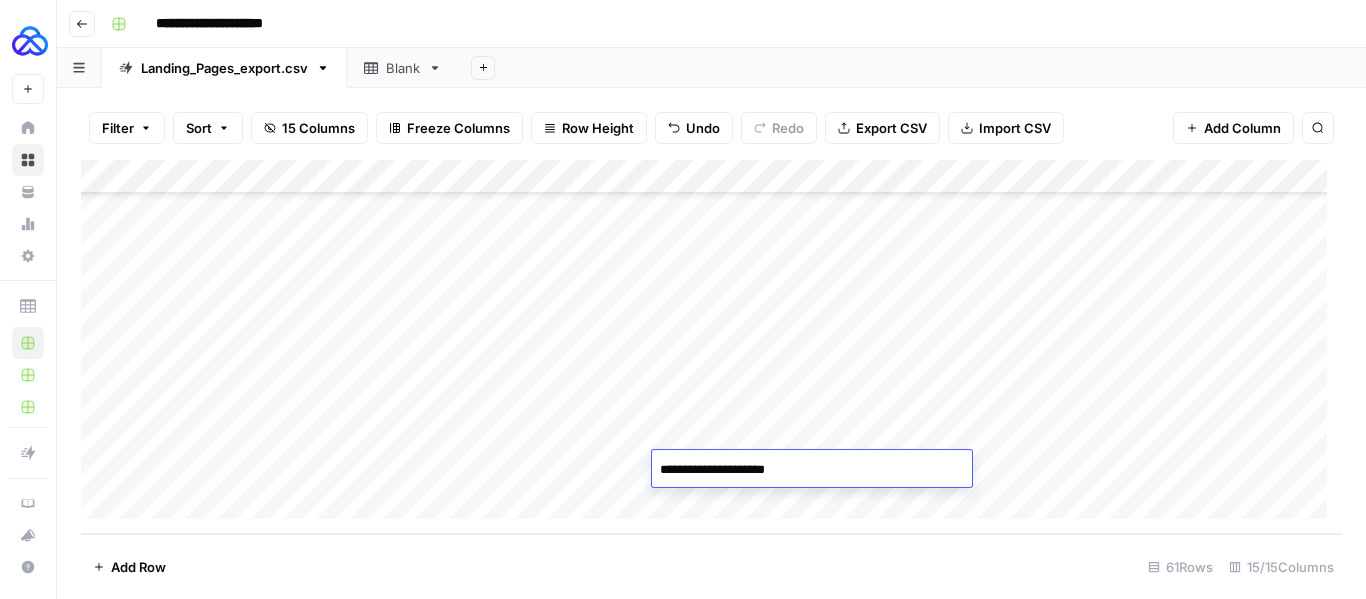 type on "**********" 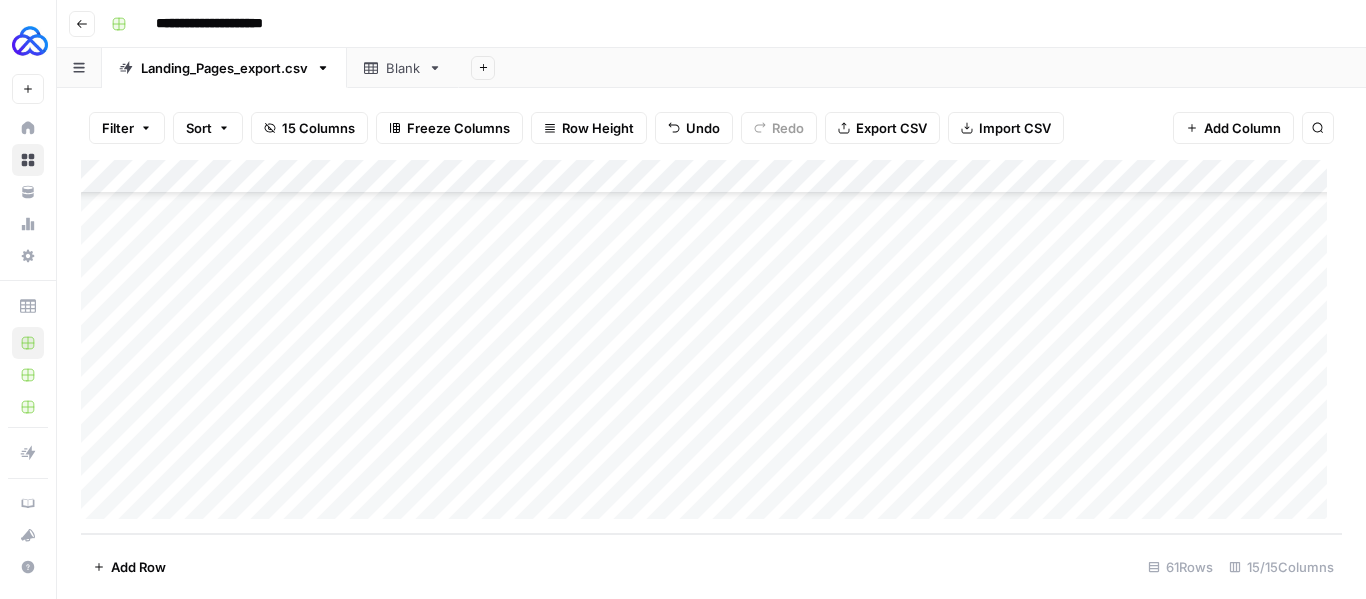 click on "Add Column" at bounding box center (711, 347) 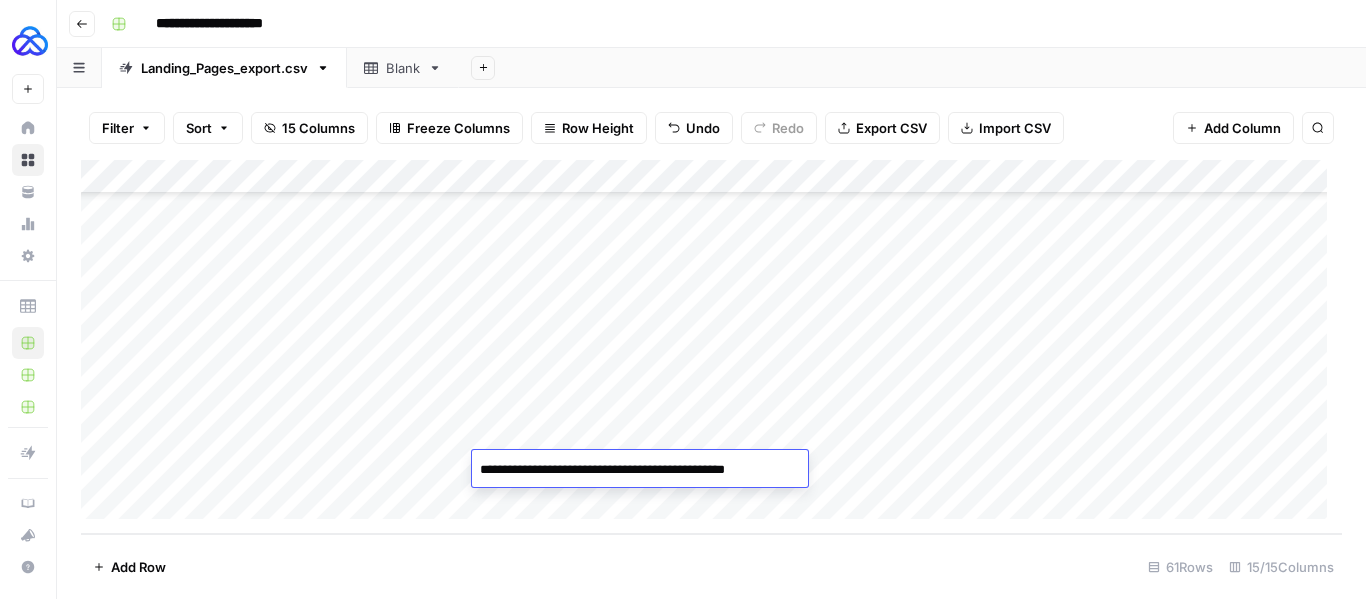 type on "**********" 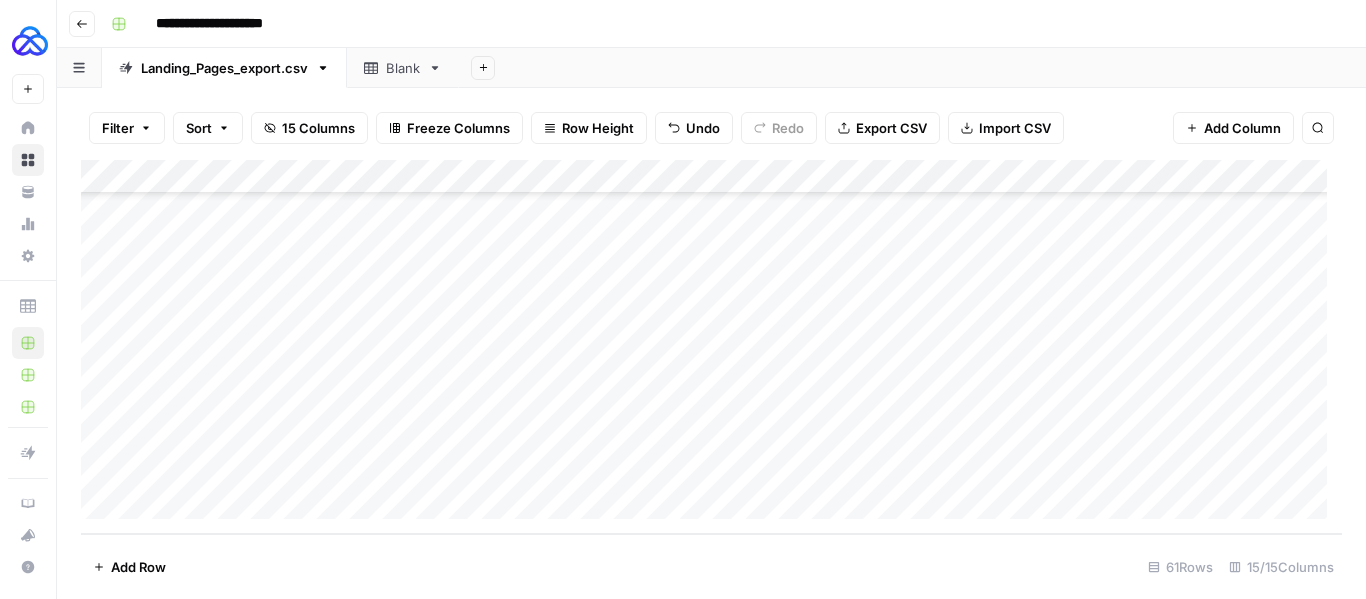 click on "Add Column" at bounding box center (711, 347) 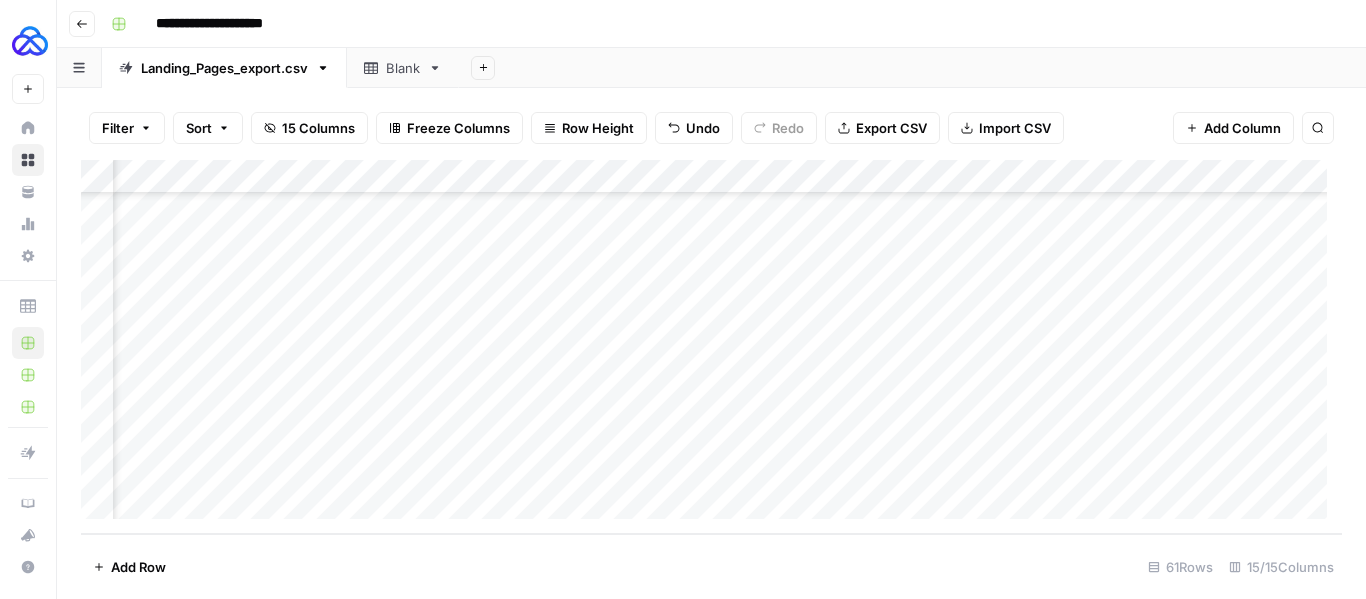 scroll, scrollTop: 1781, scrollLeft: 539, axis: both 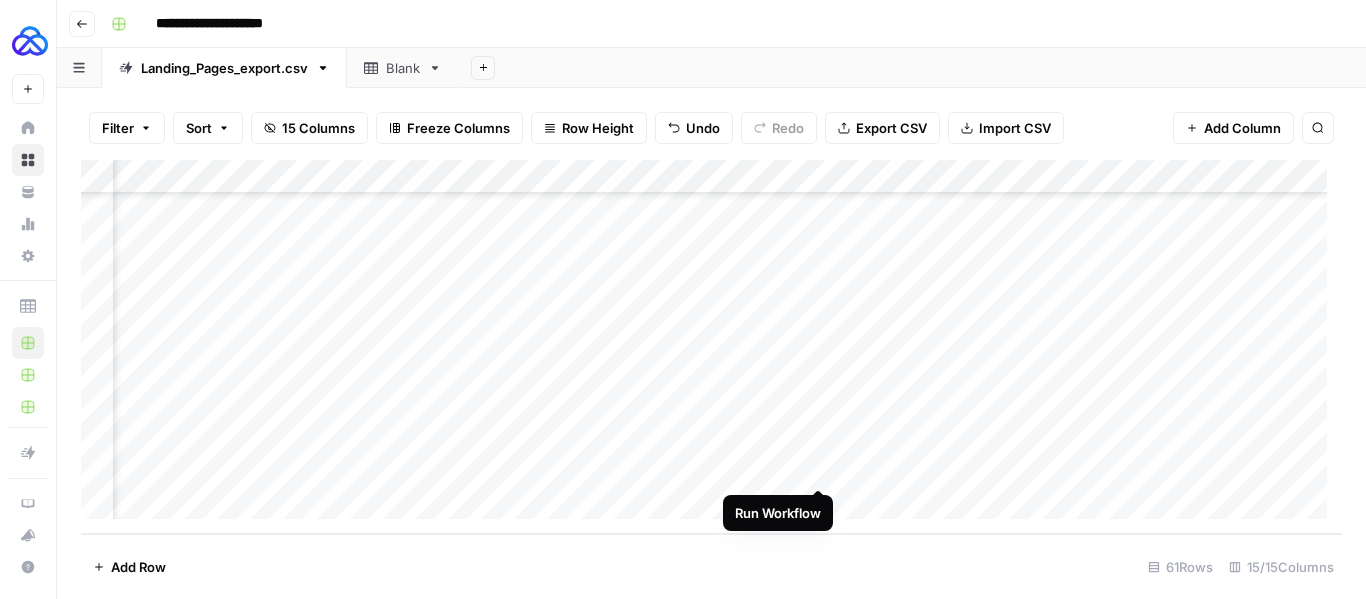 click on "Add Column" at bounding box center [711, 347] 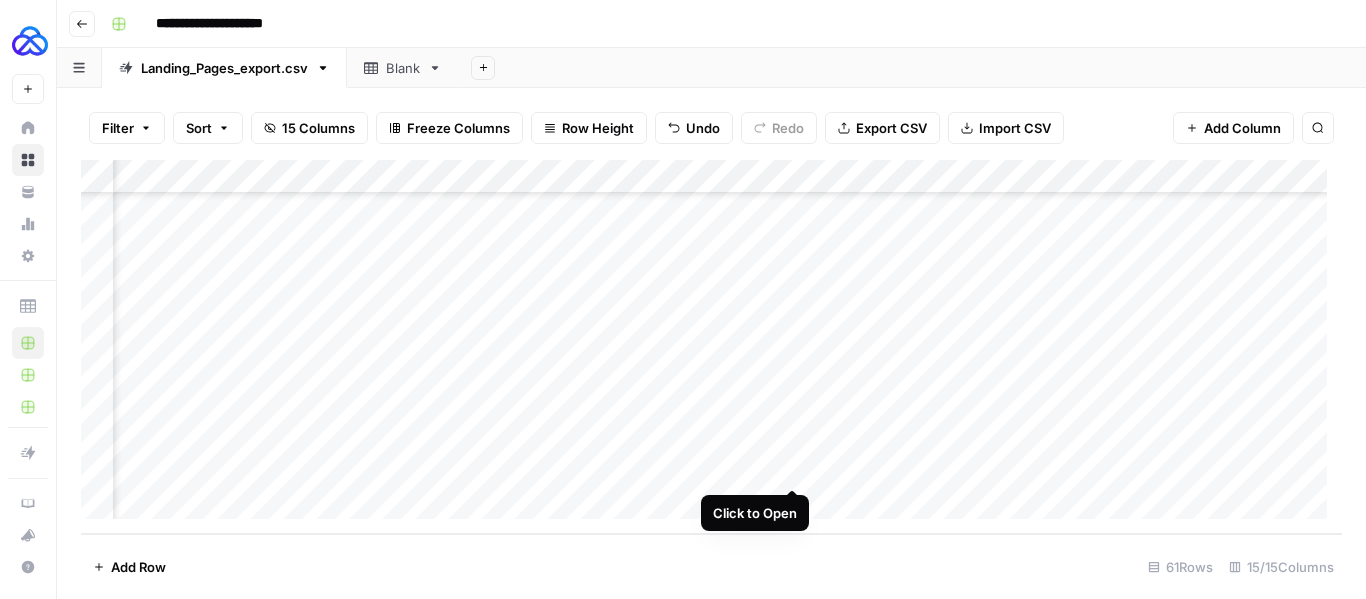 click on "Add Column" at bounding box center (711, 347) 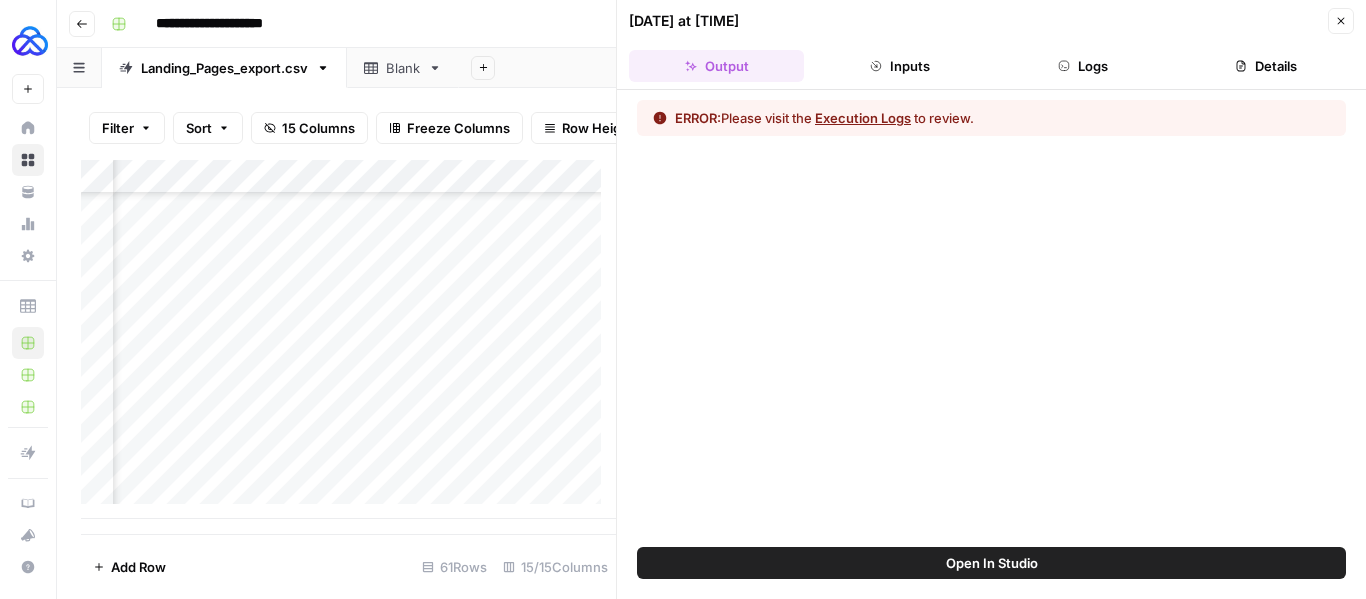 click on "Execution Logs" at bounding box center [863, 118] 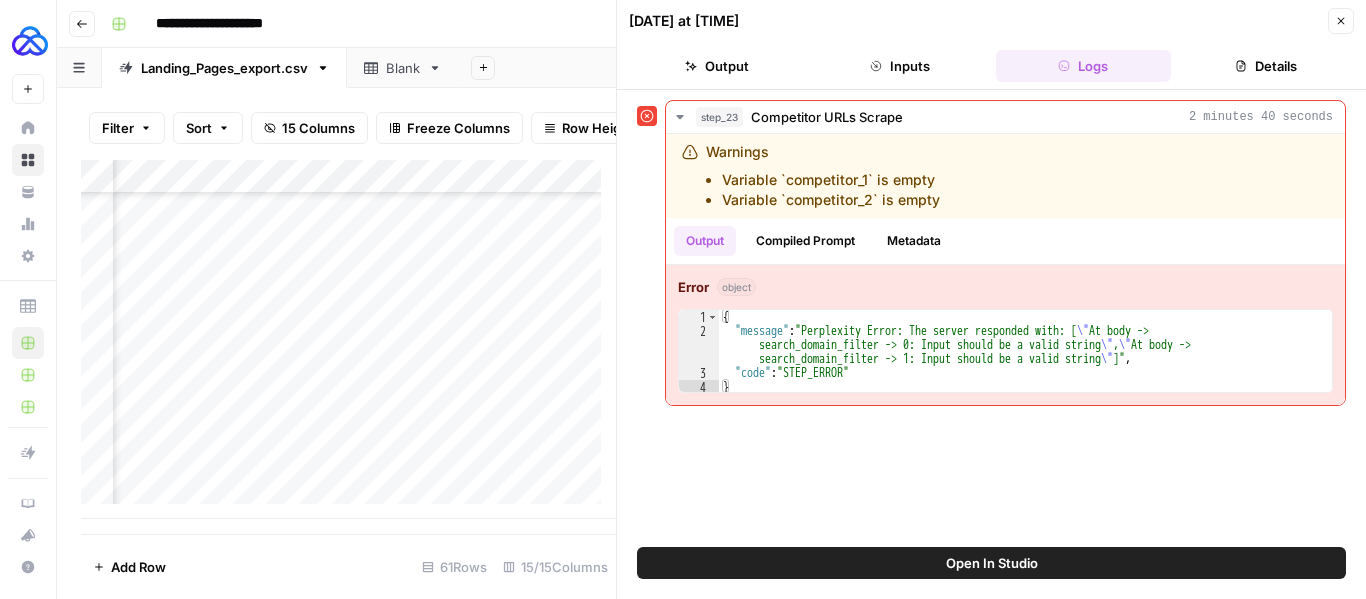 click 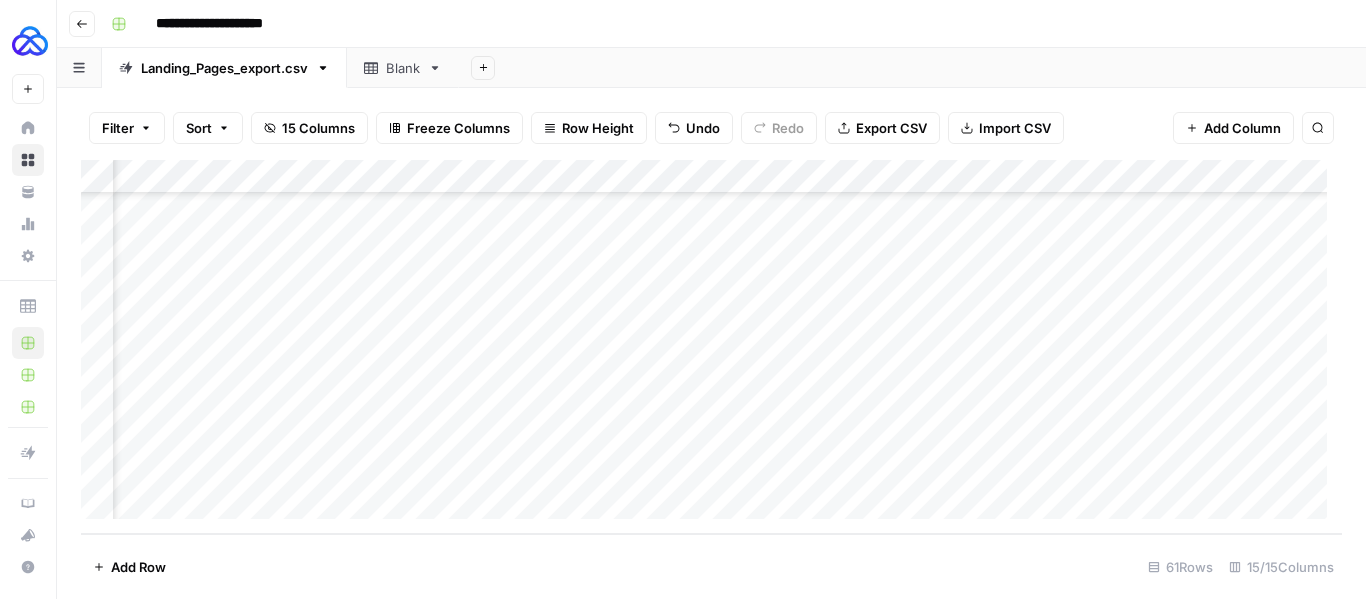 scroll, scrollTop: 1781, scrollLeft: 420, axis: both 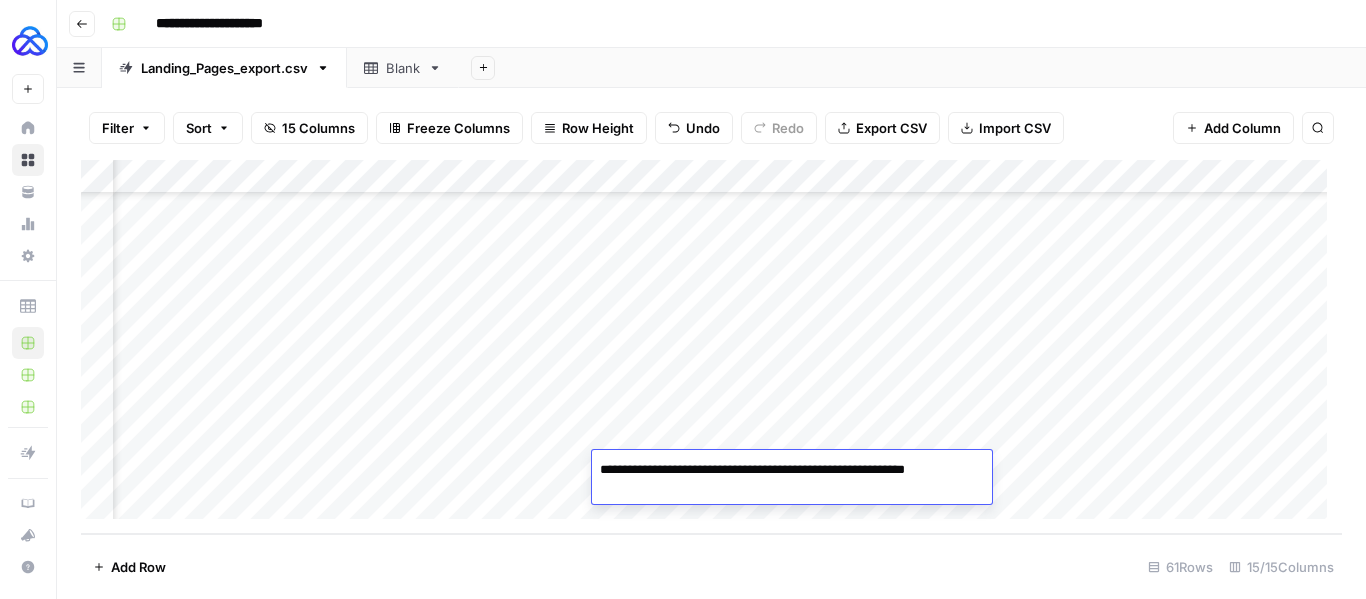 click on "Add Column" at bounding box center (711, 347) 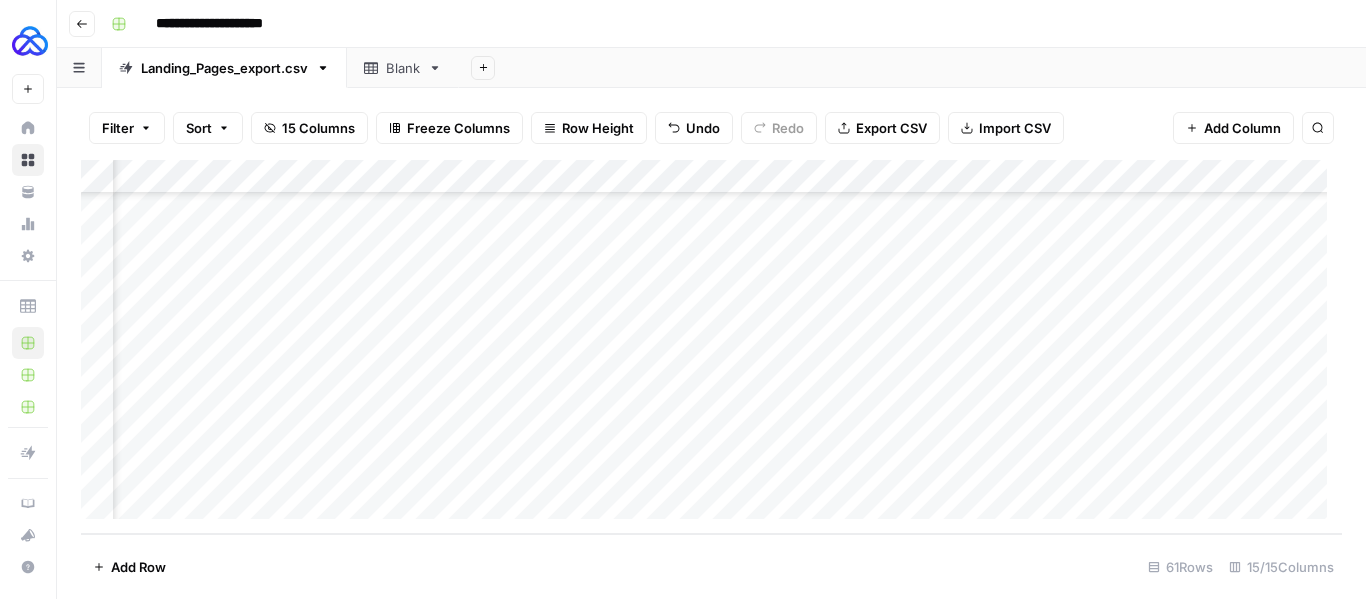 scroll, scrollTop: 1781, scrollLeft: 1044, axis: both 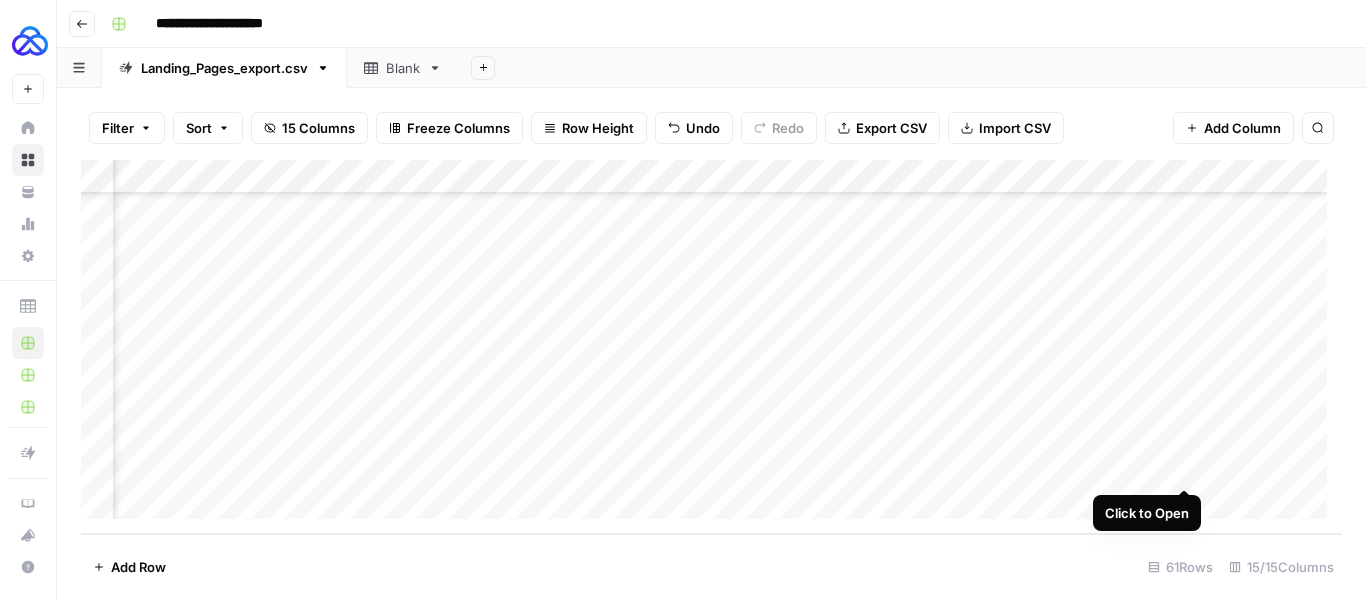 click on "Add Column" at bounding box center [711, 347] 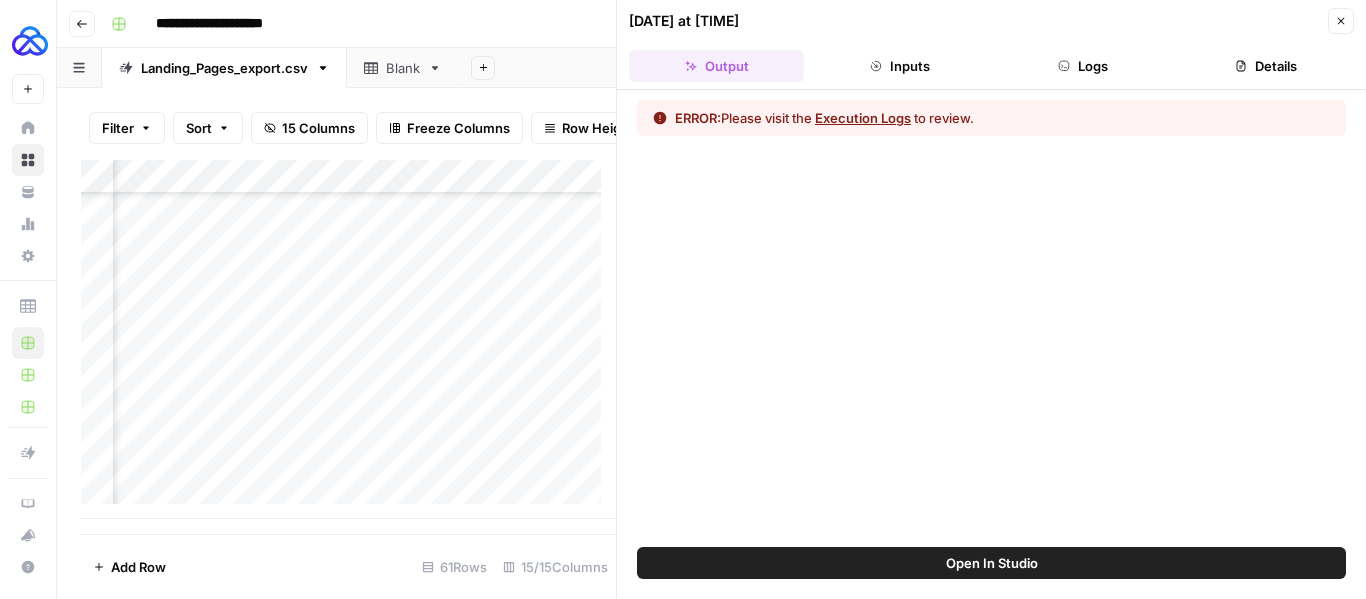click on "Execution Logs" at bounding box center [863, 118] 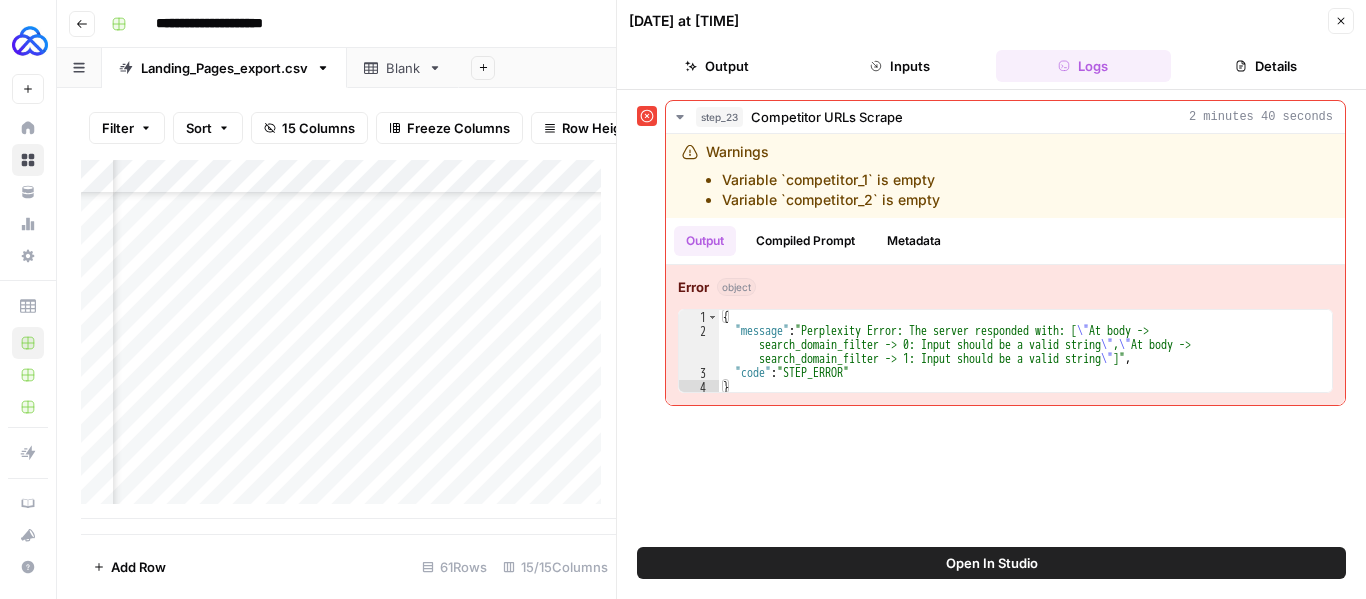 scroll, scrollTop: 1781, scrollLeft: 530, axis: both 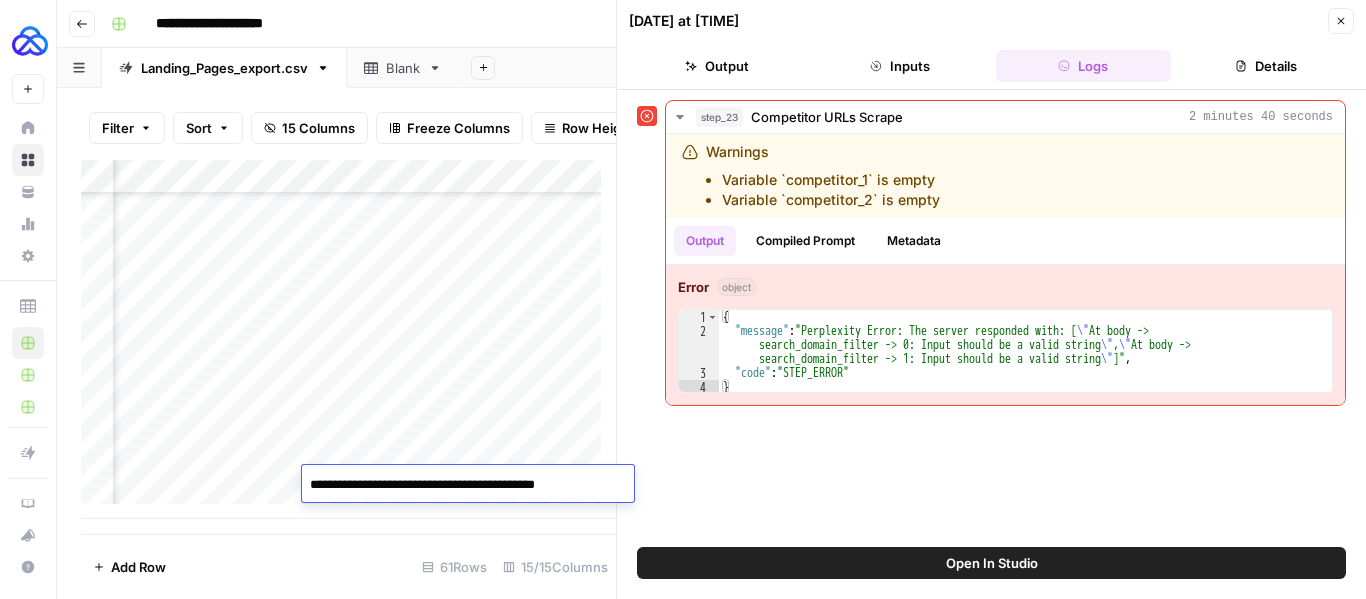click on "Add Column" at bounding box center [348, 339] 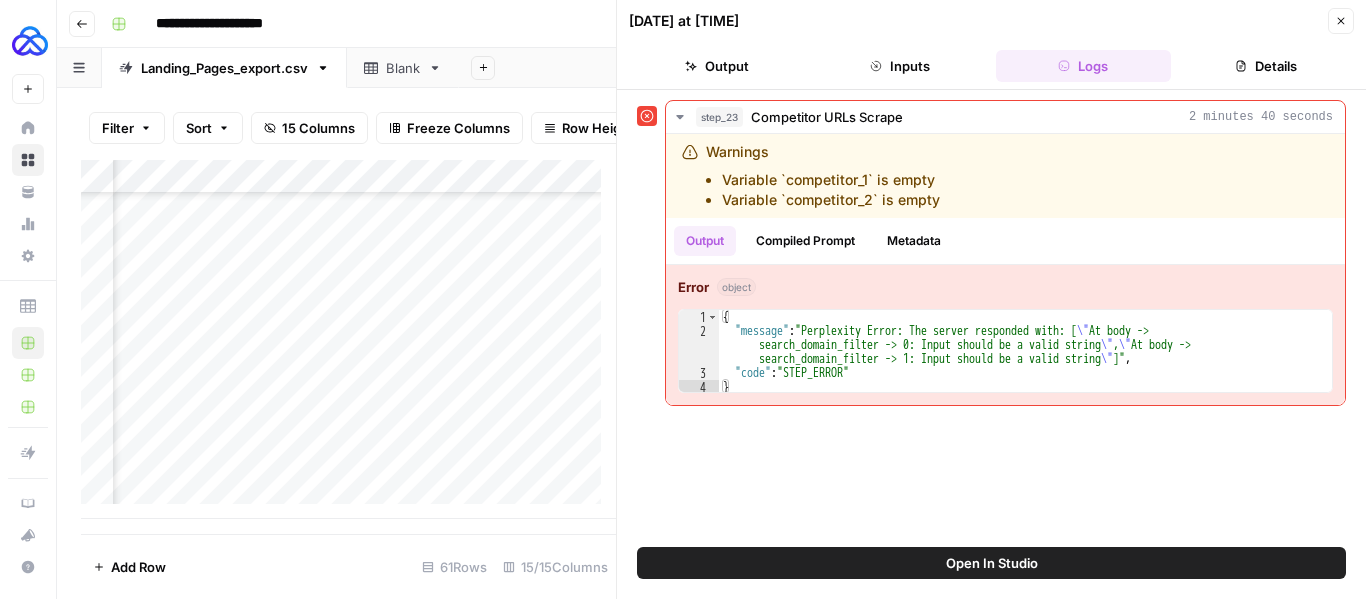 click on "Add Column" at bounding box center [348, 339] 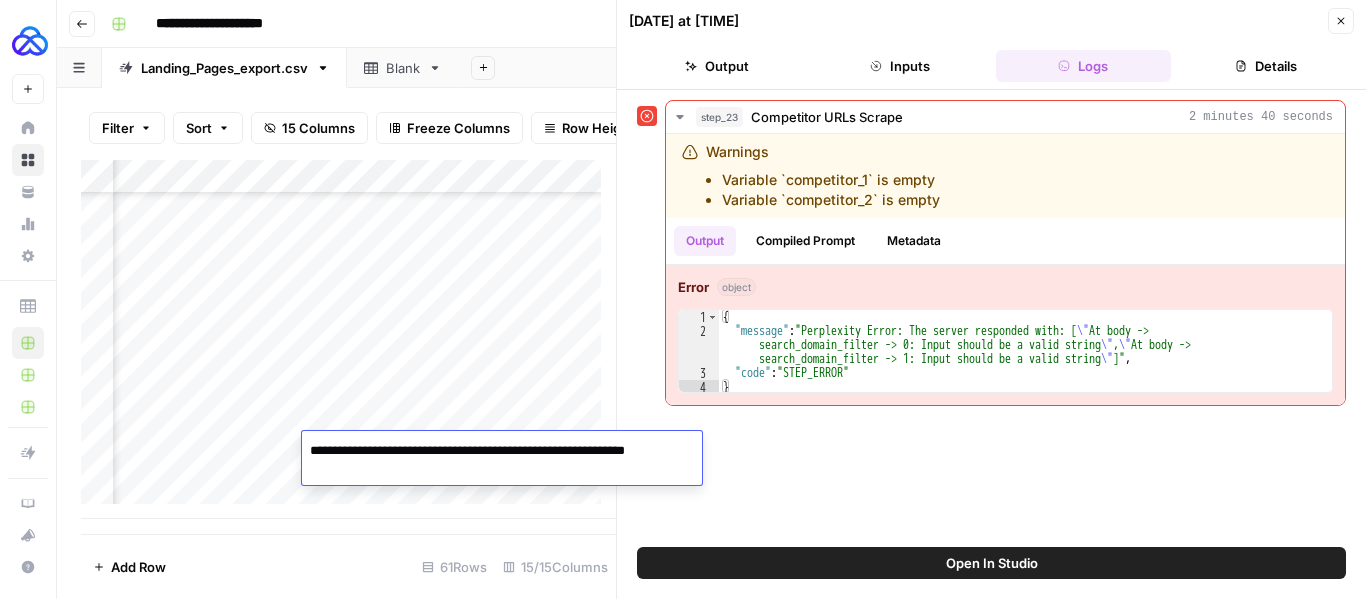 click on "Add Column" at bounding box center [348, 339] 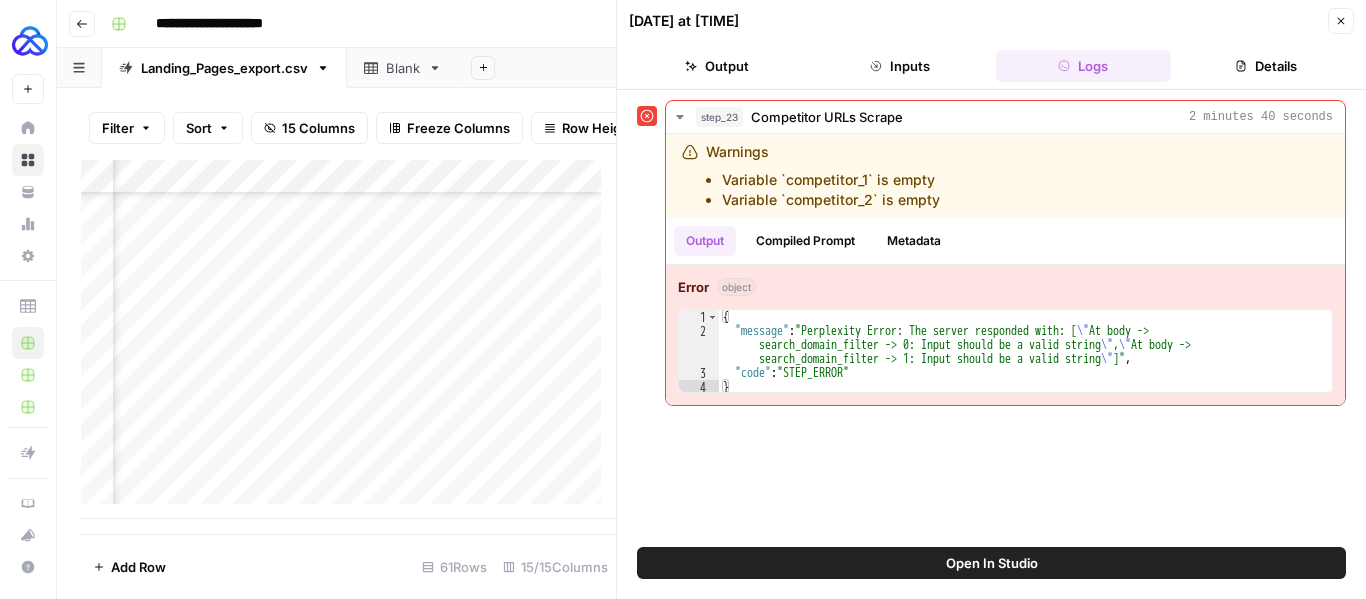 click on "Add Column" at bounding box center [348, 339] 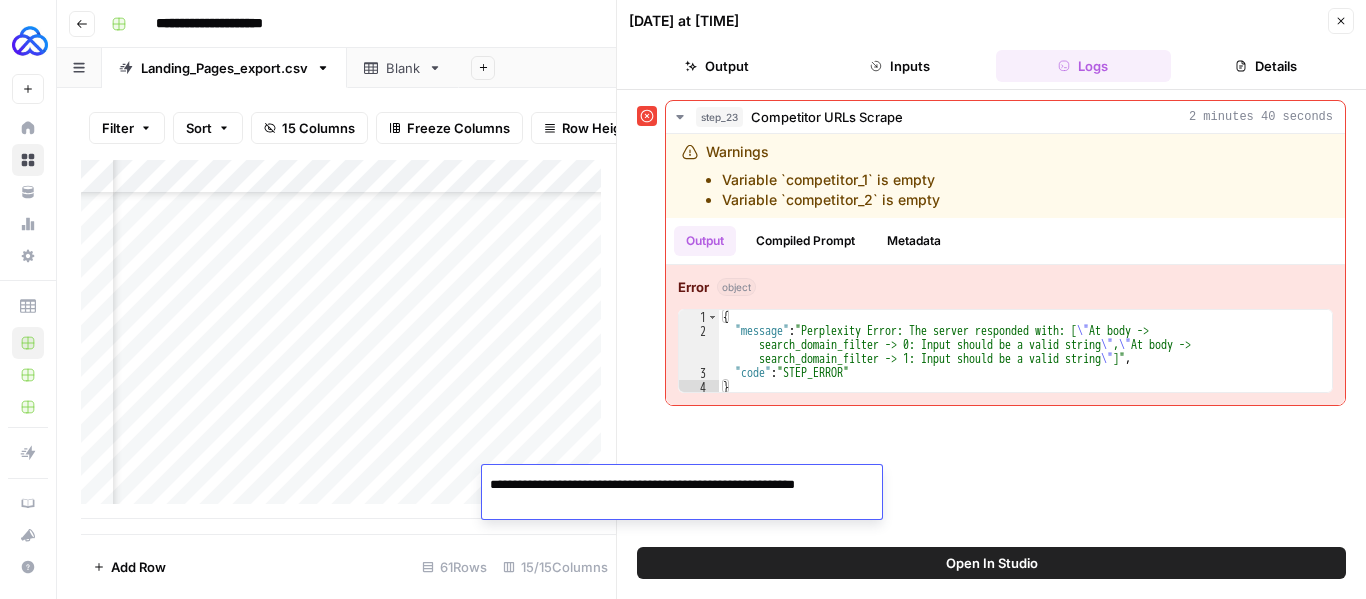 click on "Add Column" at bounding box center (348, 339) 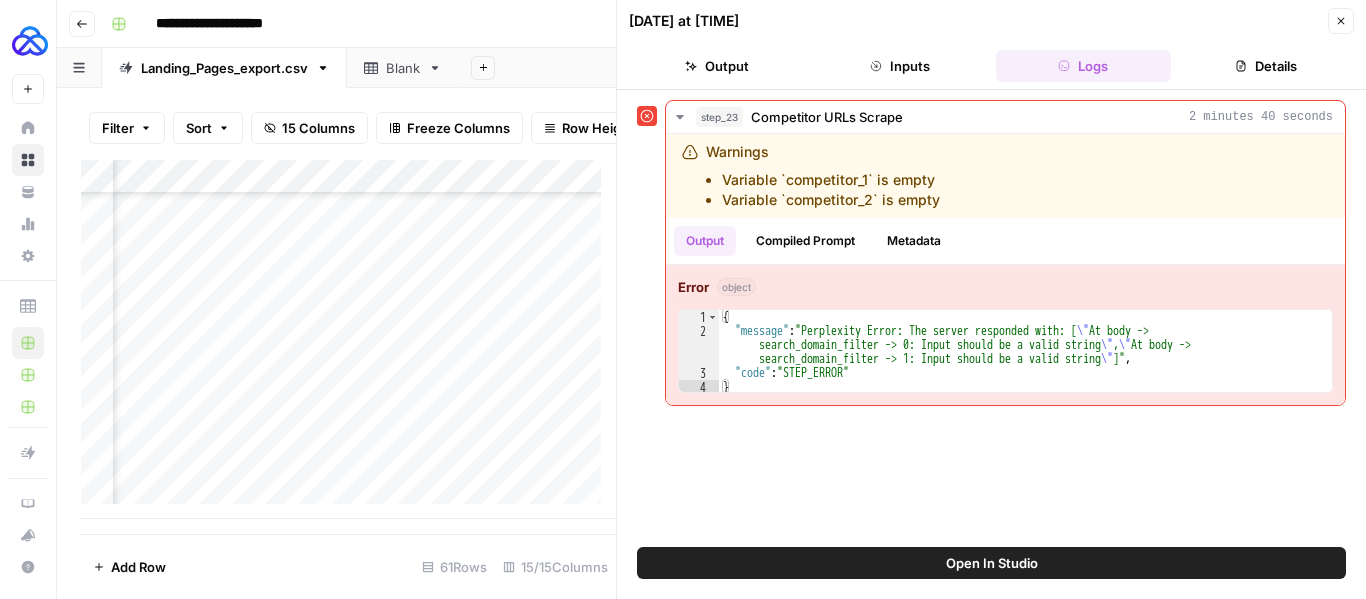 click on "Add Column" at bounding box center [348, 339] 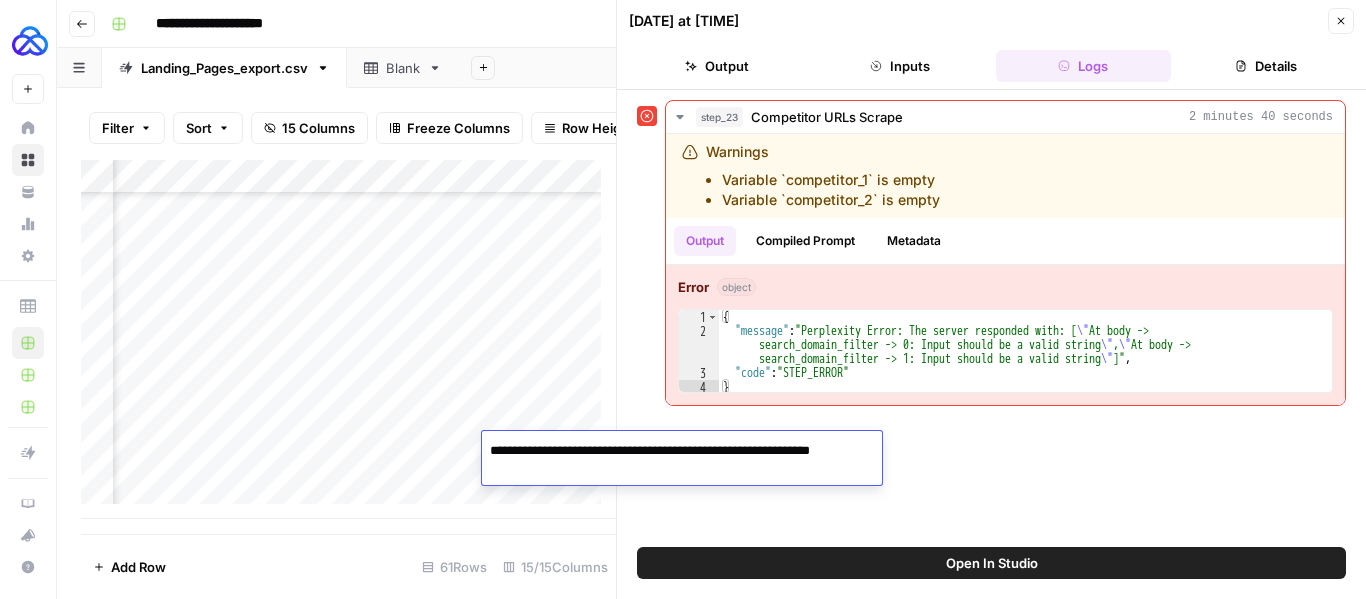 click on "Add Column" at bounding box center (348, 339) 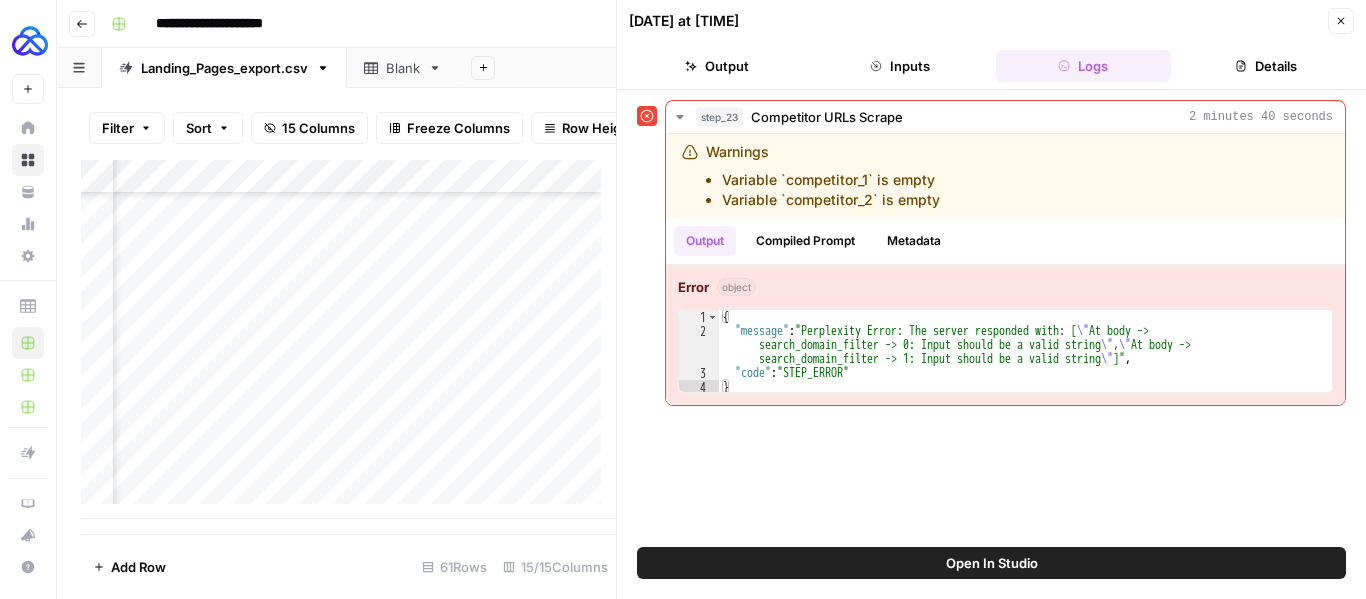 click on "Add Column" at bounding box center [348, 339] 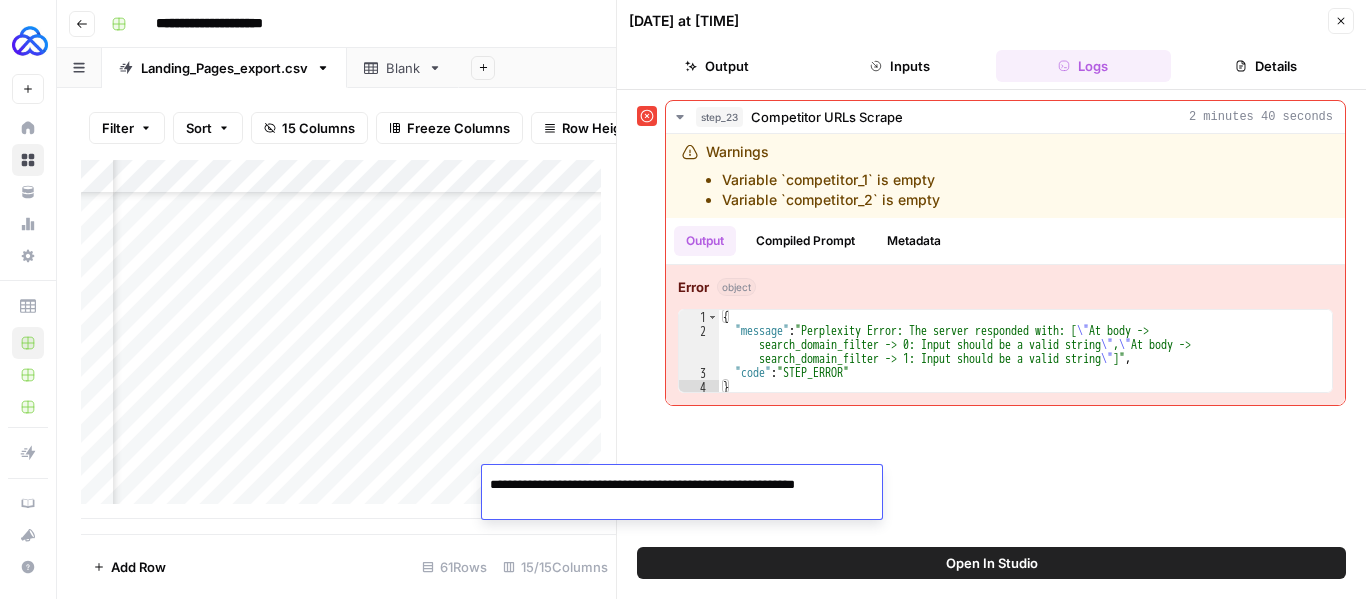 type on "**********" 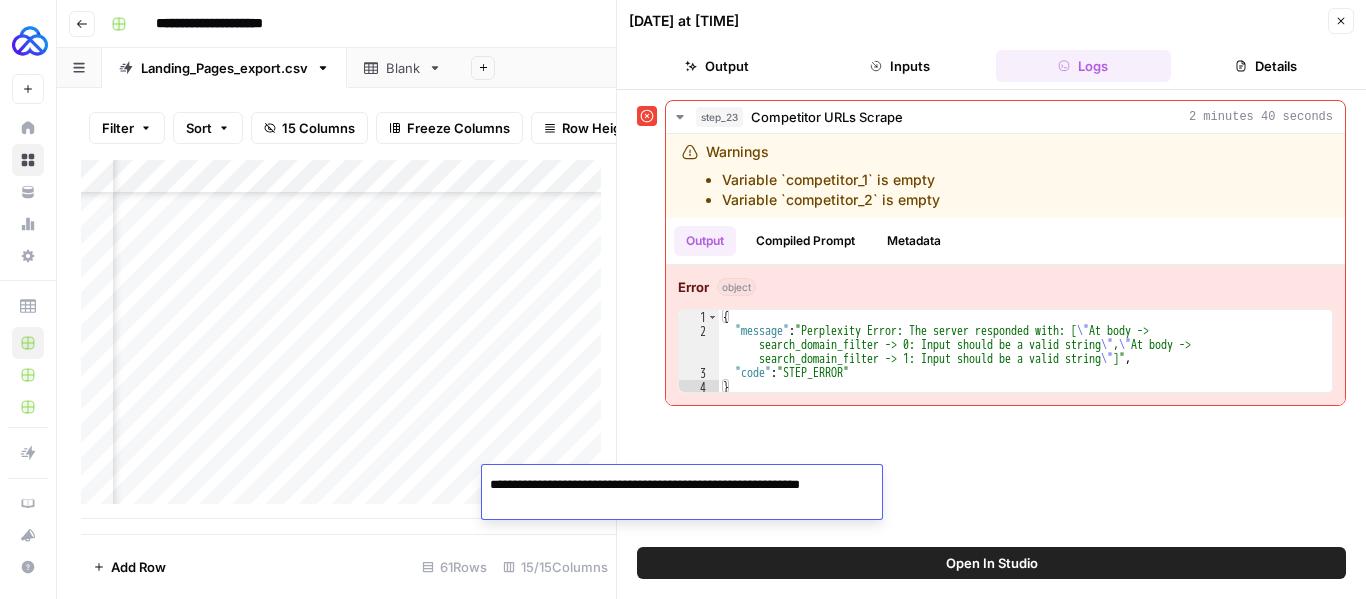 click on "Add Column" at bounding box center (348, 339) 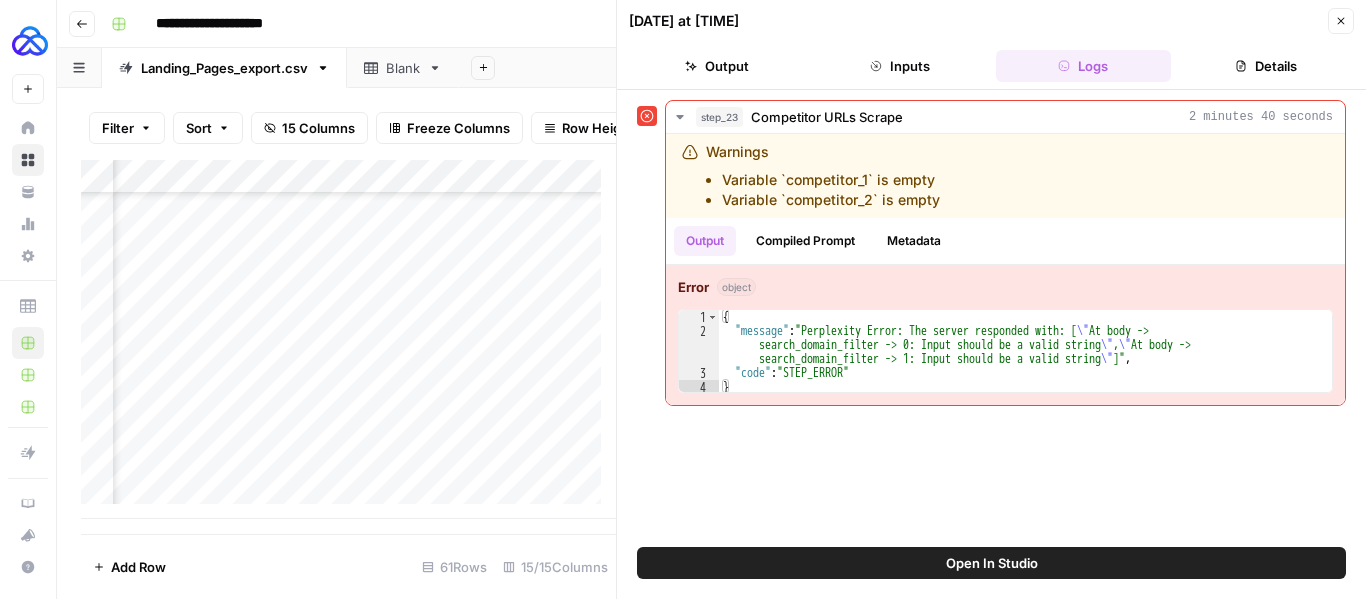 scroll, scrollTop: 1781, scrollLeft: 920, axis: both 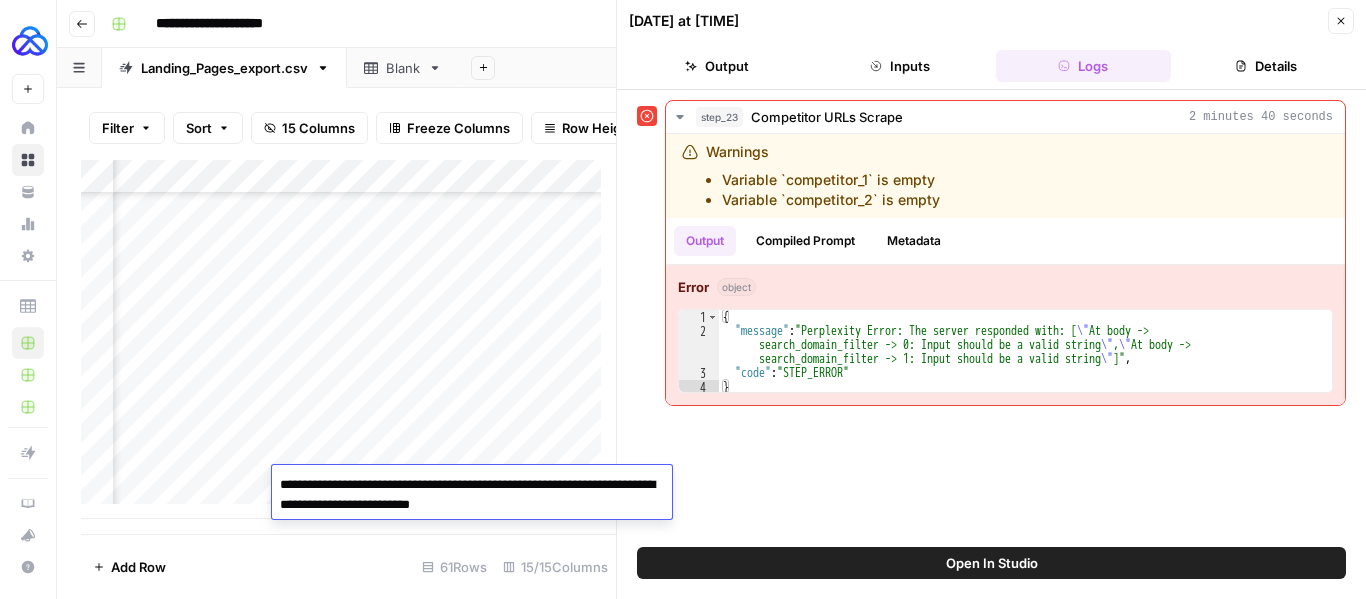 click on "Add Column" at bounding box center [348, 339] 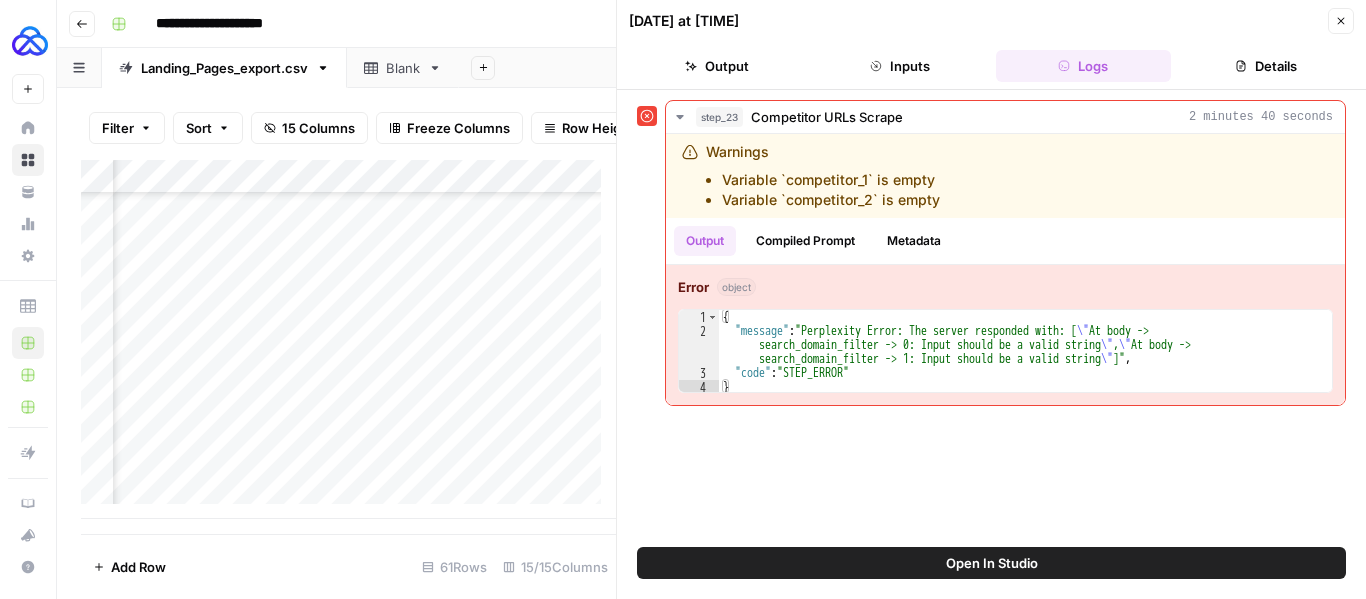 click on "Add Column" at bounding box center [348, 339] 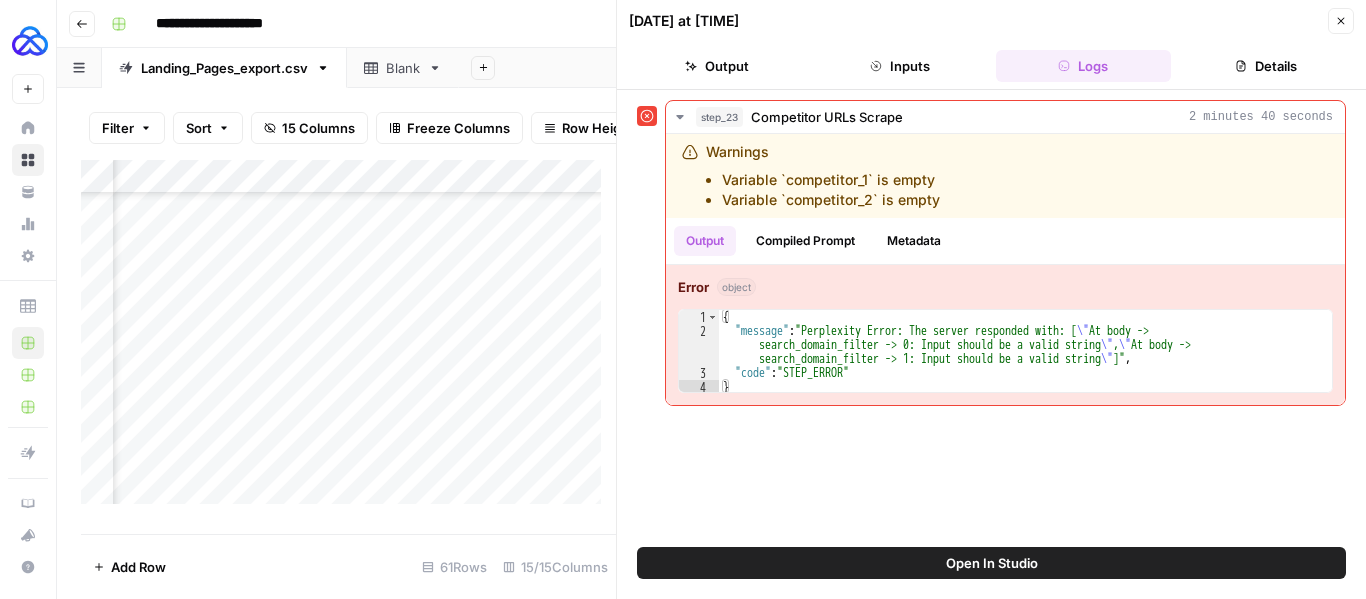scroll, scrollTop: 1763, scrollLeft: 638, axis: both 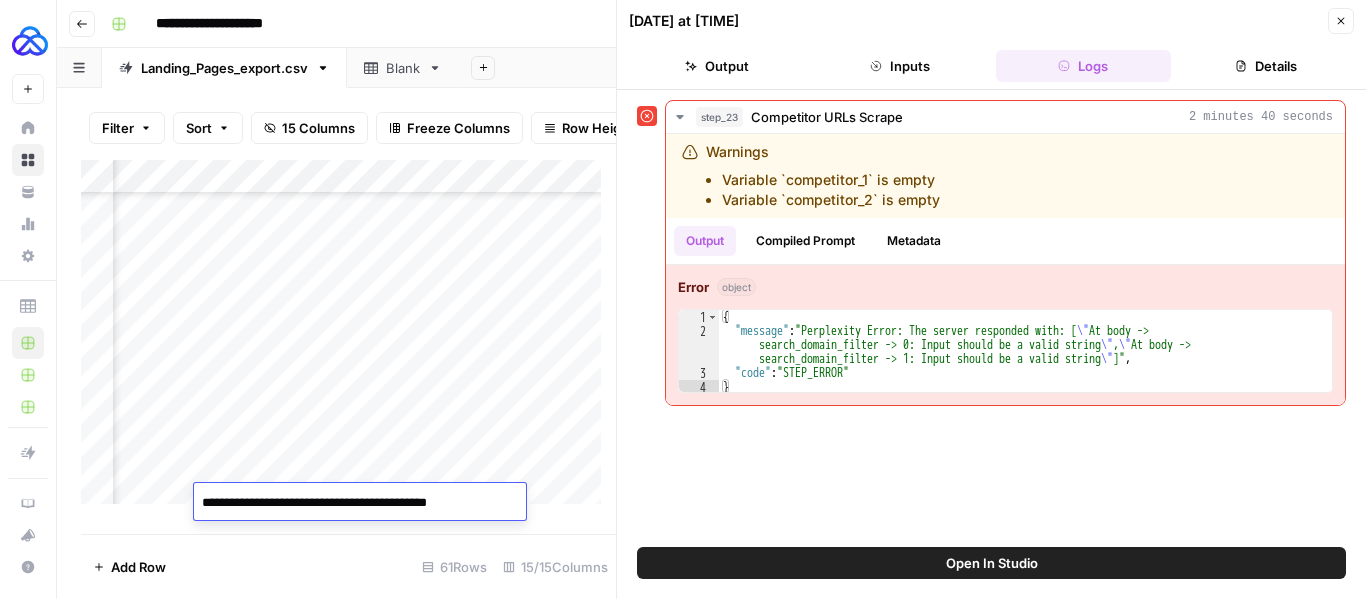 click on "Add Column" at bounding box center [348, 339] 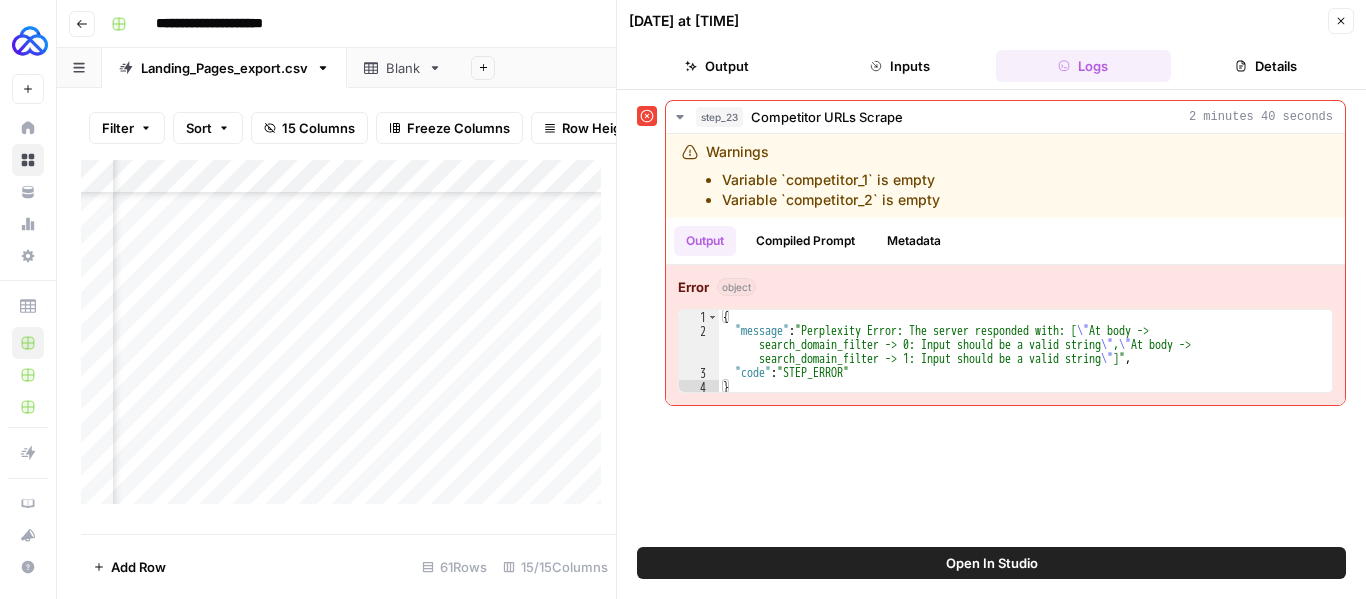 scroll, scrollTop: 1763, scrollLeft: 1668, axis: both 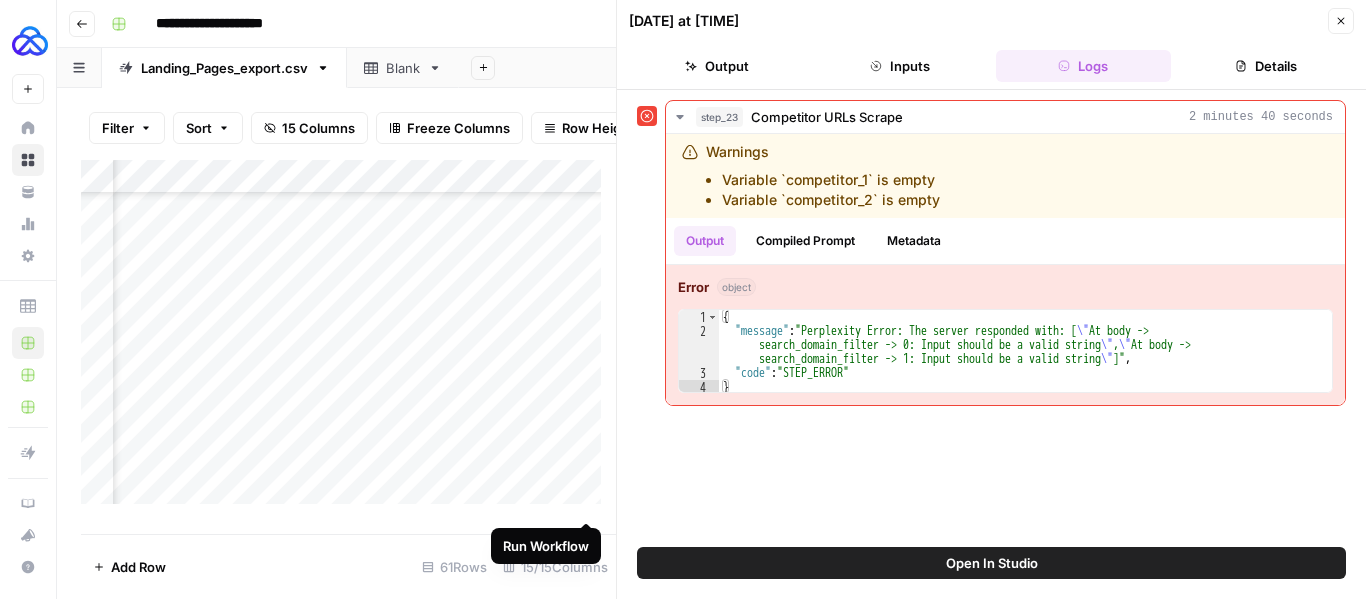click on "Add Column" at bounding box center [348, 339] 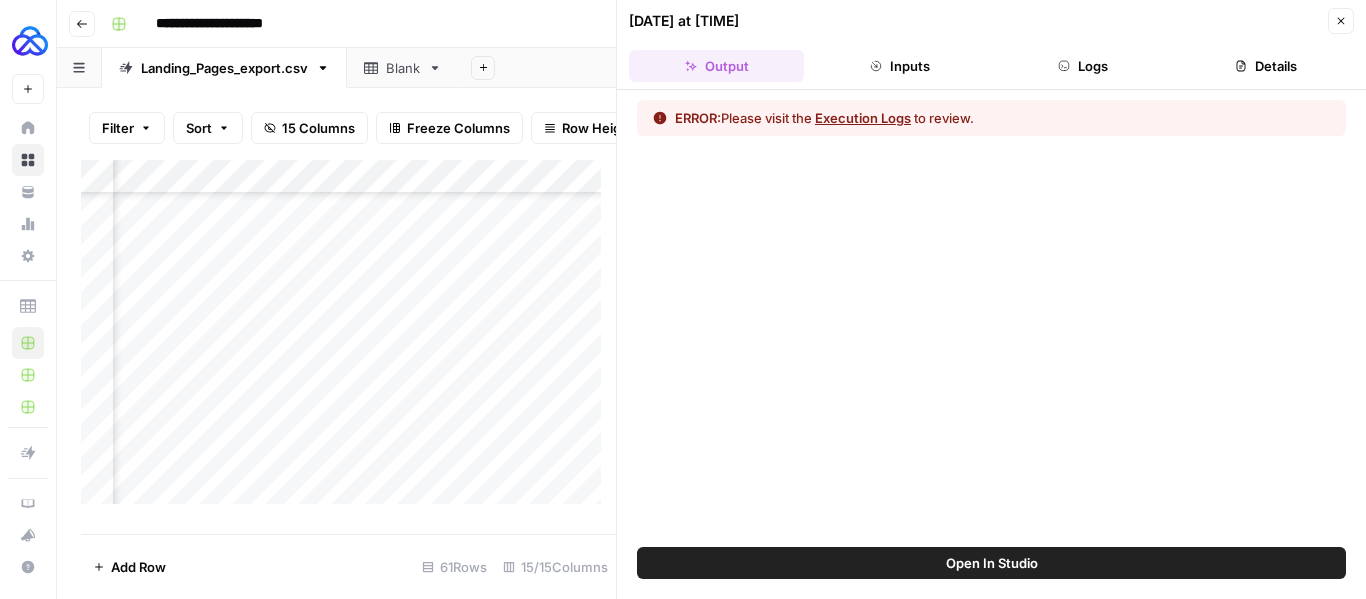 click on "Execution Logs" at bounding box center (863, 118) 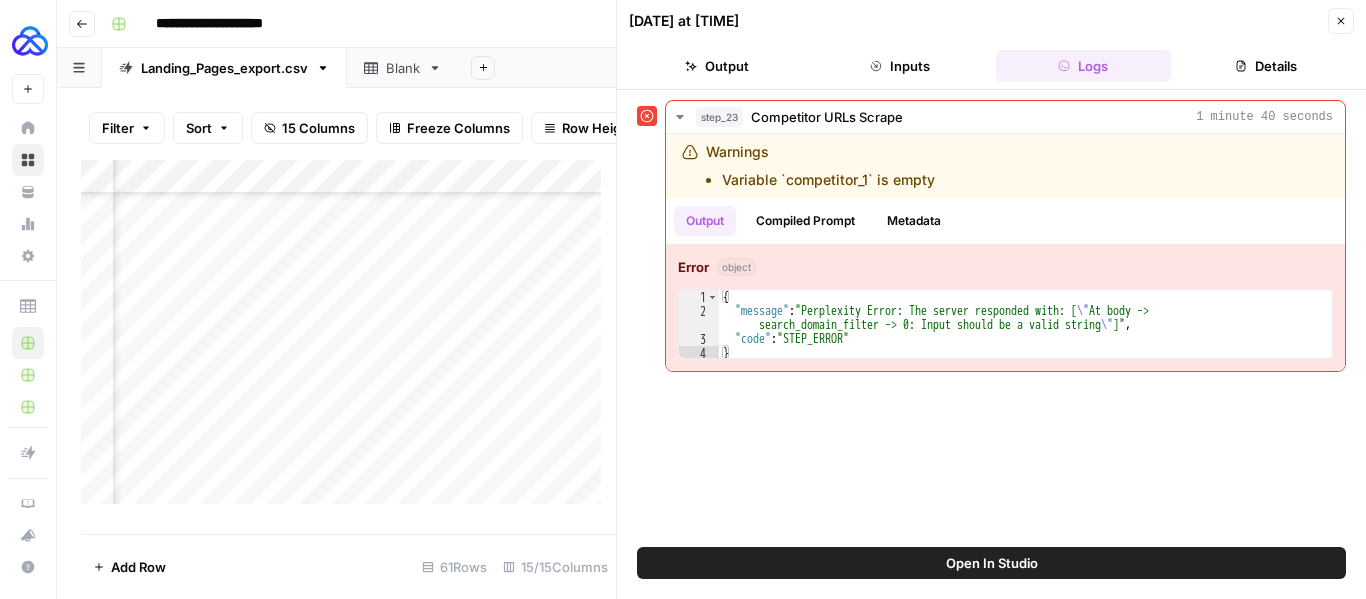 scroll, scrollTop: 1763, scrollLeft: 559, axis: both 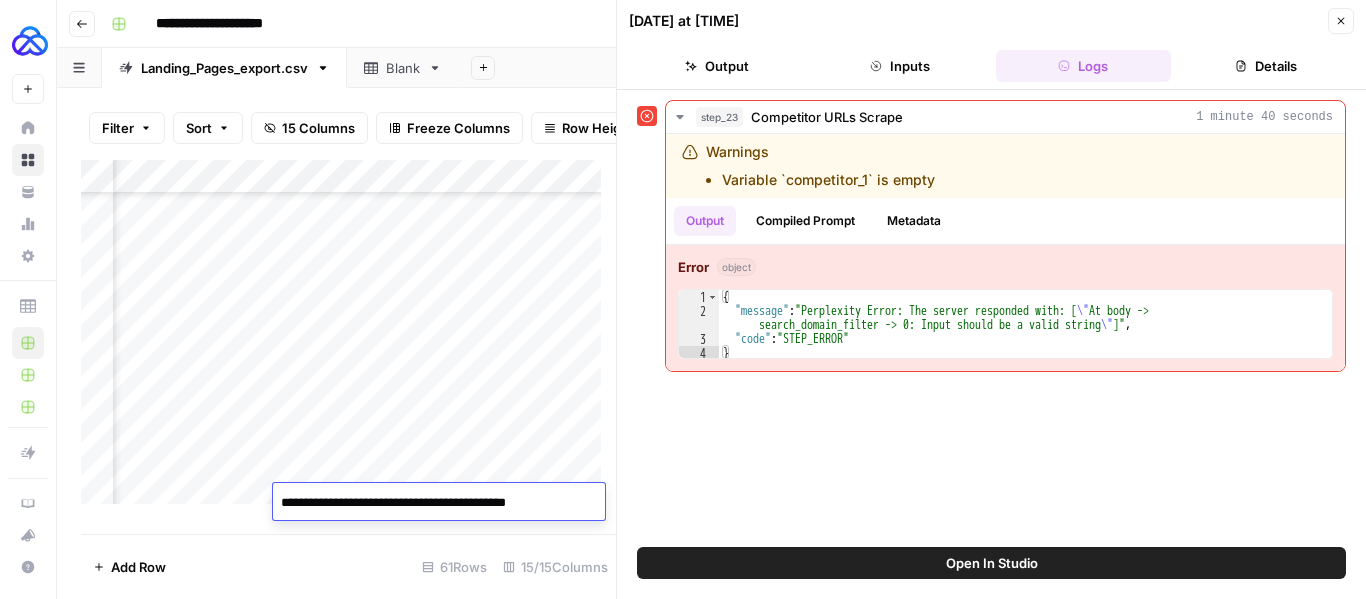 click on "**********" at bounding box center (437, 503) 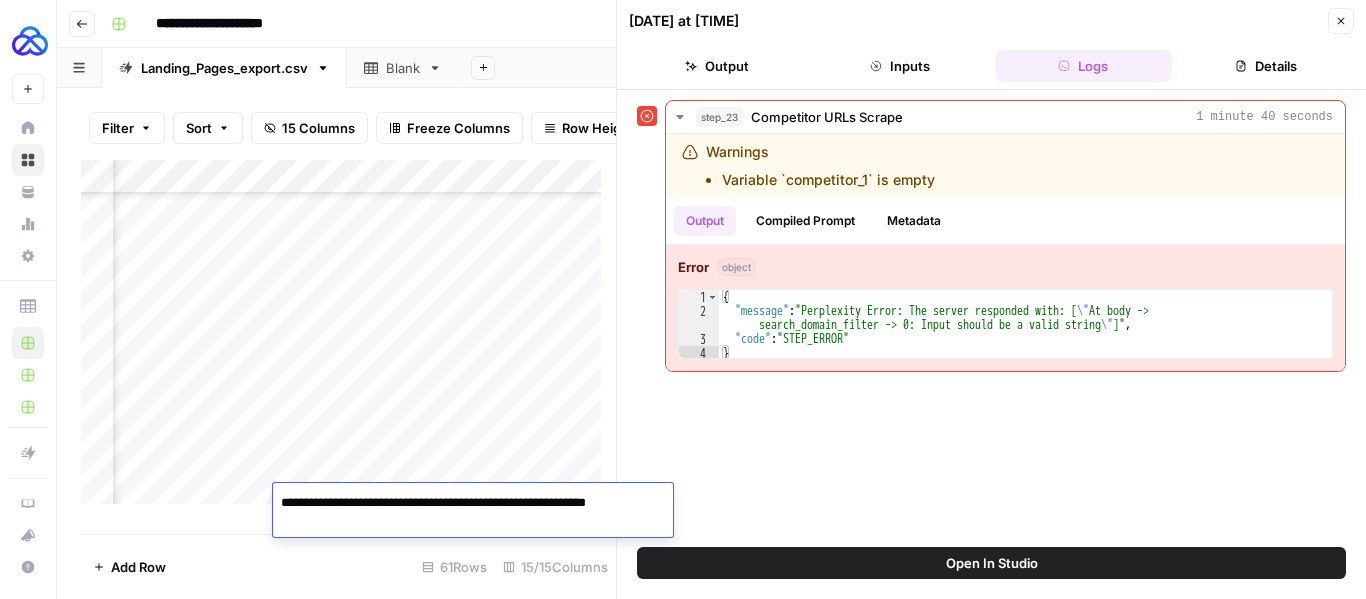 click on "Add Column" at bounding box center (348, 339) 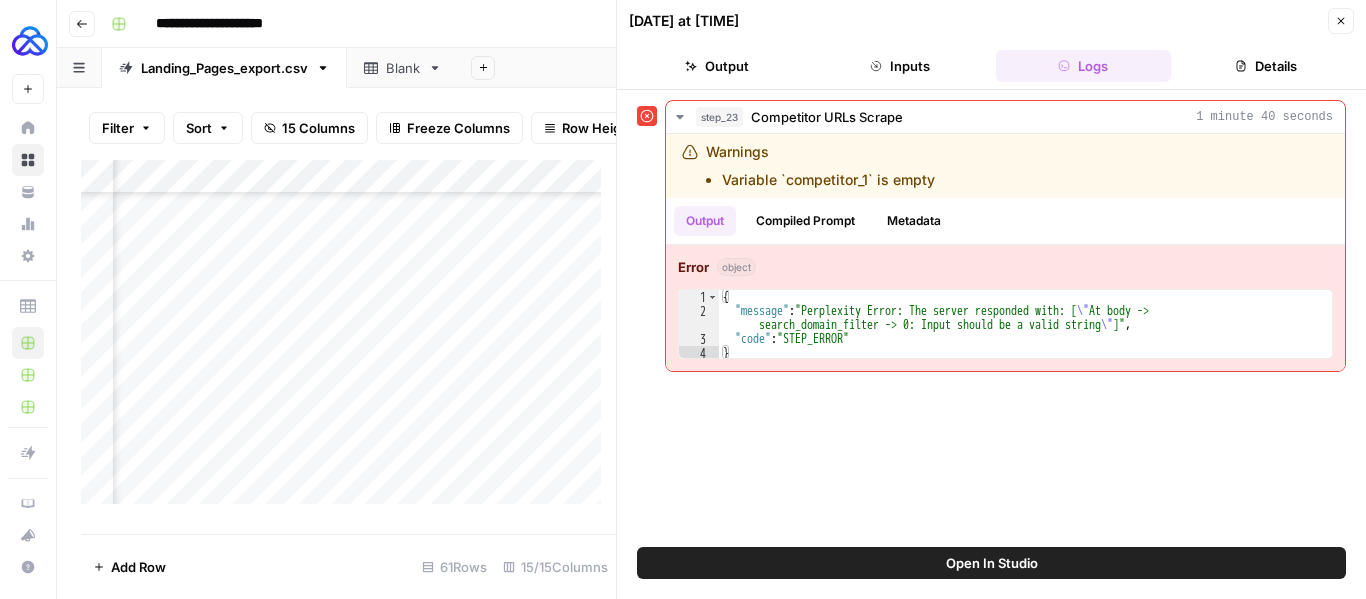 scroll, scrollTop: 1763, scrollLeft: 1810, axis: both 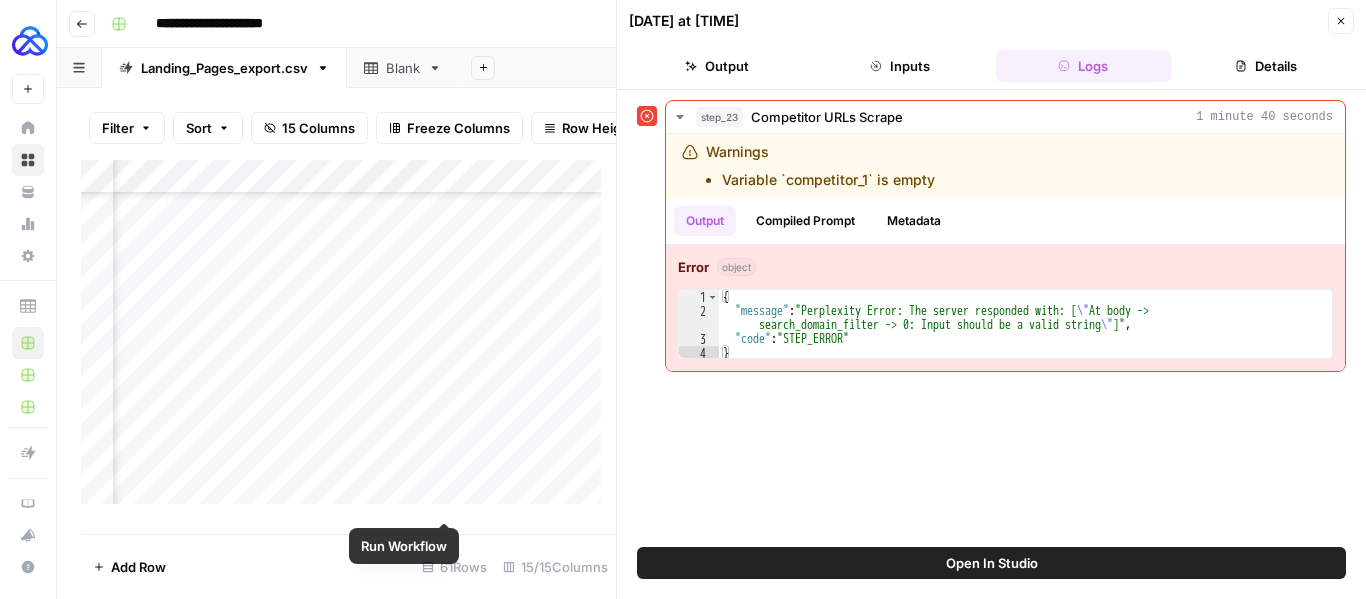 click on "Add Column" at bounding box center [348, 339] 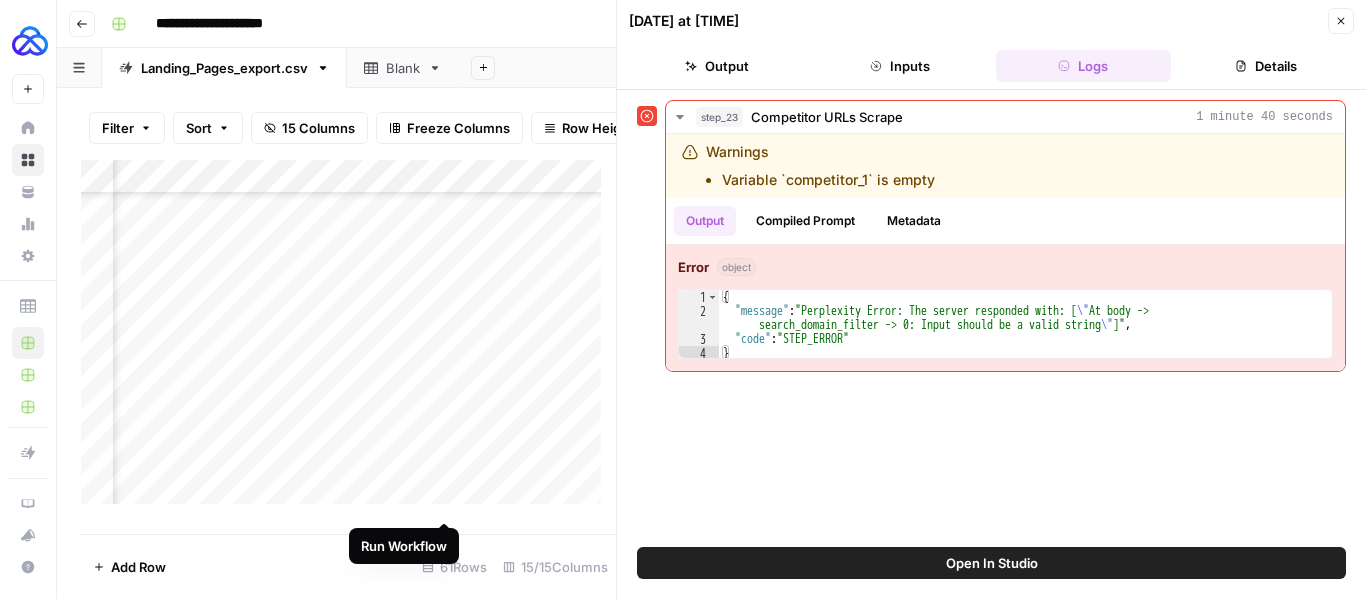 click on "Add Column" at bounding box center (348, 339) 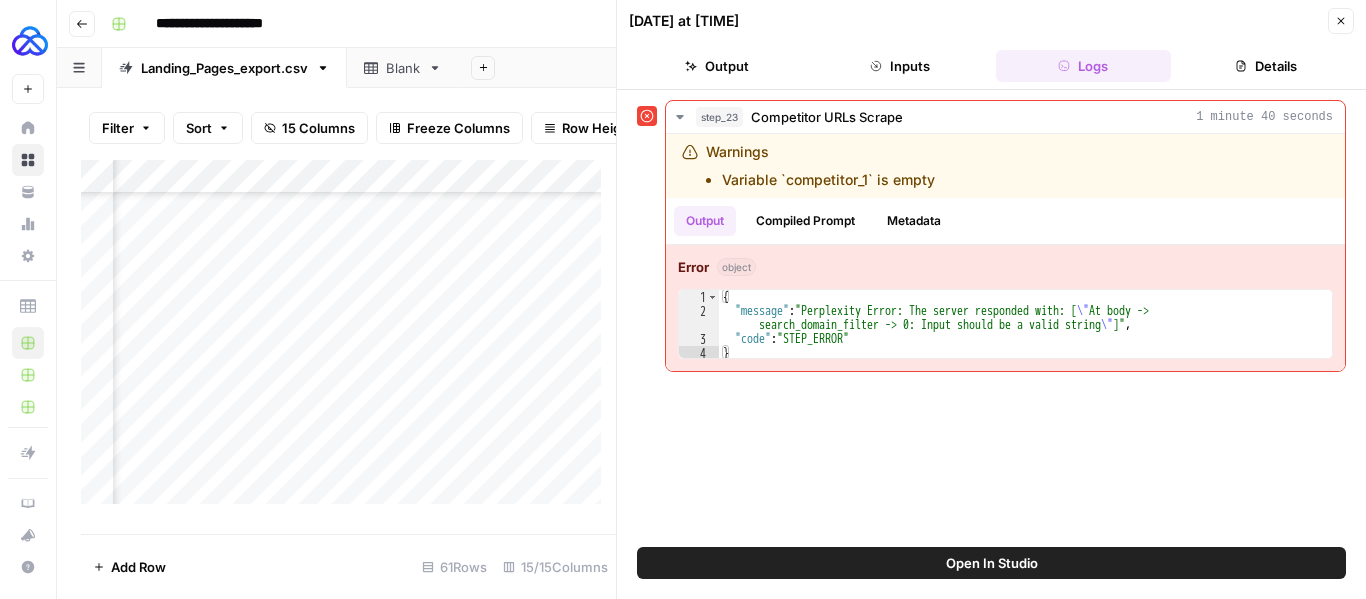 click on "Close" at bounding box center (1341, 21) 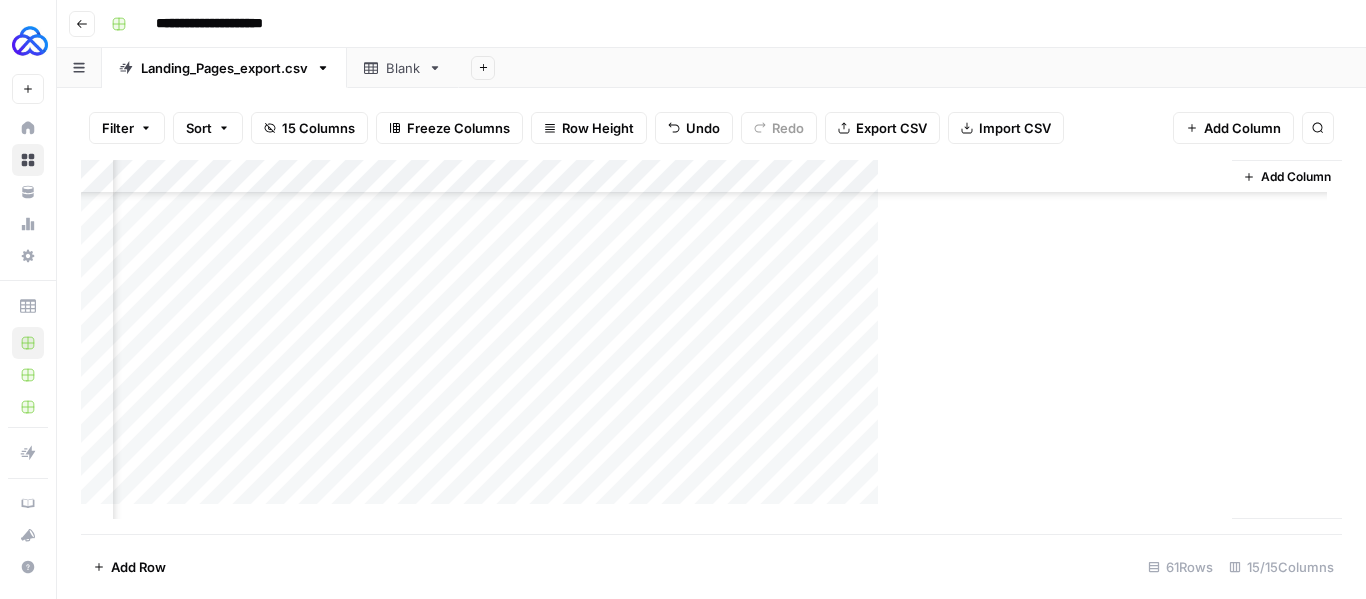 scroll, scrollTop: 1763, scrollLeft: 1598, axis: both 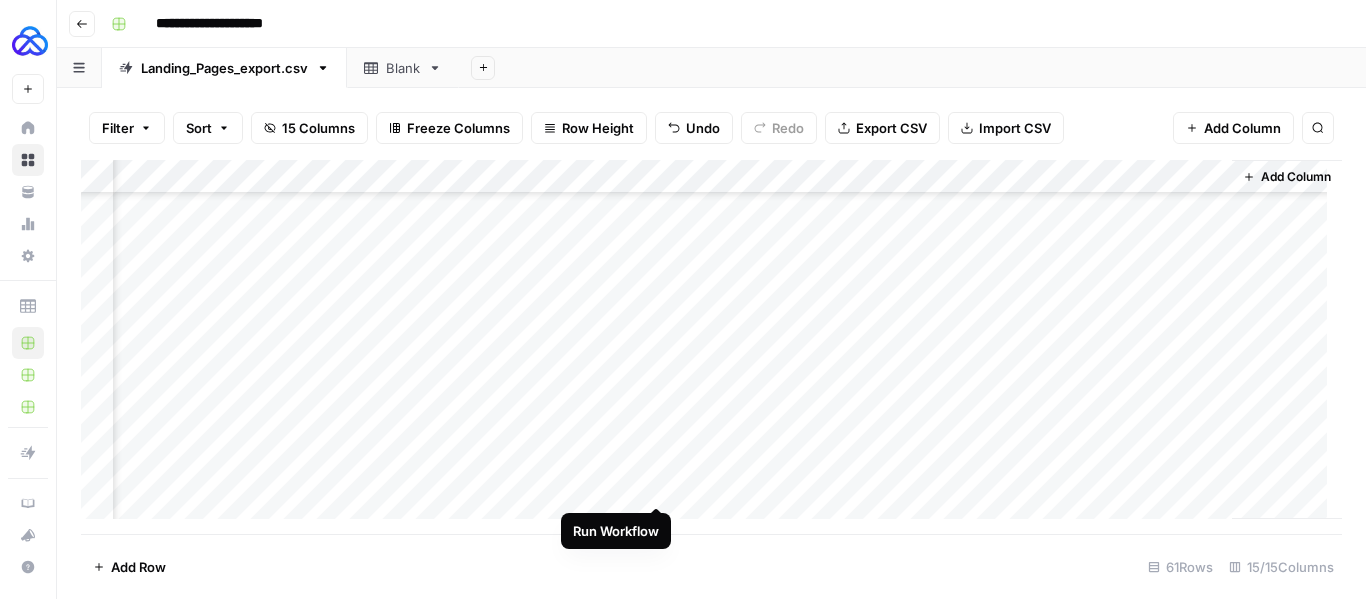 click on "Add Column" at bounding box center (711, 347) 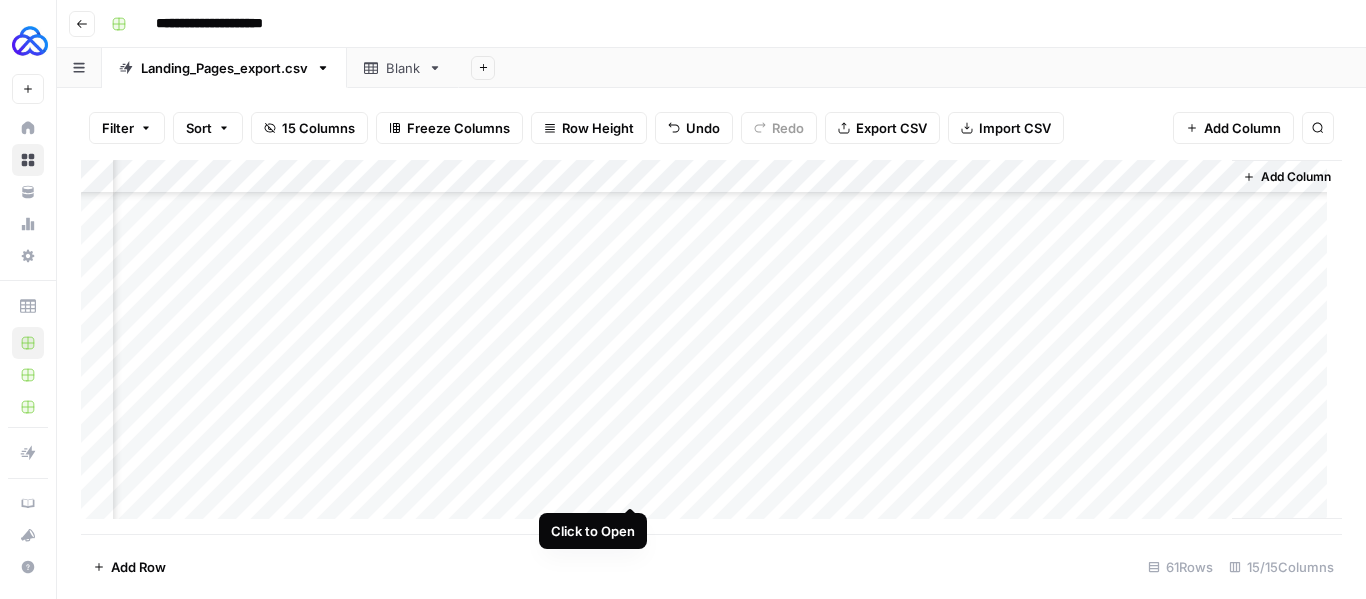 click on "Add Column" at bounding box center [711, 347] 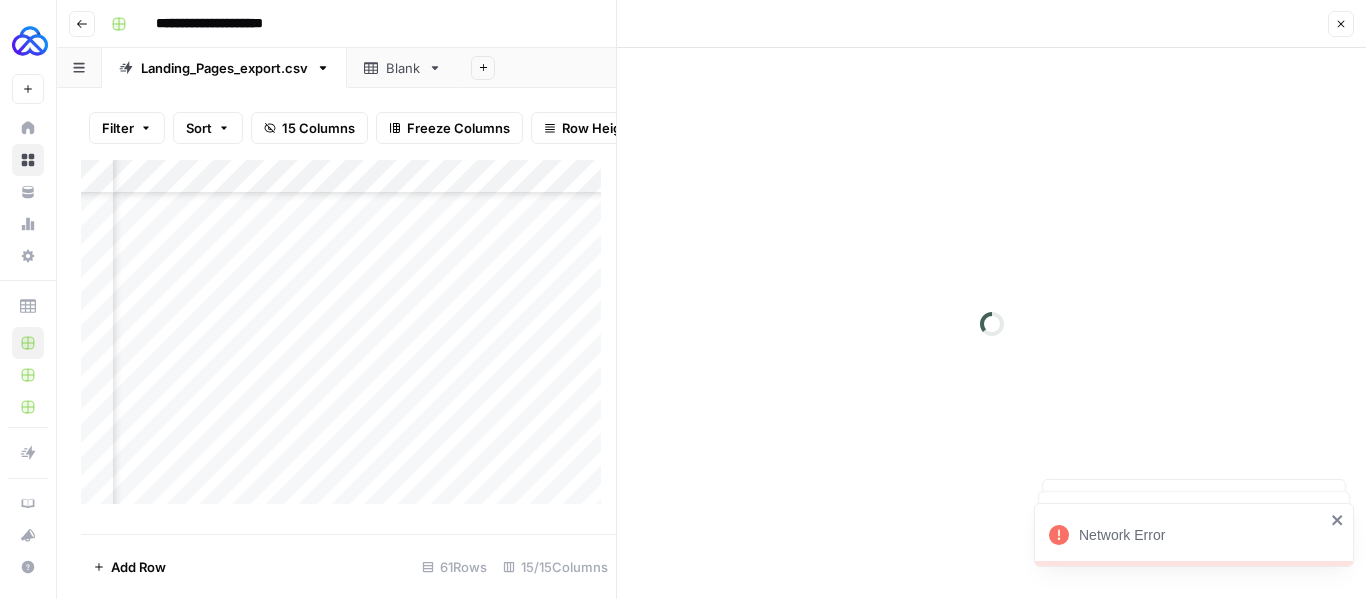 click 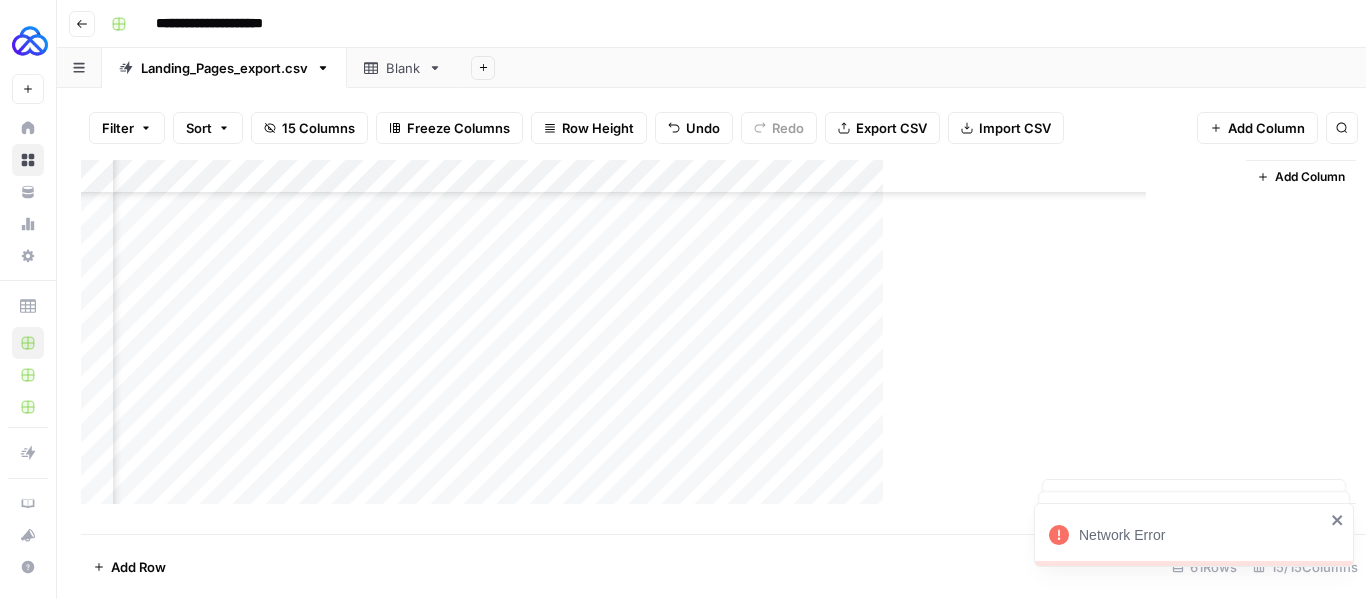scroll, scrollTop: 1763, scrollLeft: 1574, axis: both 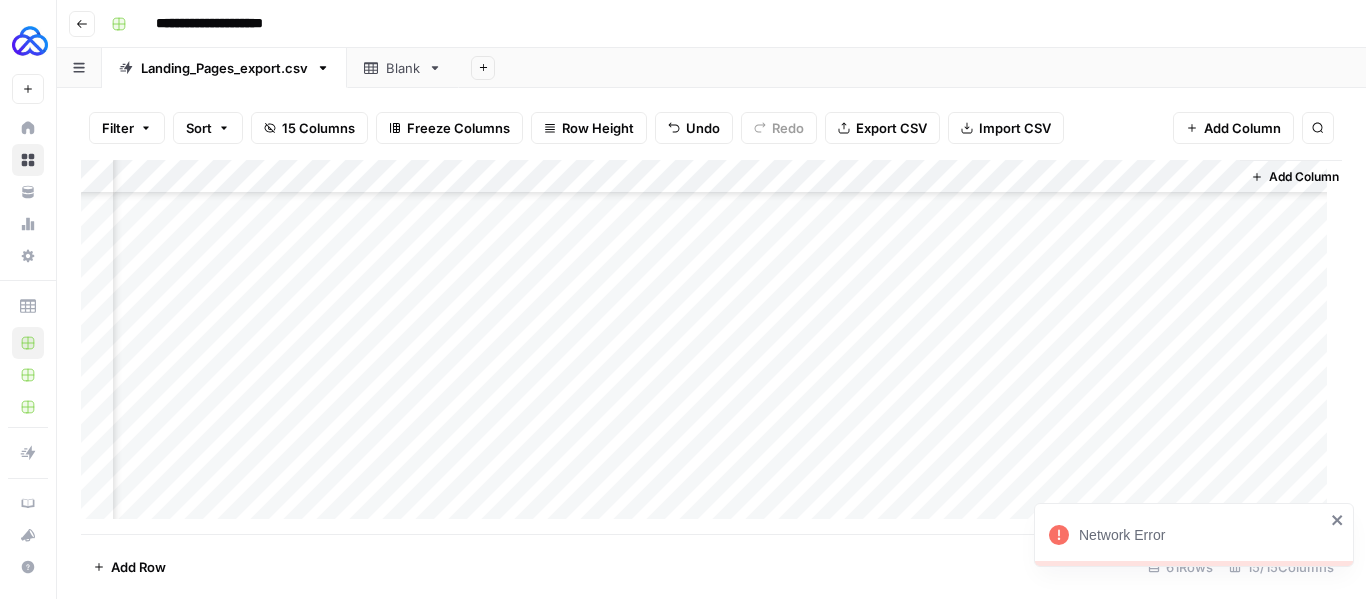 click on "Add Column" at bounding box center [711, 347] 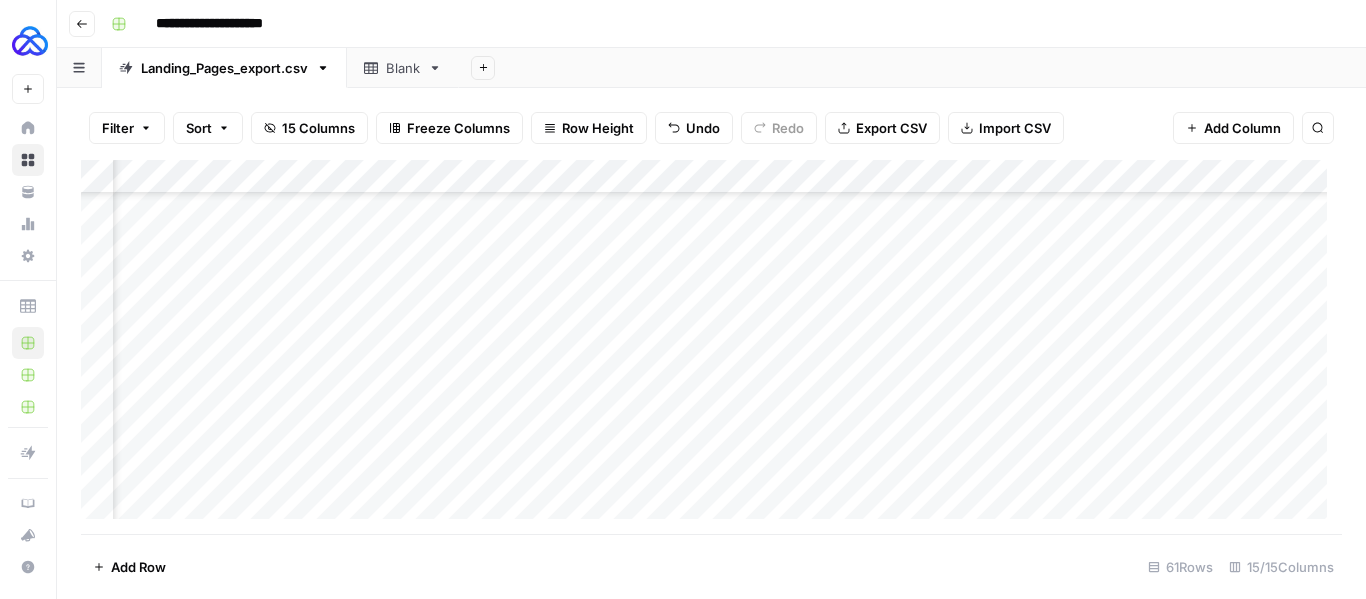 scroll, scrollTop: 0, scrollLeft: 0, axis: both 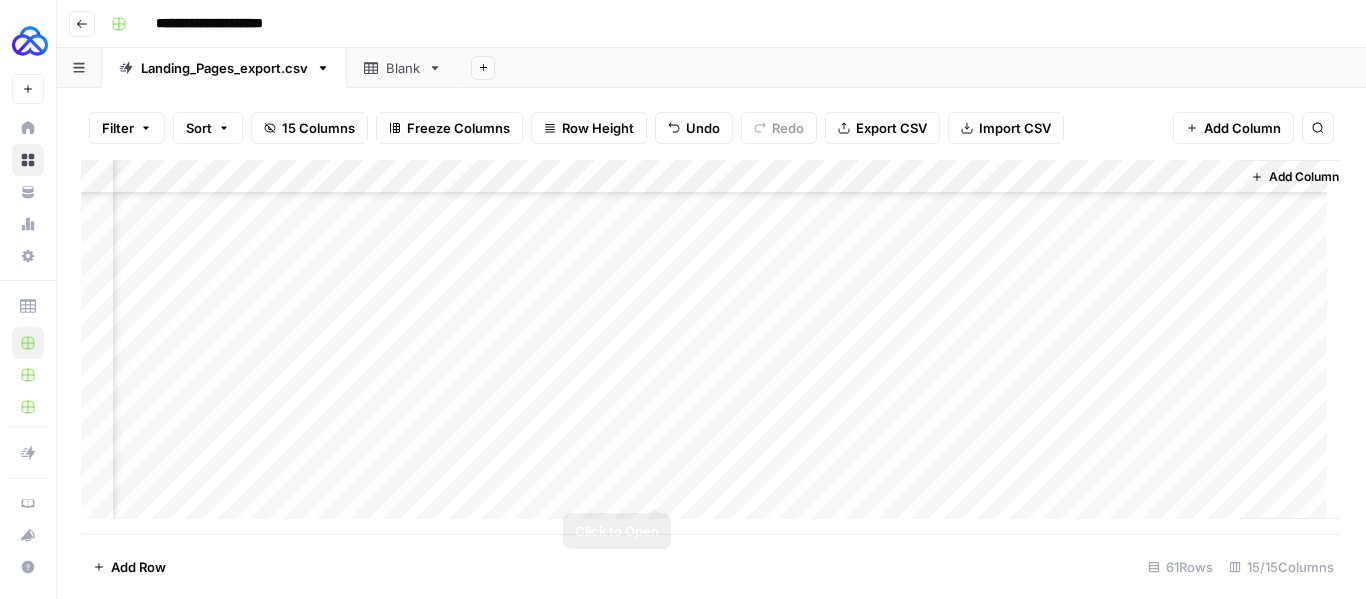 click on "Add Column" at bounding box center (711, 347) 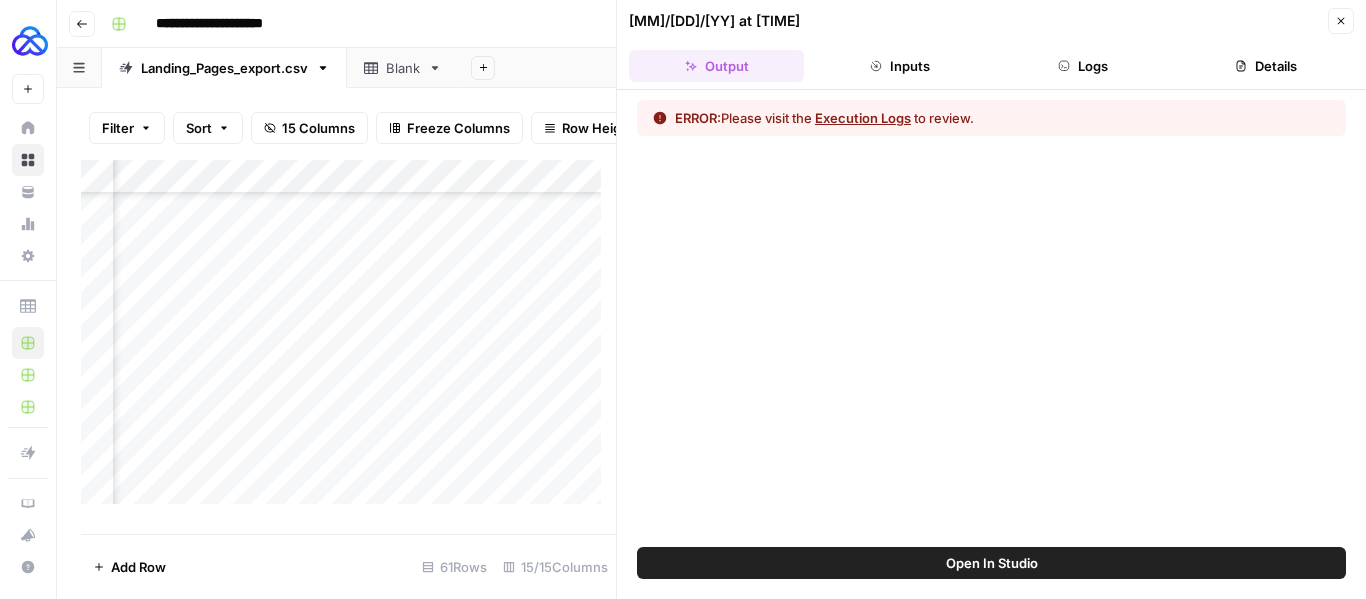 click on "Execution Logs" at bounding box center [863, 118] 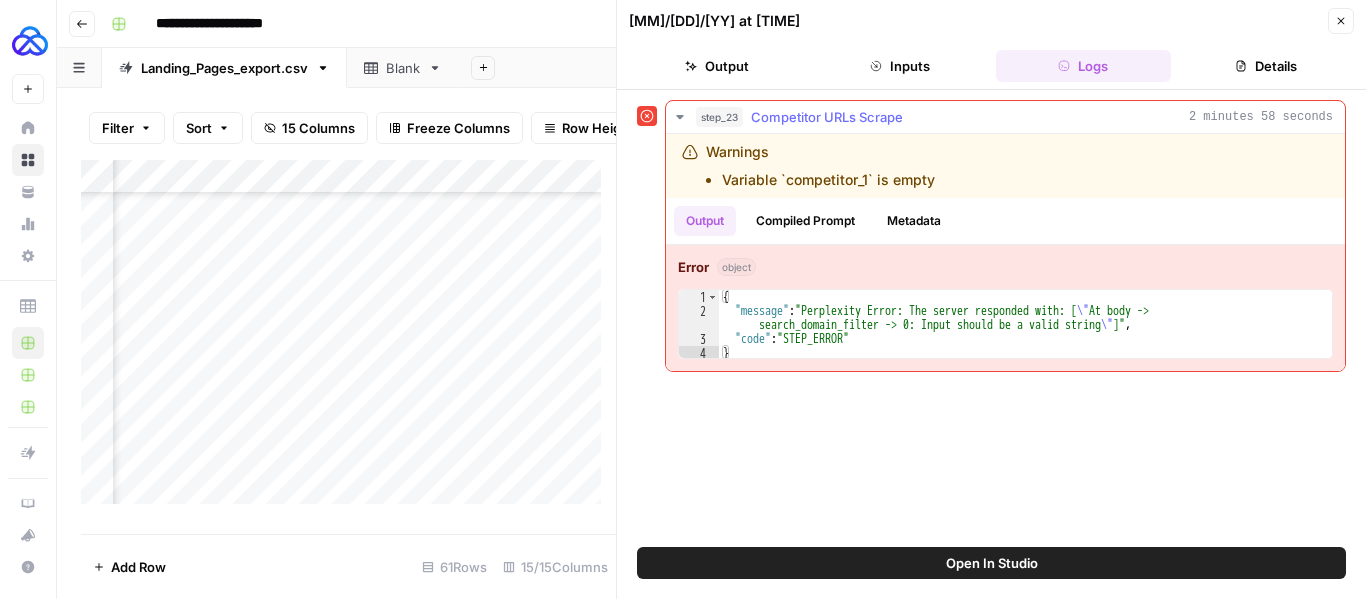 click on "Compiled Prompt" at bounding box center [805, 221] 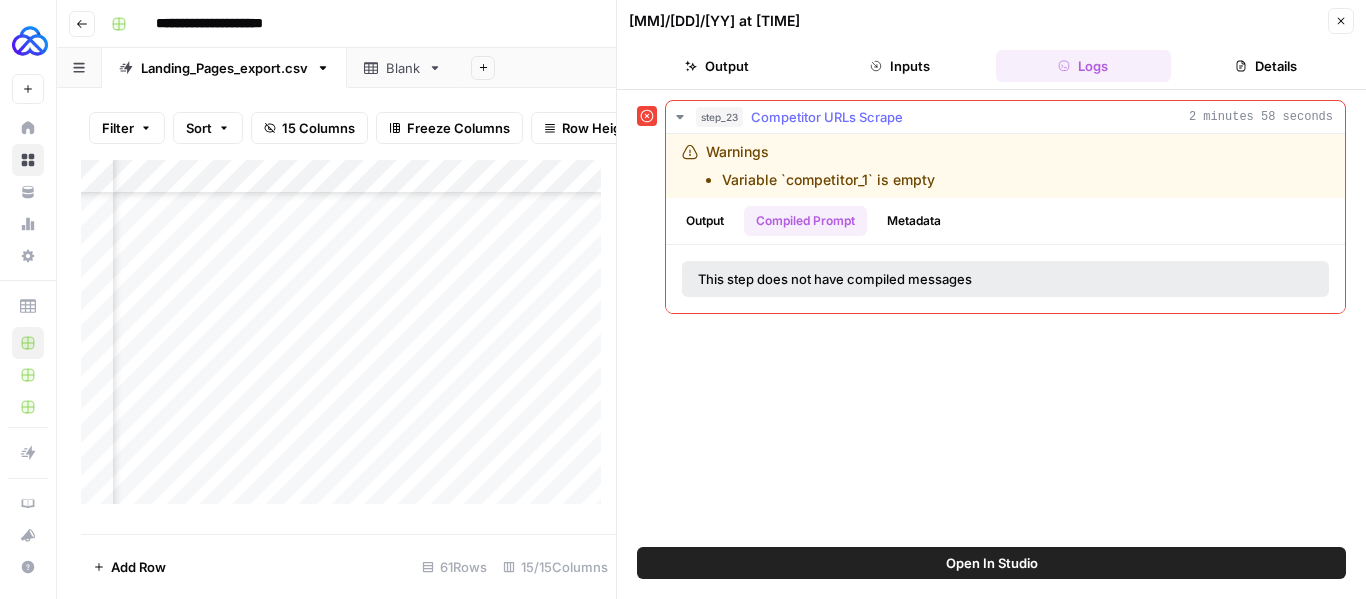 click on "Metadata" at bounding box center [914, 221] 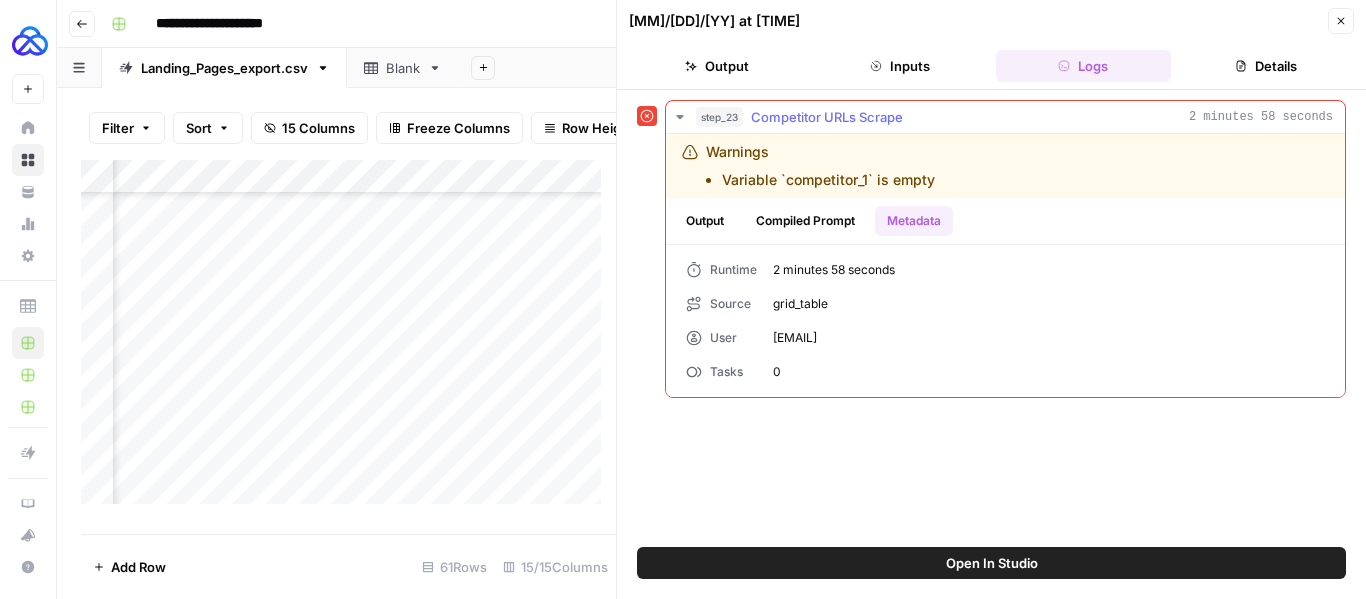 click on "Output" at bounding box center [705, 221] 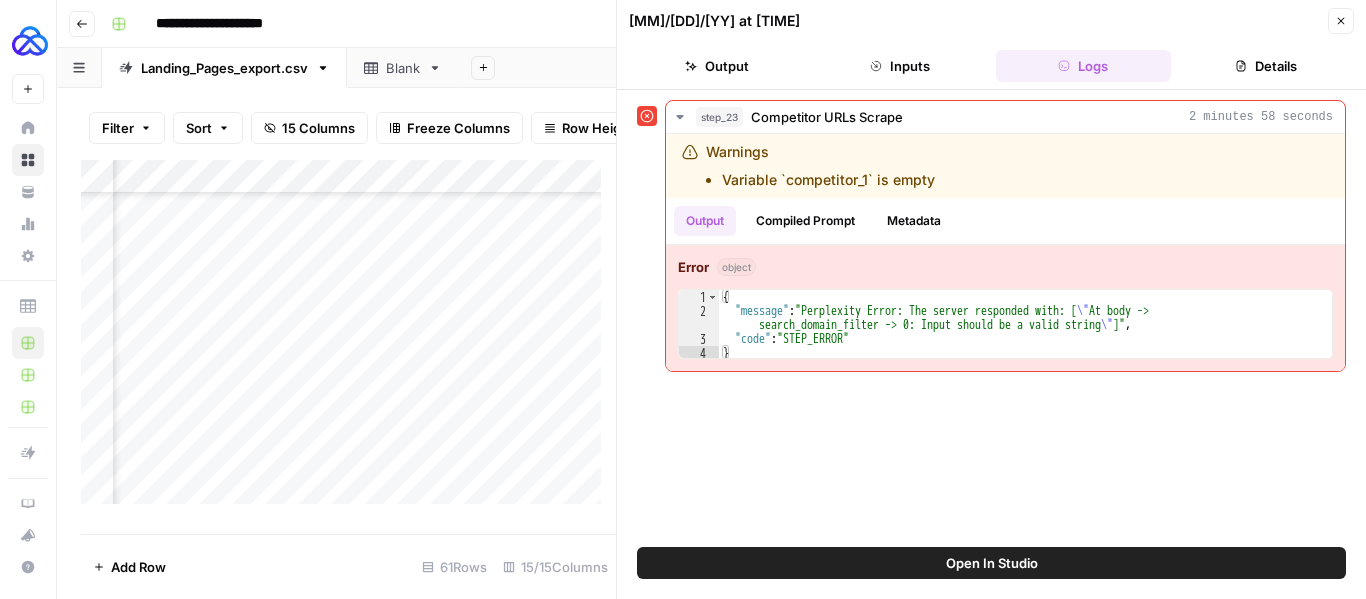 click 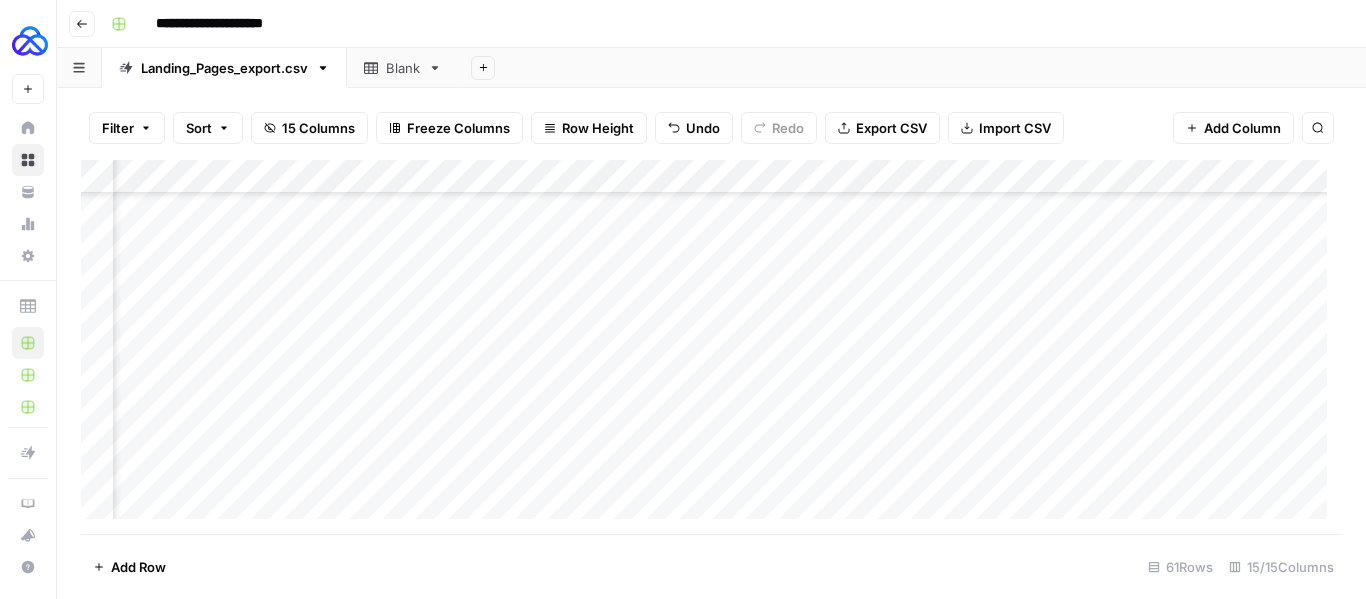 scroll, scrollTop: 1763, scrollLeft: 247, axis: both 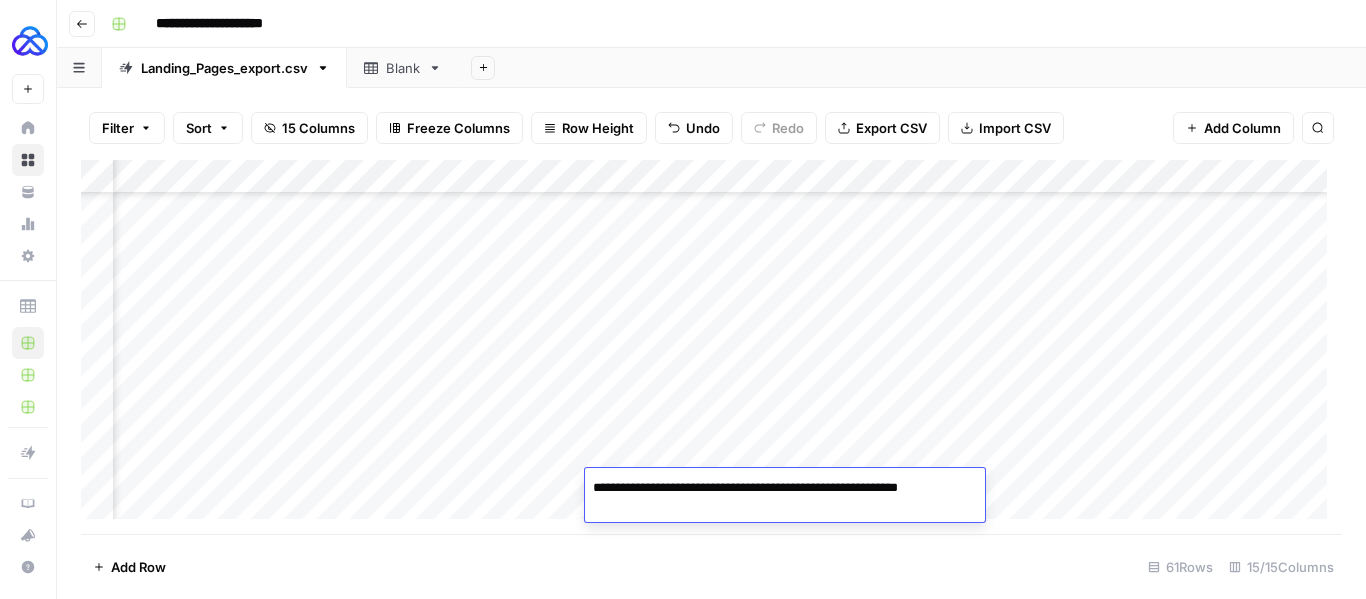 click on "Add Column" at bounding box center (711, 347) 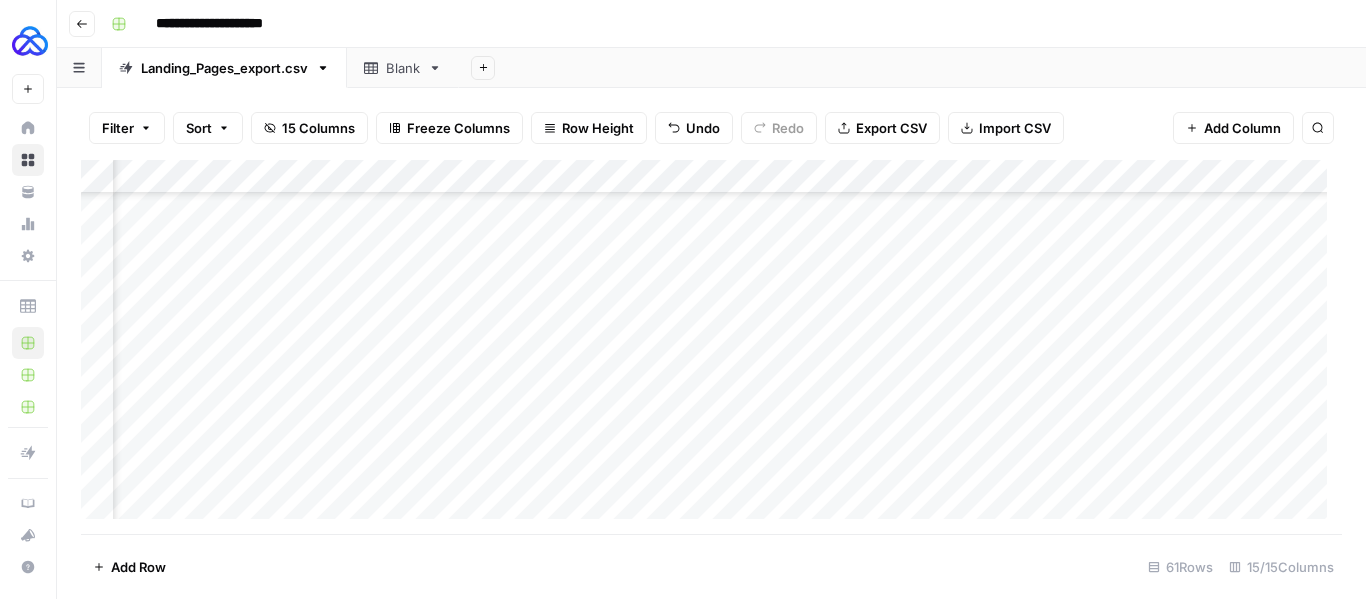 click on "Add Column" at bounding box center (711, 347) 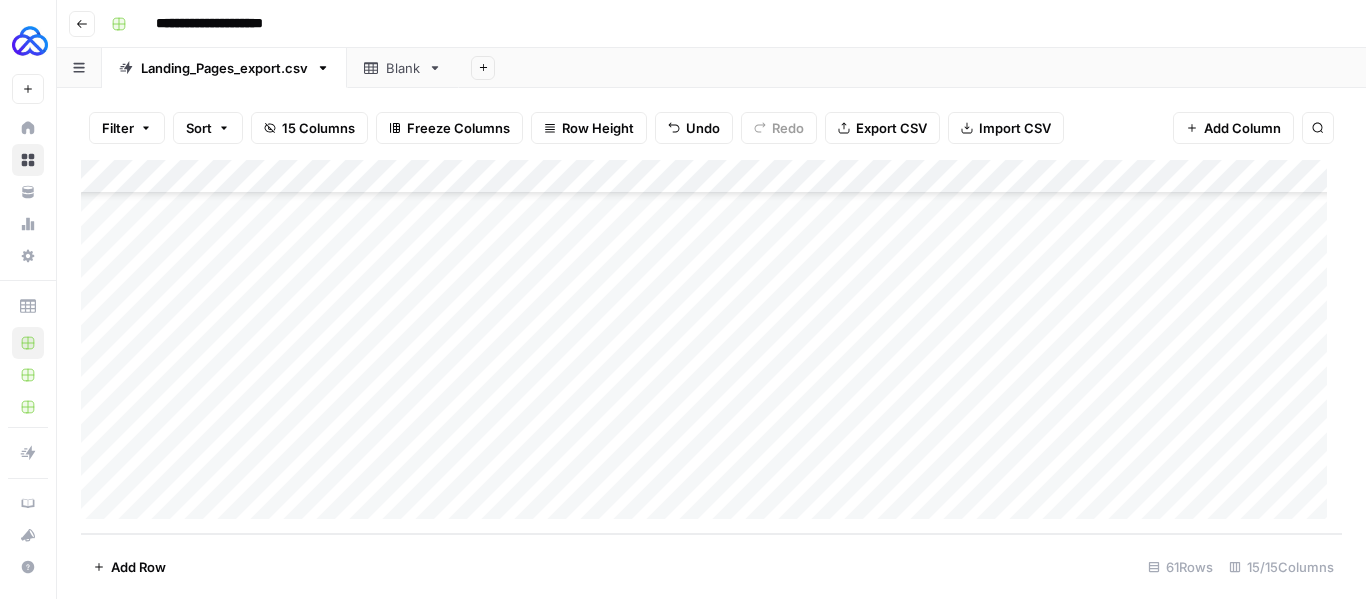 scroll, scrollTop: 1781, scrollLeft: 0, axis: vertical 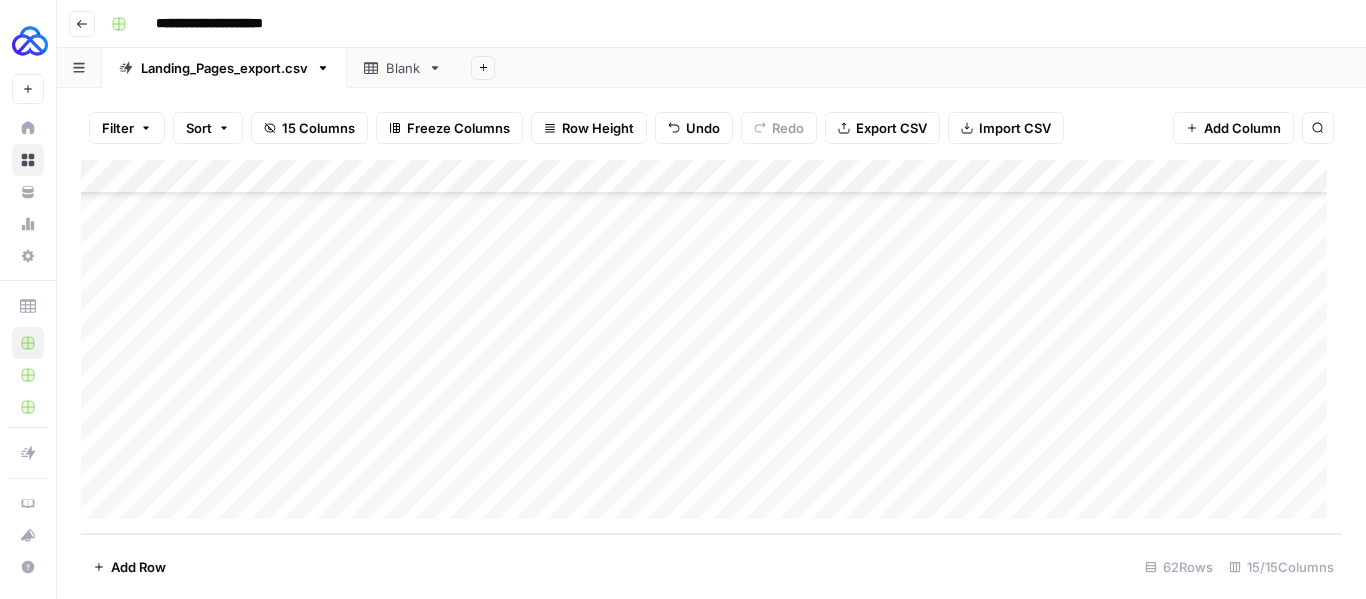 click on "Add Column" at bounding box center (711, 347) 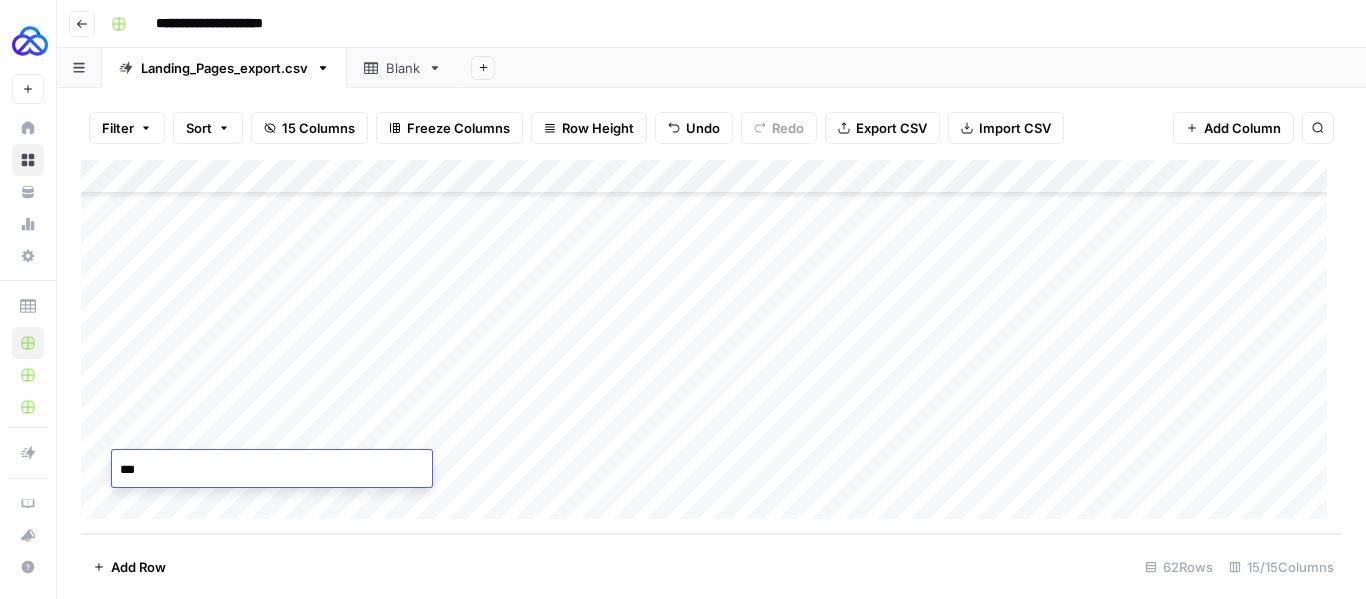 type on "****" 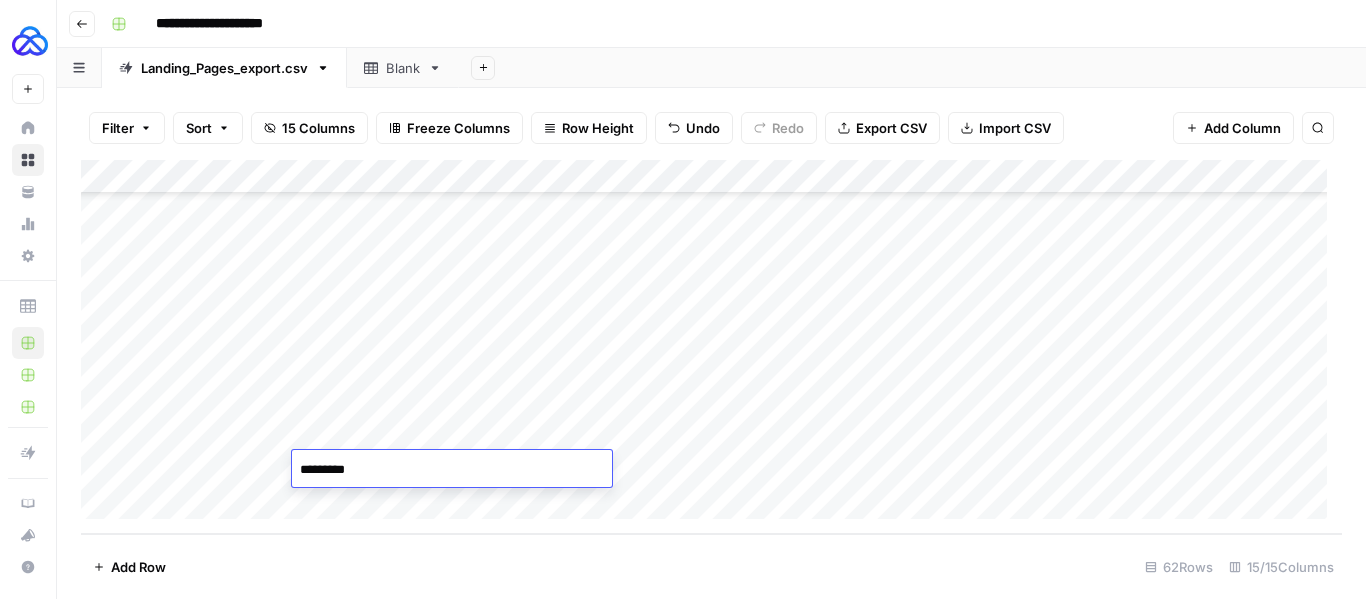 type on "**********" 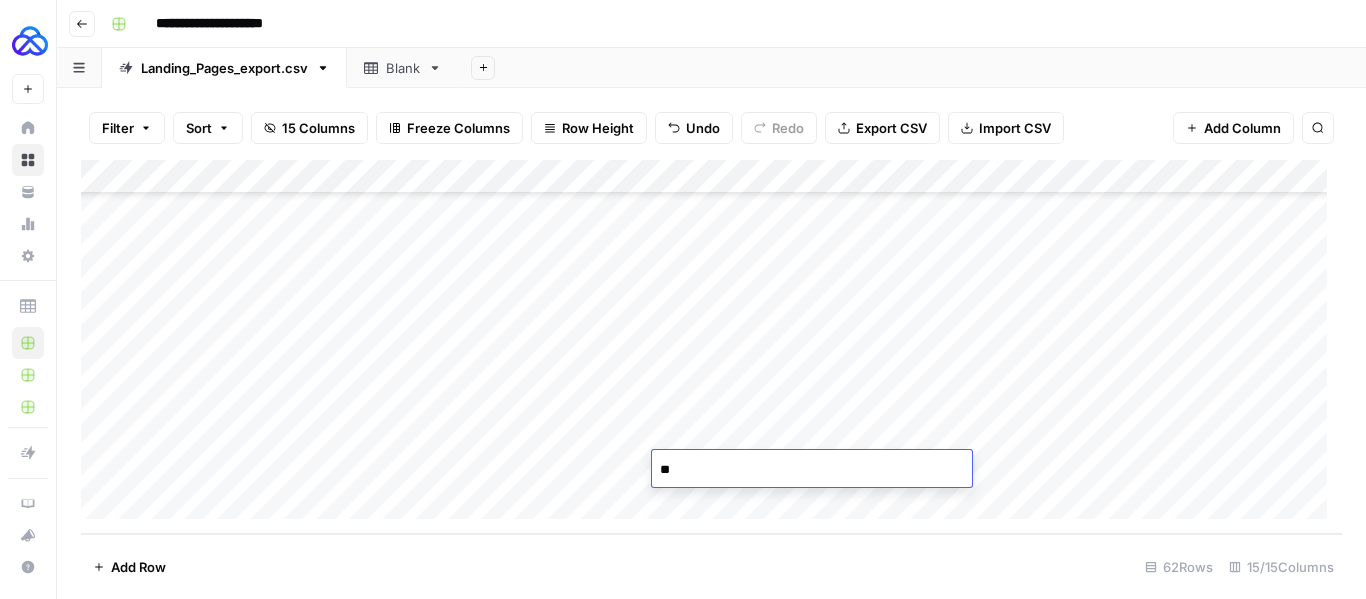 type on "*" 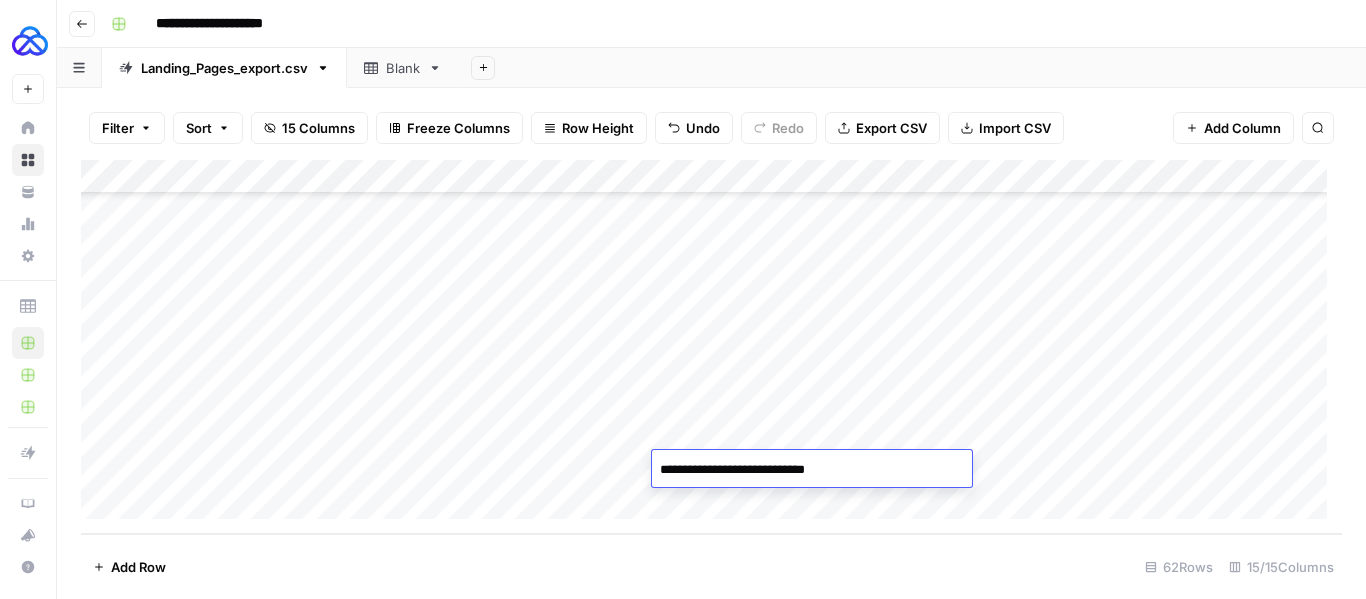 type on "**********" 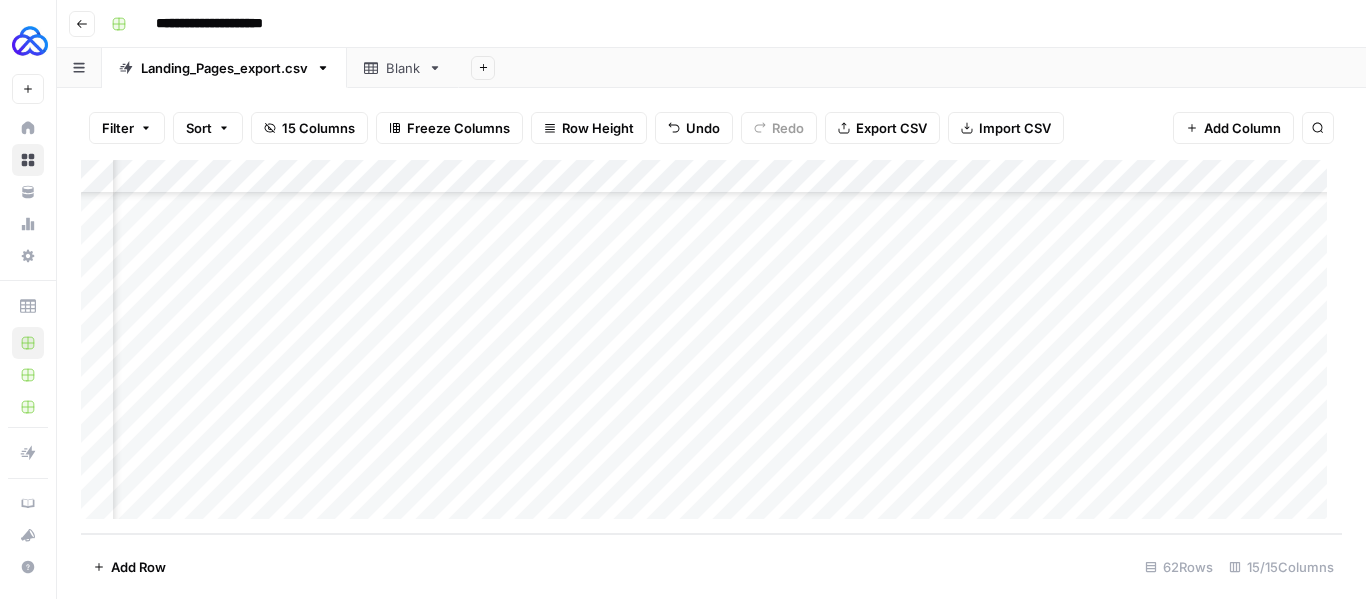 scroll, scrollTop: 1815, scrollLeft: 407, axis: both 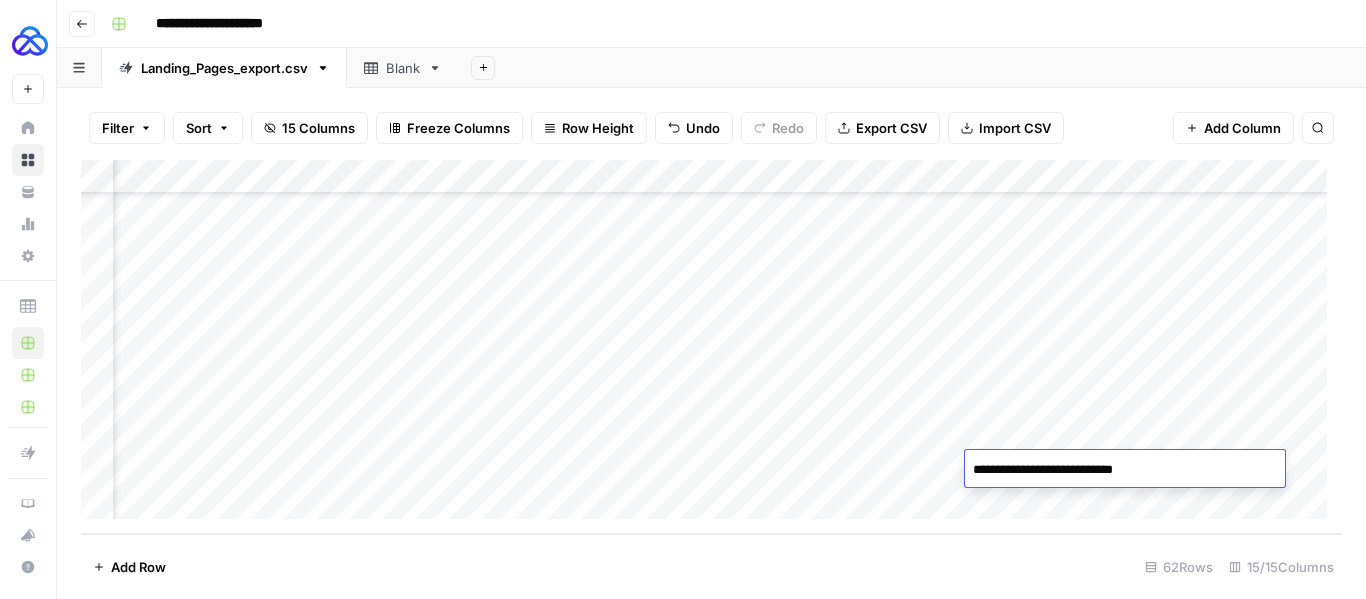 type on "**********" 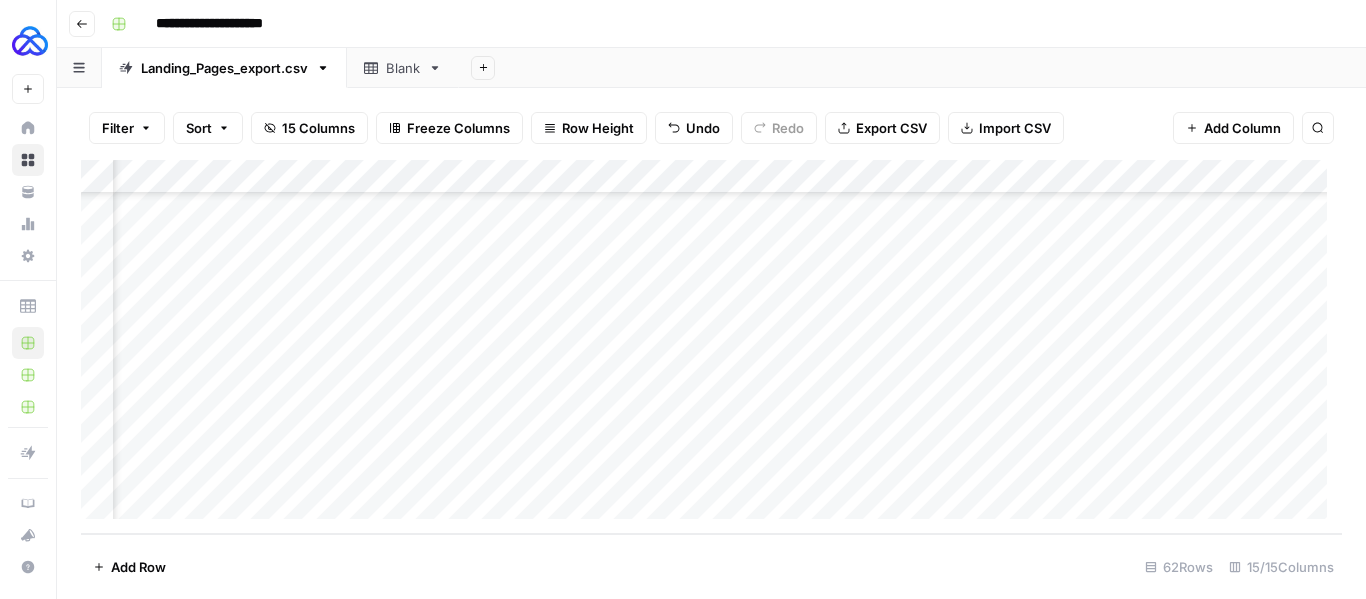 click on "Add Column" at bounding box center [711, 347] 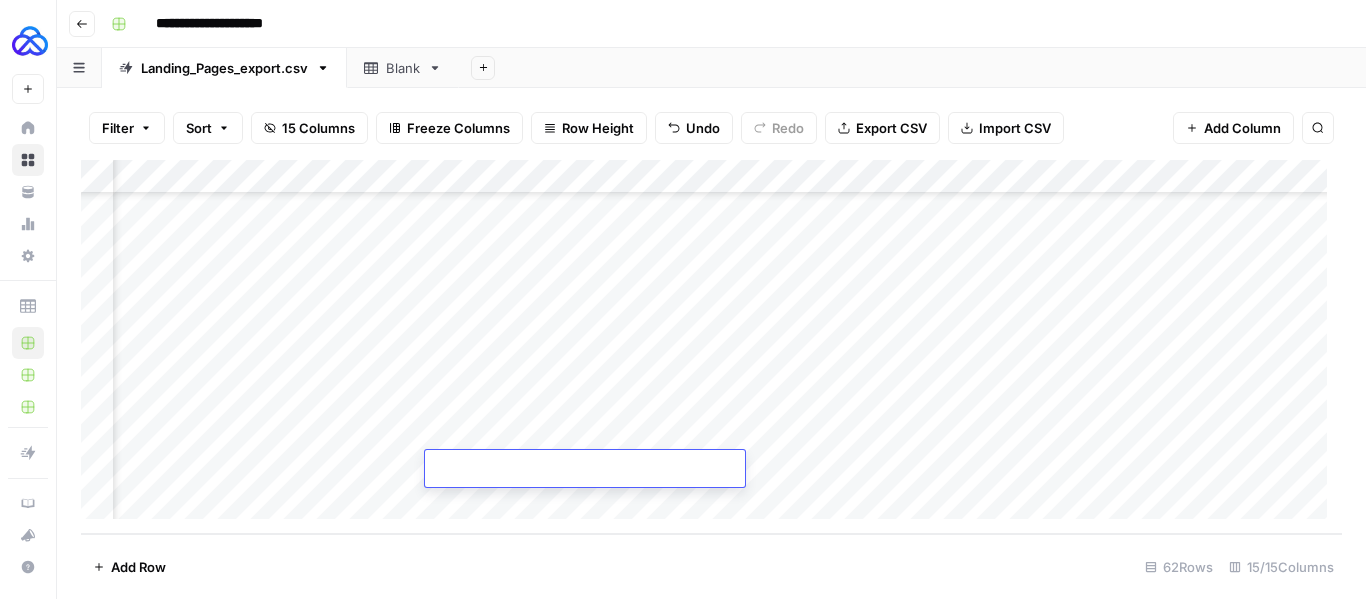 click at bounding box center (585, 470) 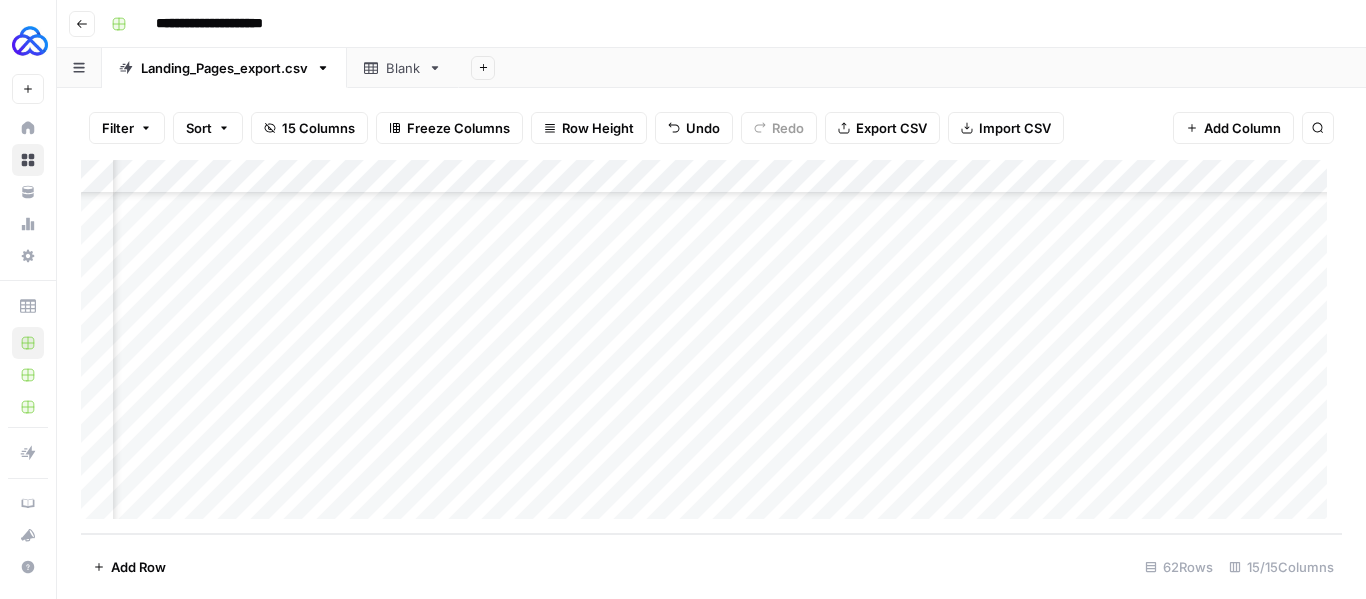 click on "Add Column" at bounding box center (711, 347) 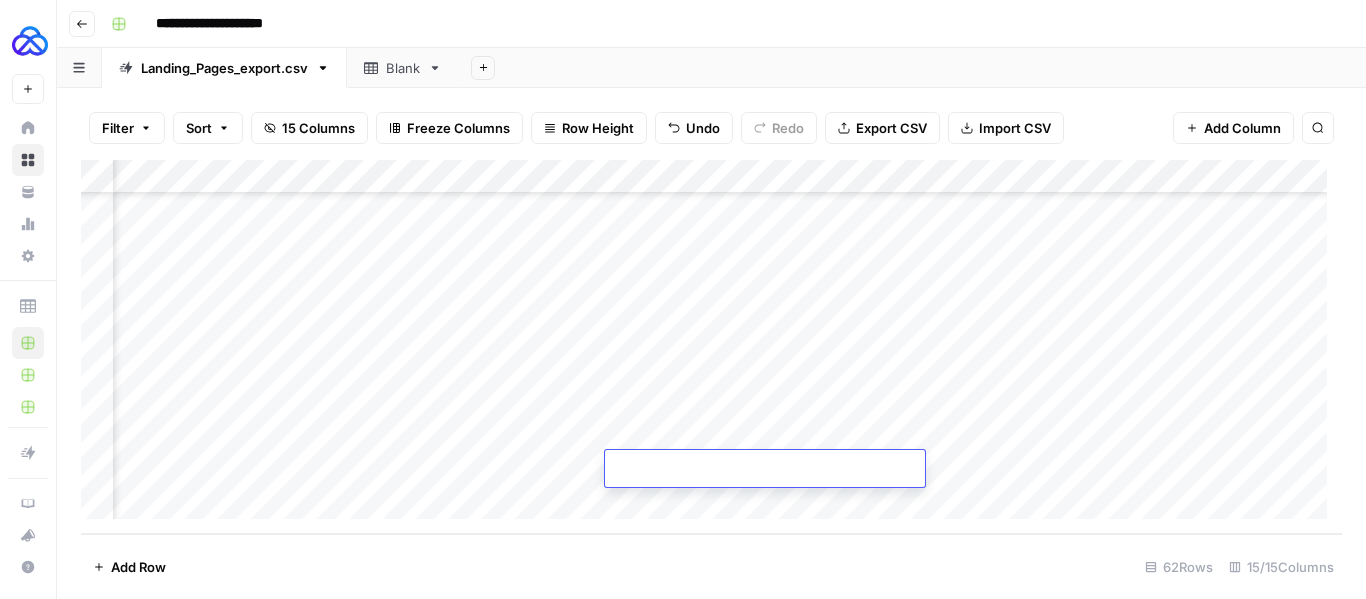 click at bounding box center (765, 470) 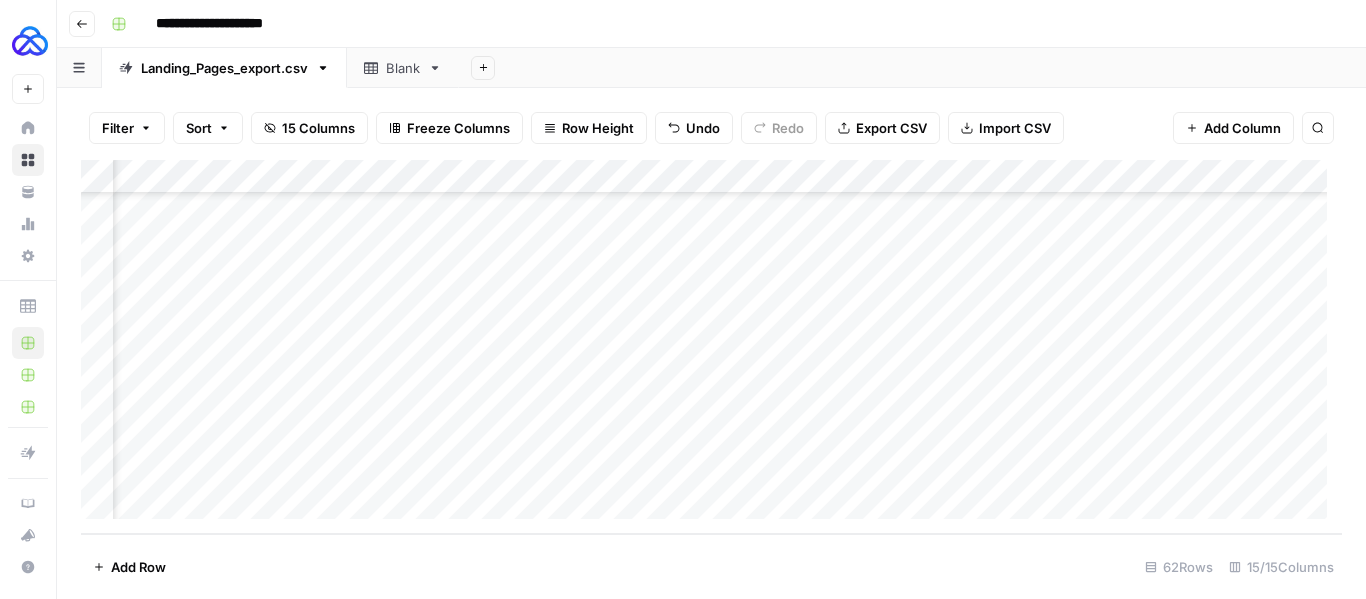 click on "Add Column" at bounding box center [711, 347] 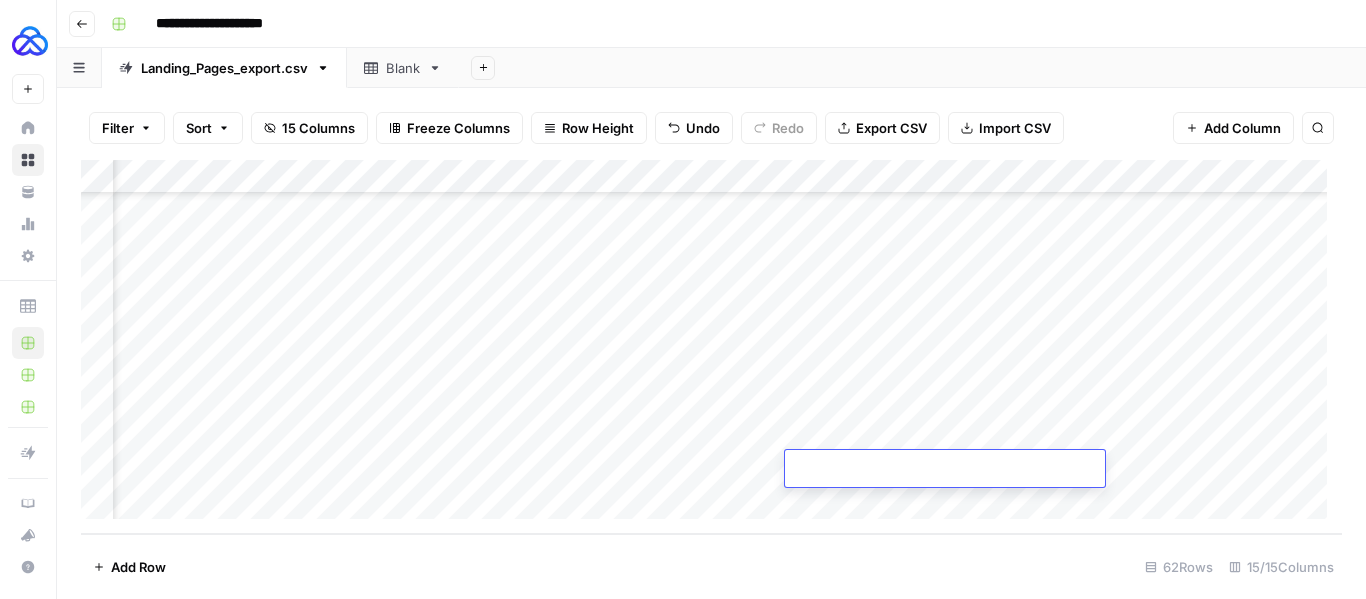 click at bounding box center [945, 470] 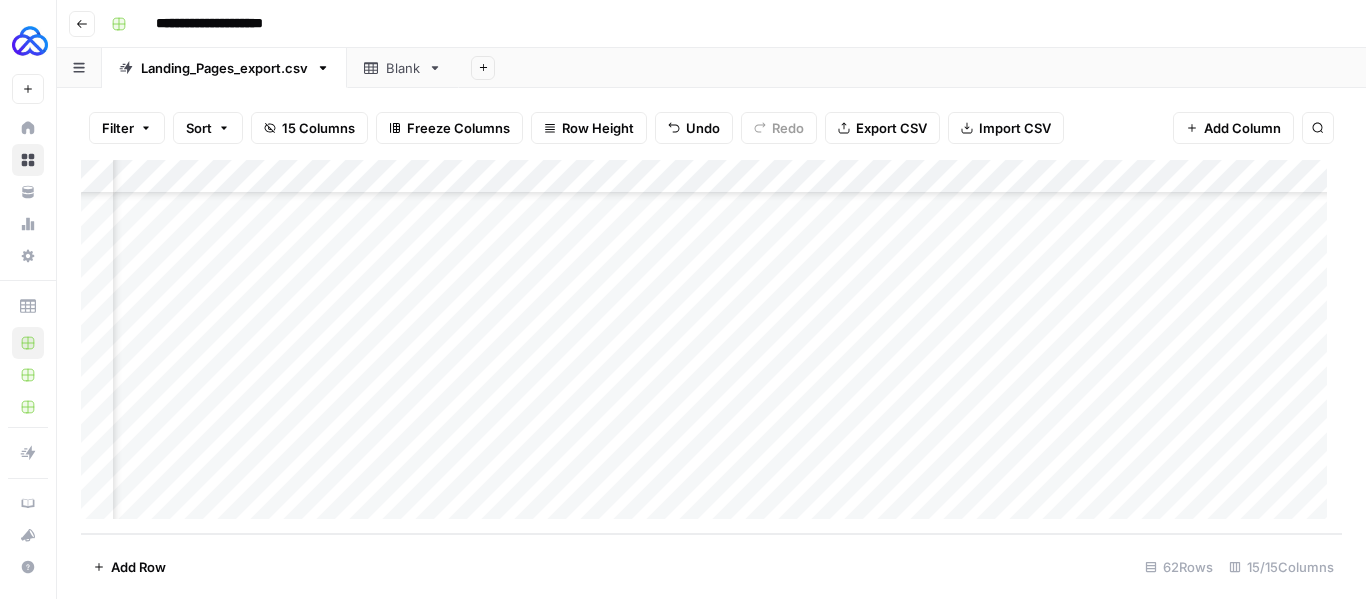 scroll, scrollTop: 1815, scrollLeft: 1487, axis: both 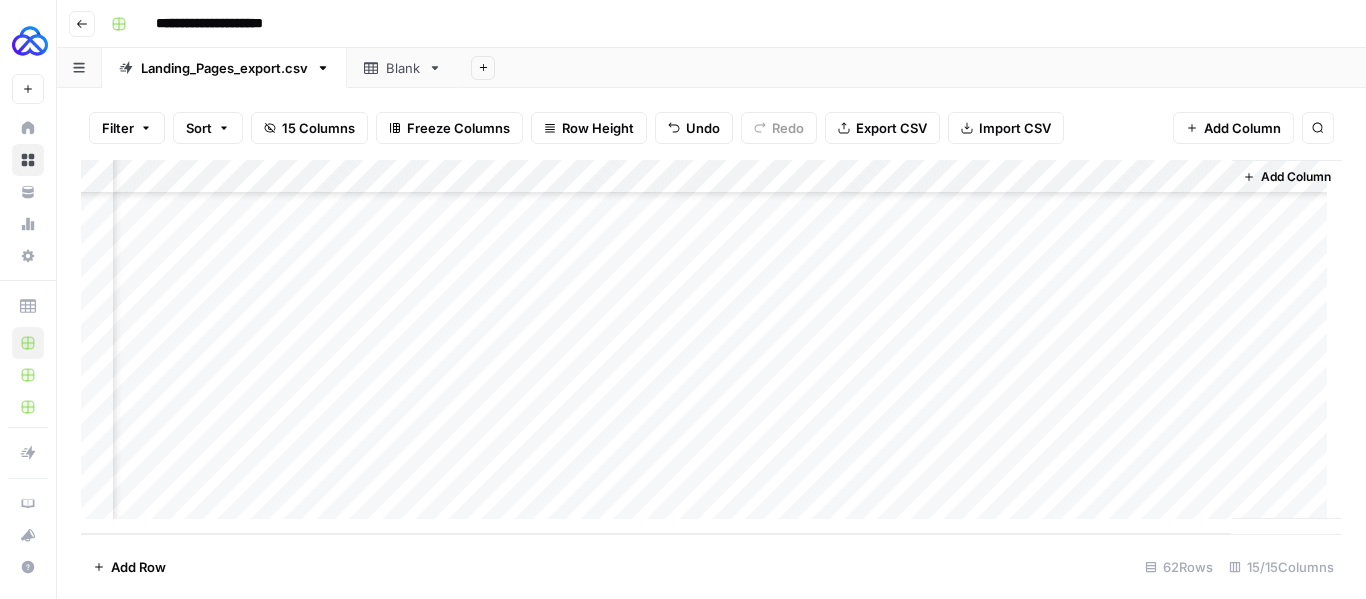 click on "Add Column" at bounding box center [711, 347] 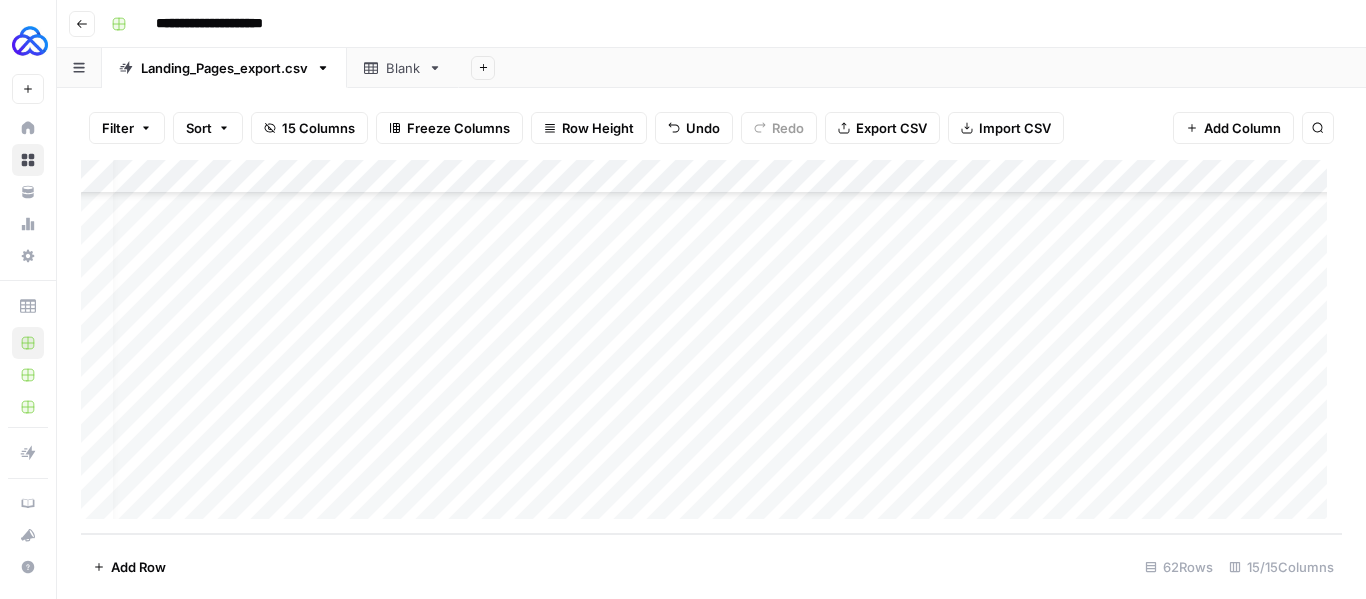 scroll, scrollTop: 1815, scrollLeft: 0, axis: vertical 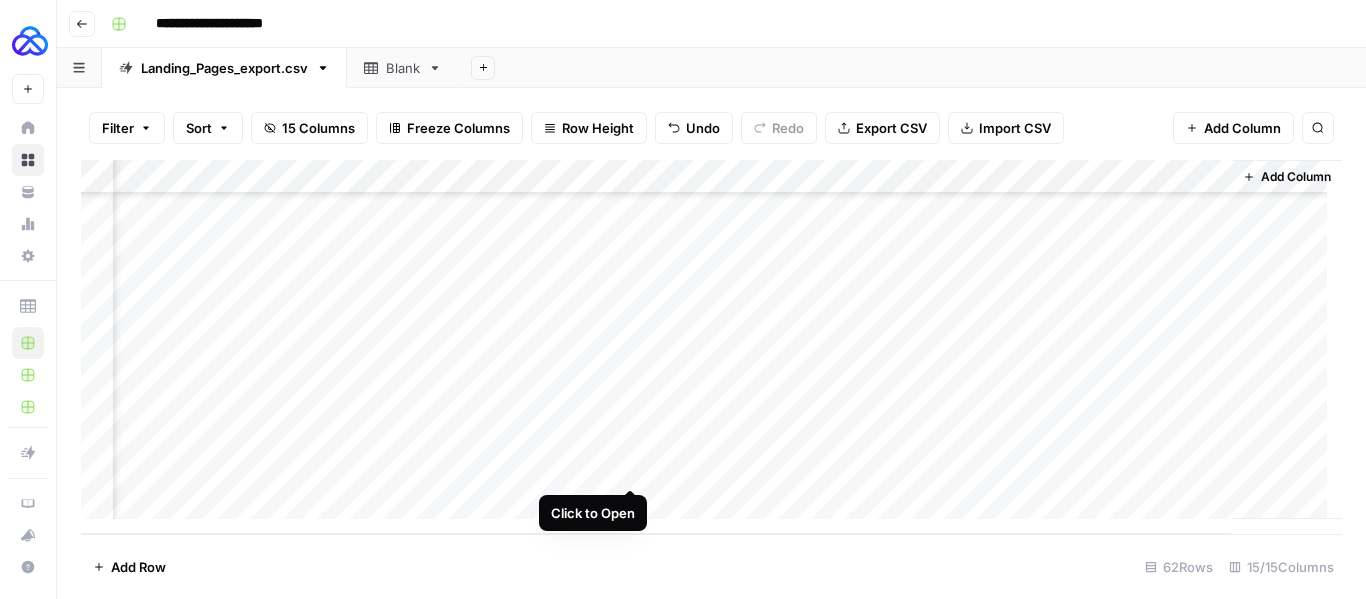 click on "Add Column" at bounding box center (711, 347) 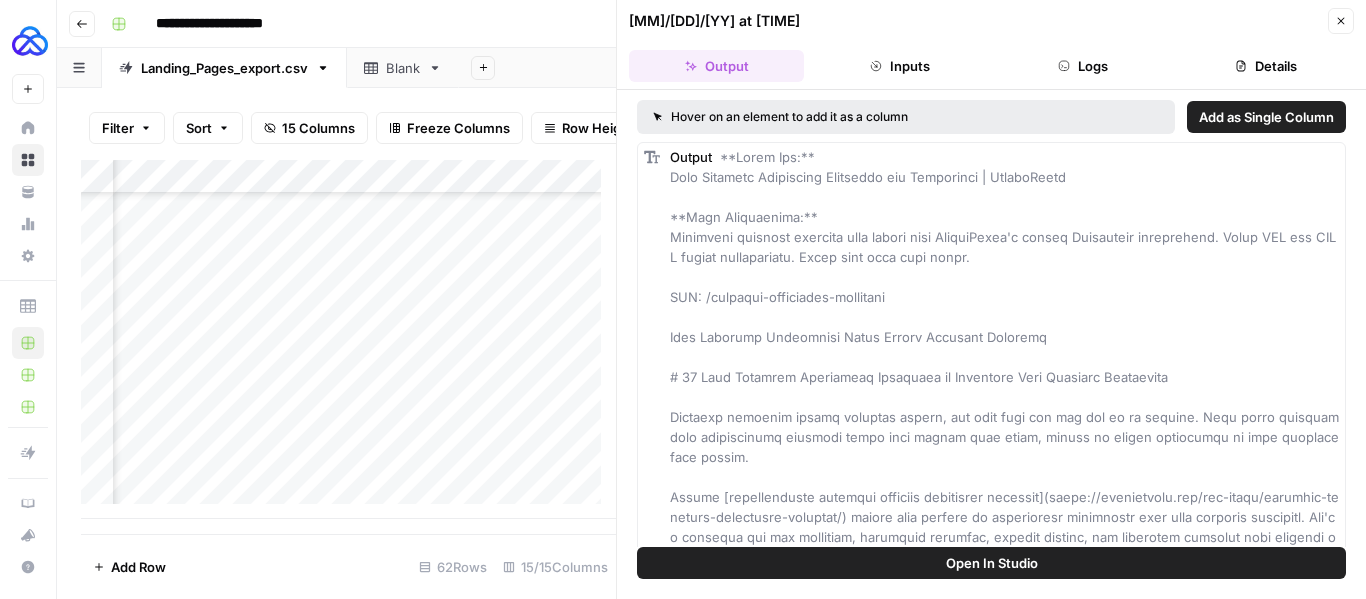 click on "Logs" at bounding box center [1083, 66] 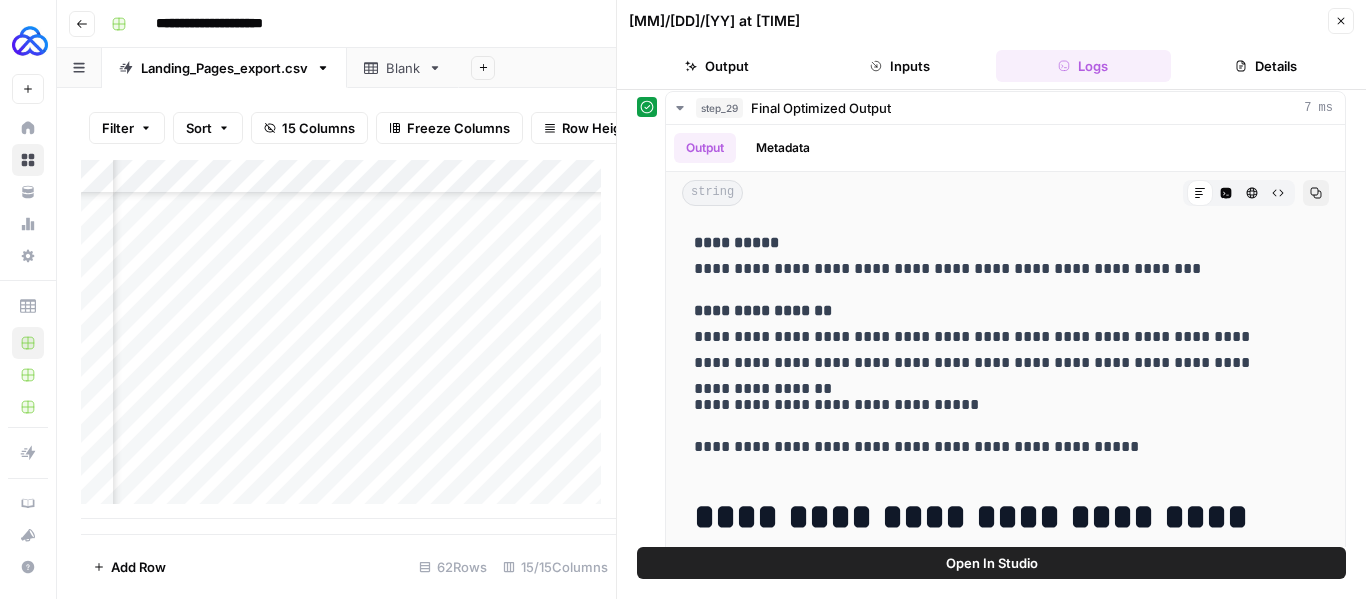 scroll, scrollTop: 437, scrollLeft: 0, axis: vertical 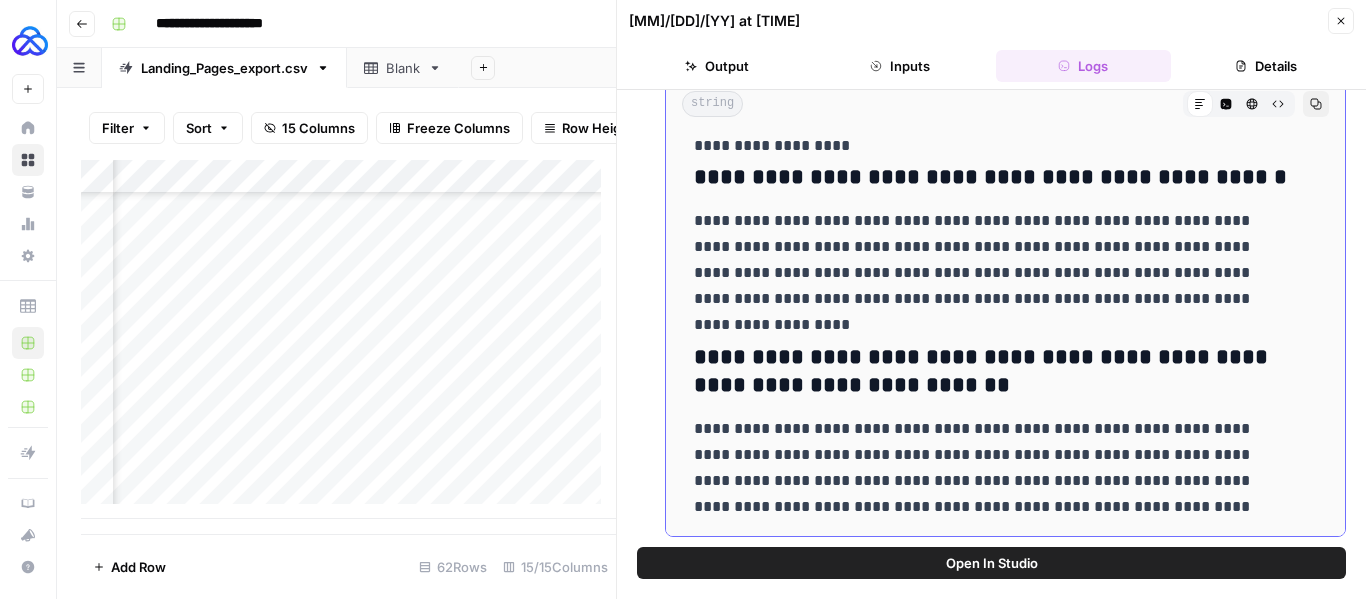 drag, startPoint x: 691, startPoint y: 236, endPoint x: 1131, endPoint y: 516, distance: 521.5362 